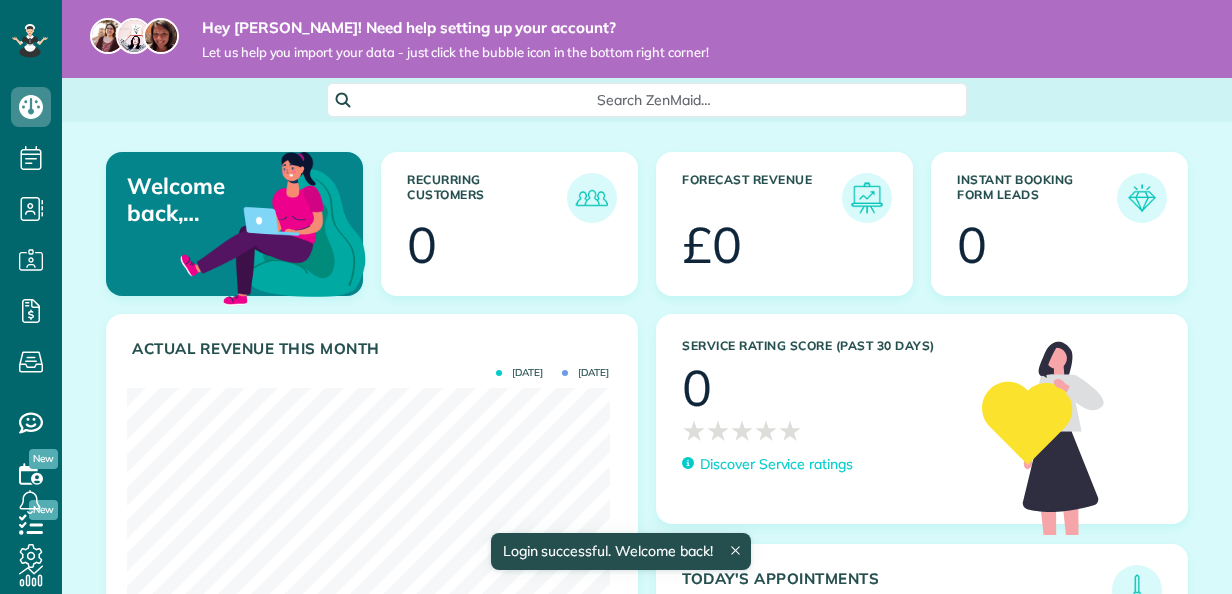 scroll, scrollTop: 0, scrollLeft: 0, axis: both 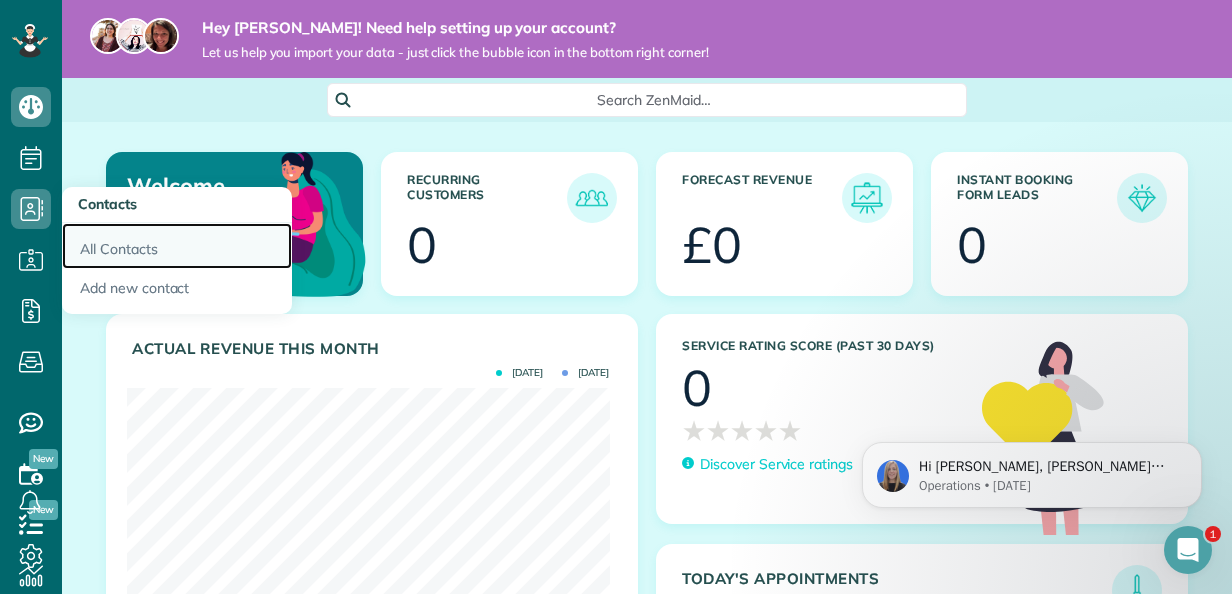 click on "All Contacts" at bounding box center [177, 246] 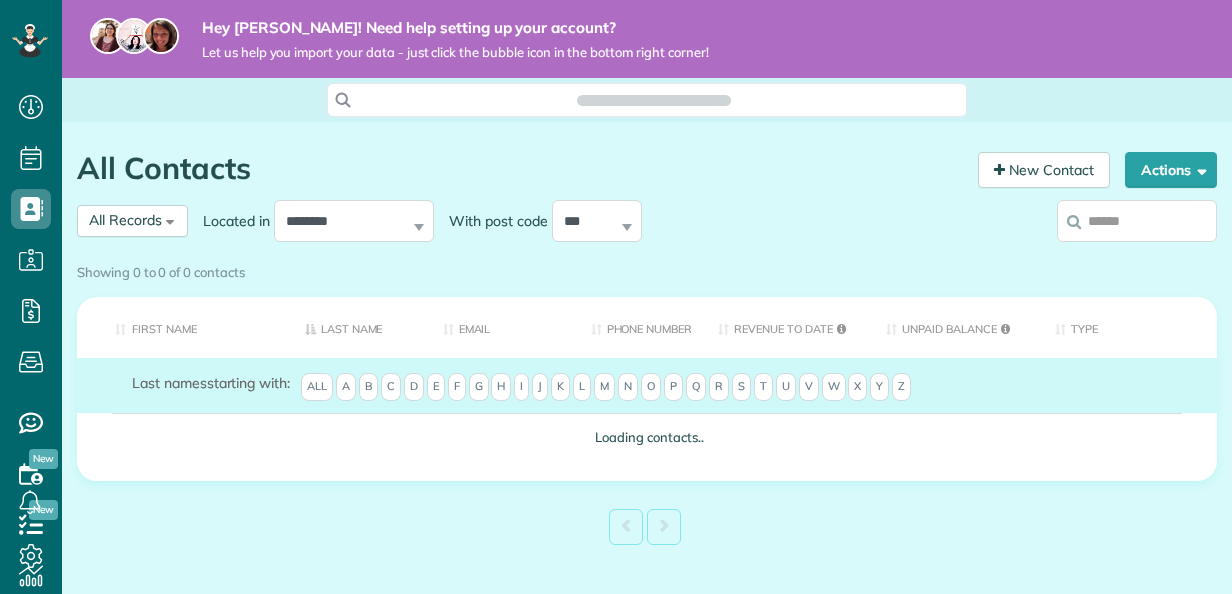 scroll, scrollTop: 0, scrollLeft: 0, axis: both 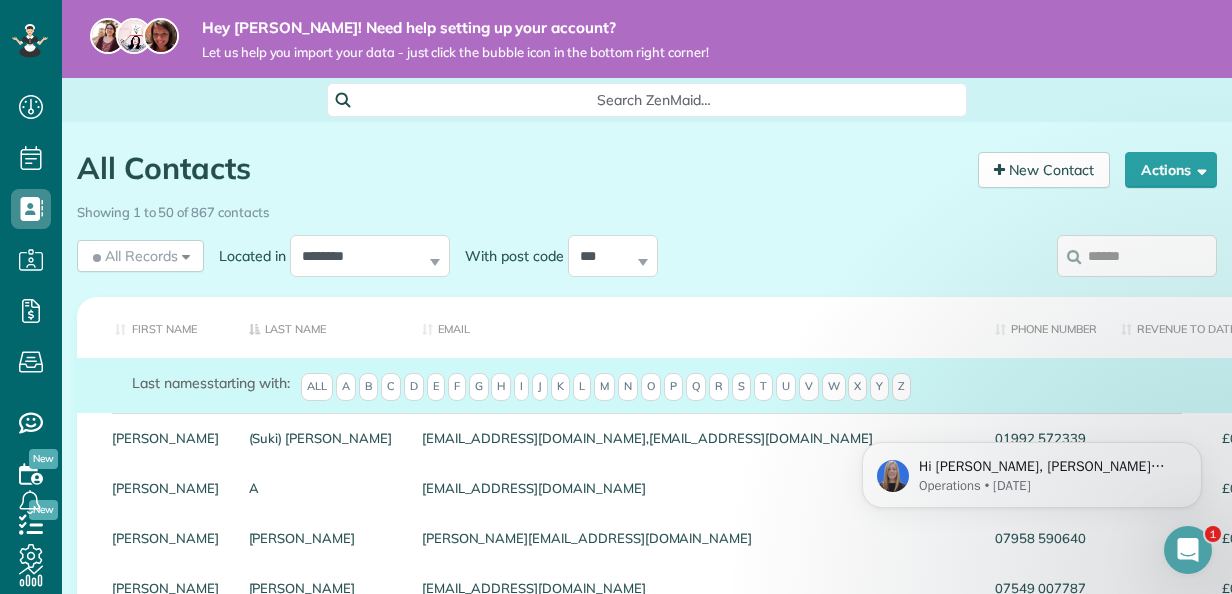drag, startPoint x: 974, startPoint y: 256, endPoint x: 928, endPoint y: 304, distance: 66.48308 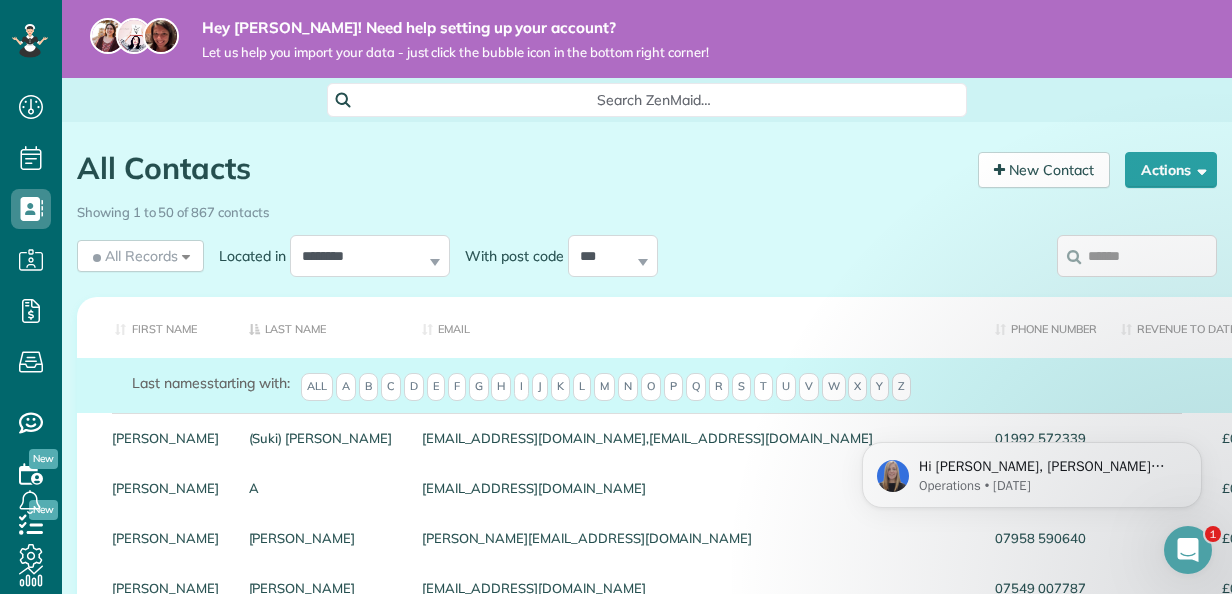 click on "**********" at bounding box center (647, 1599) 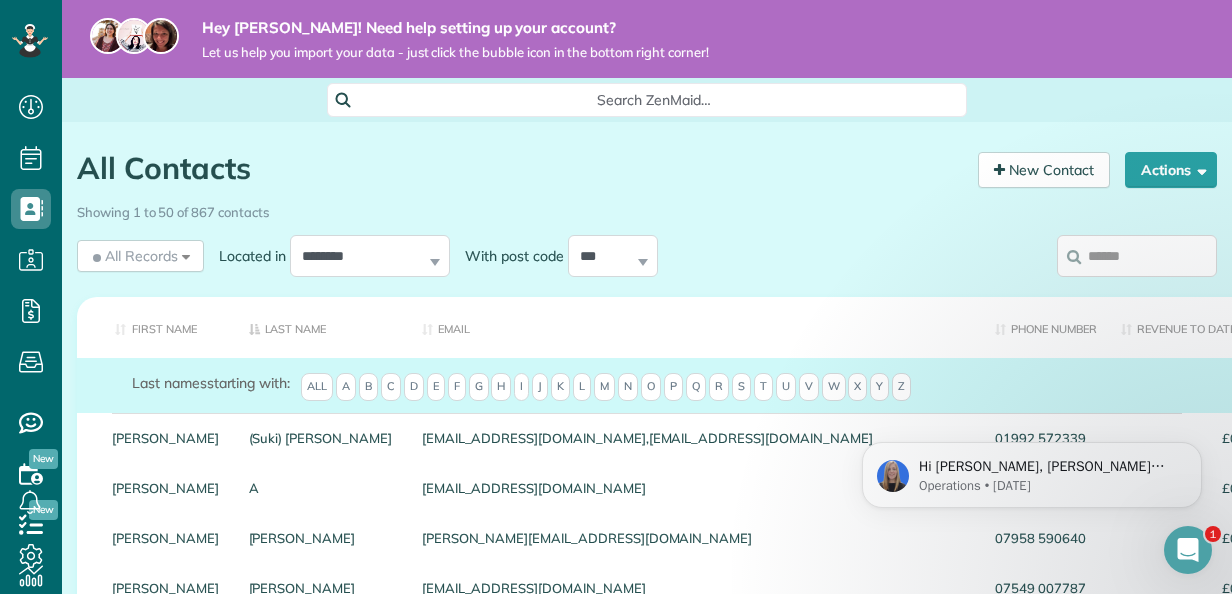 click at bounding box center (1137, 256) 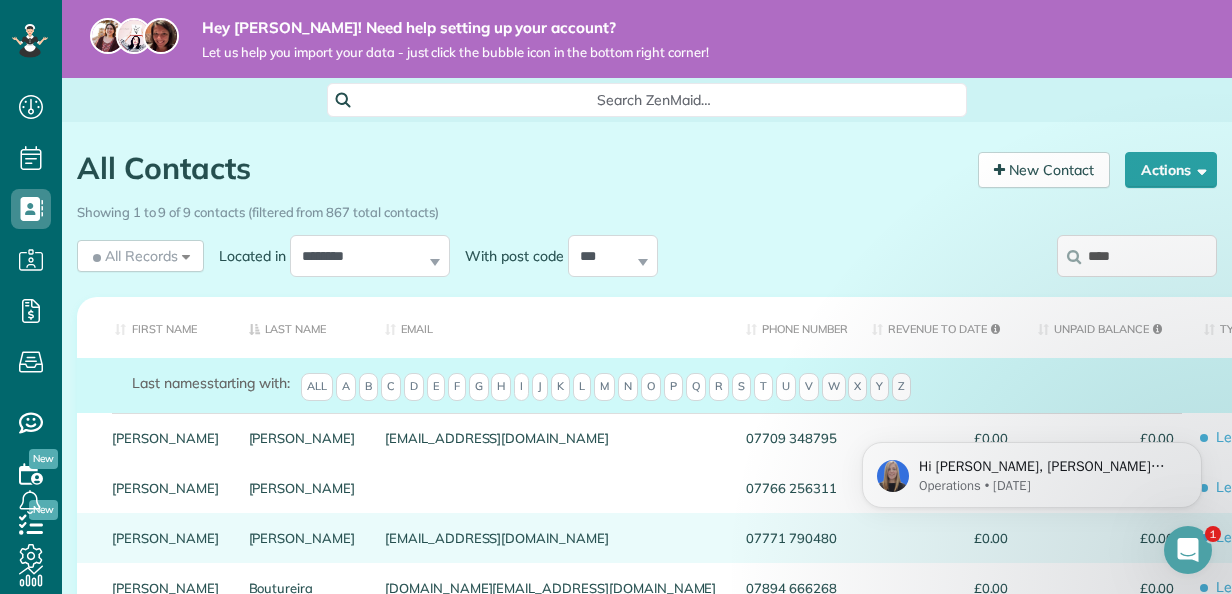 type on "****" 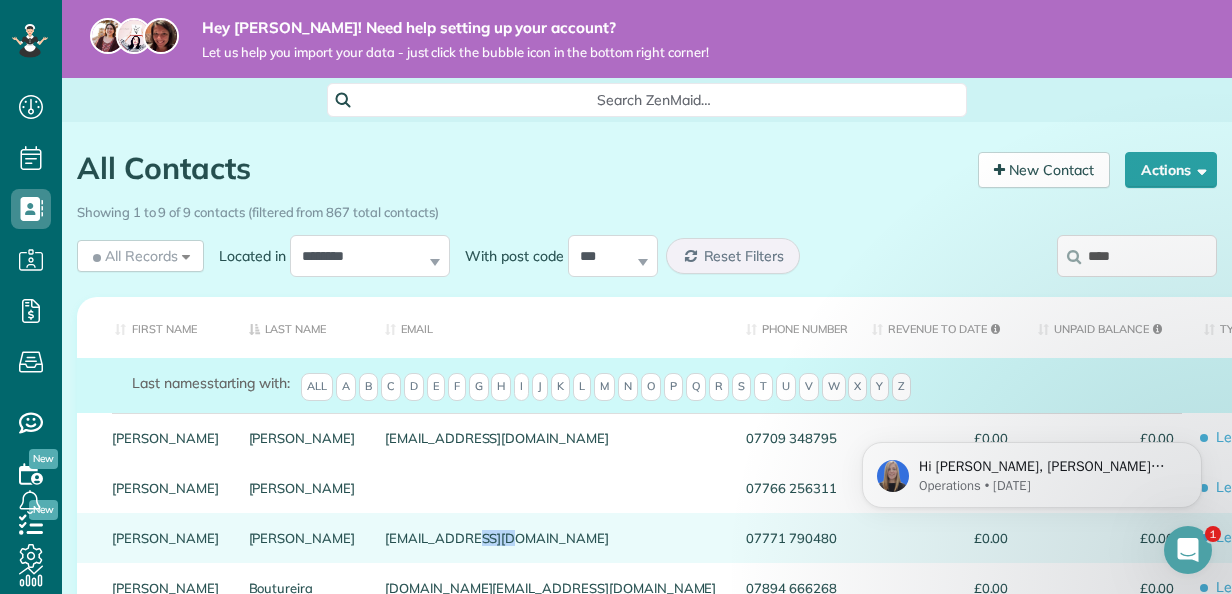 click on "katevbarham@gmail.com" at bounding box center (550, 538) 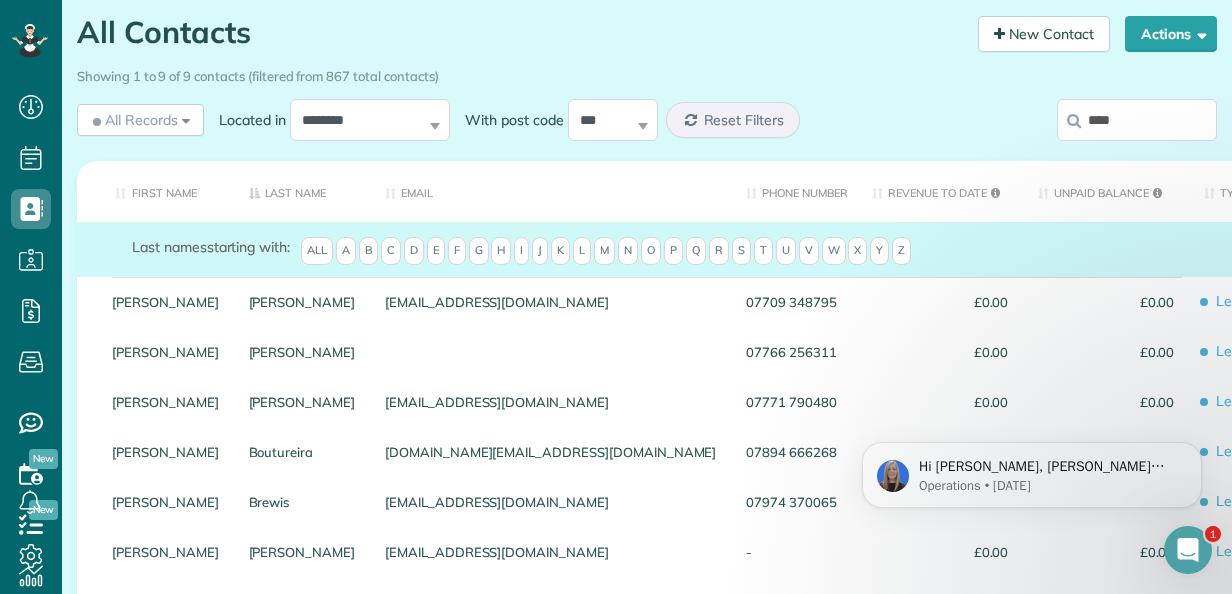 scroll, scrollTop: 138, scrollLeft: 0, axis: vertical 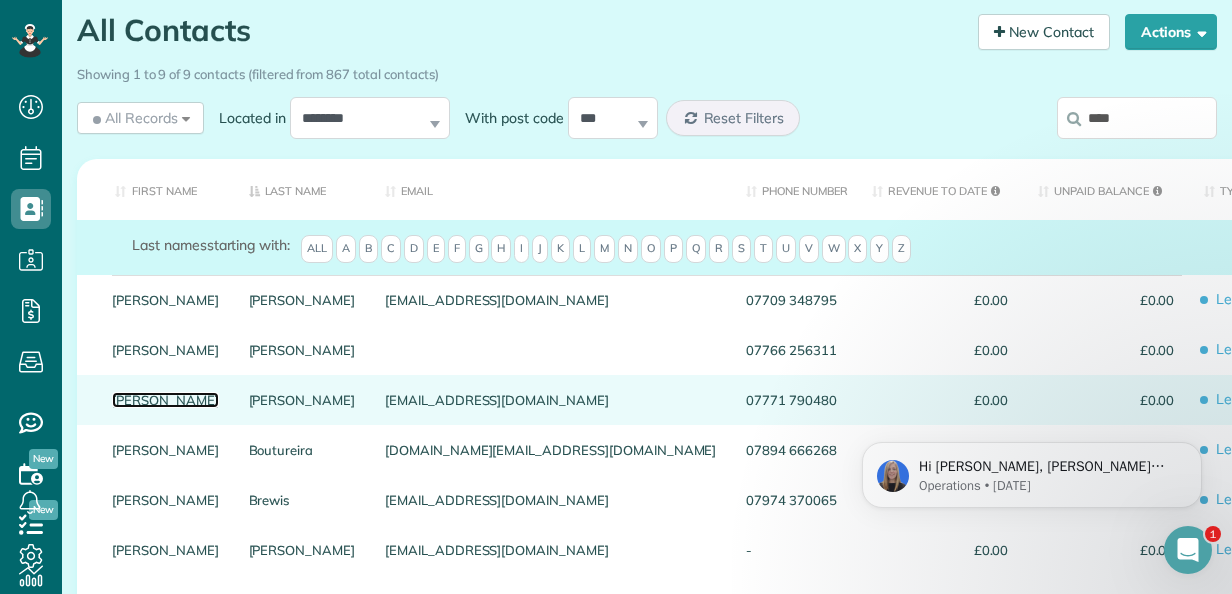 click on "Kate" at bounding box center [165, 400] 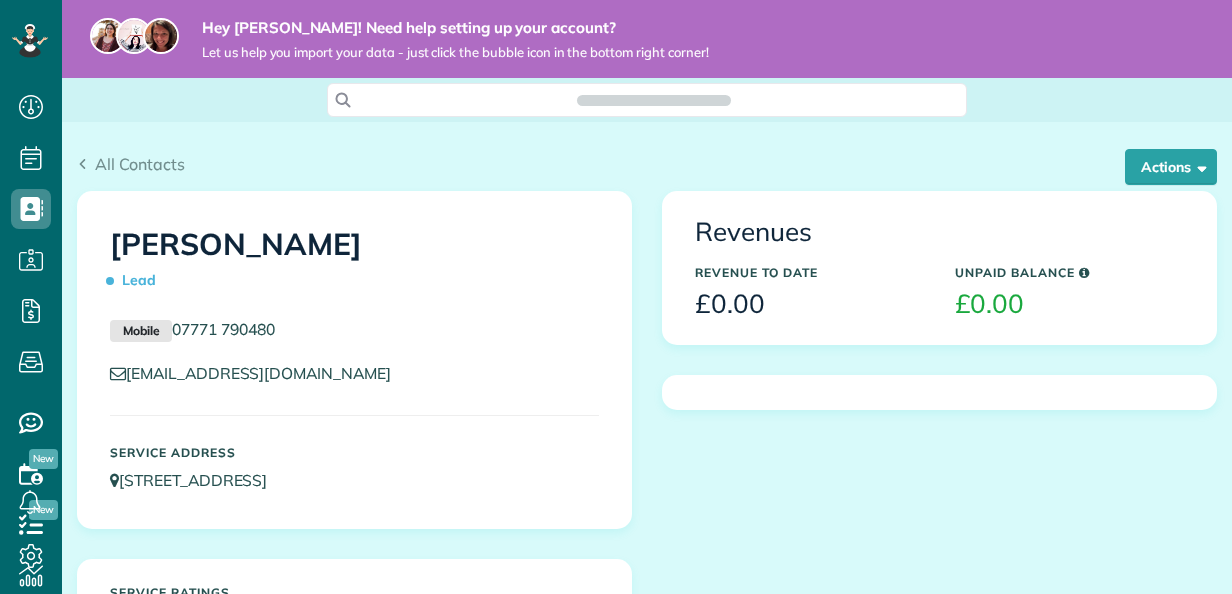 scroll, scrollTop: 0, scrollLeft: 0, axis: both 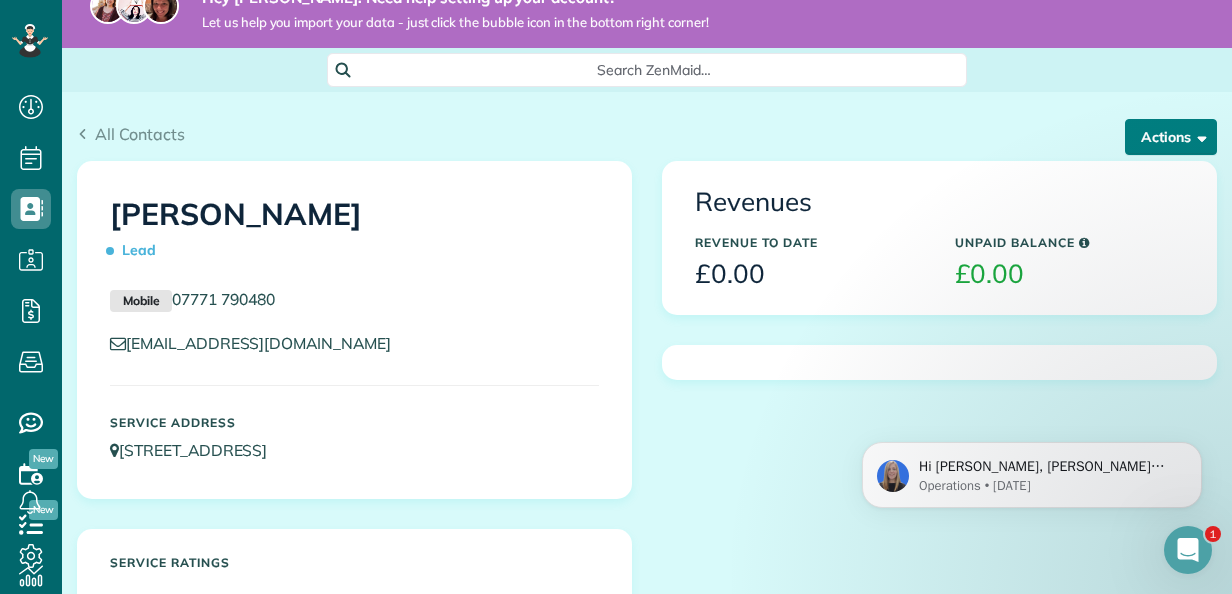 click at bounding box center [1198, 136] 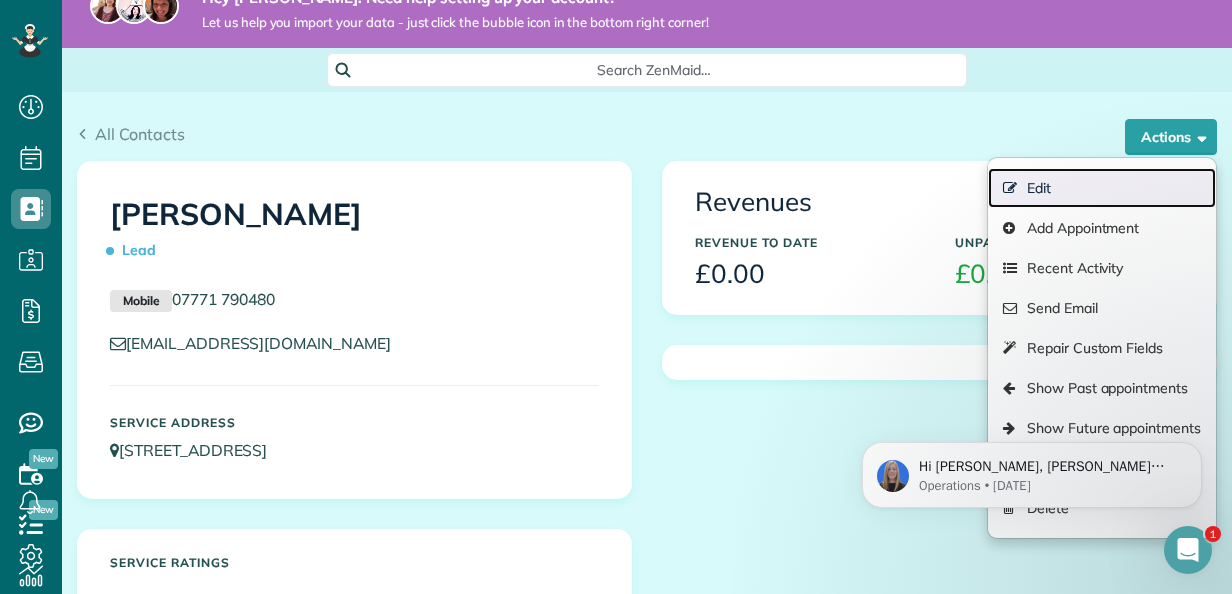 click on "Edit" at bounding box center [1102, 188] 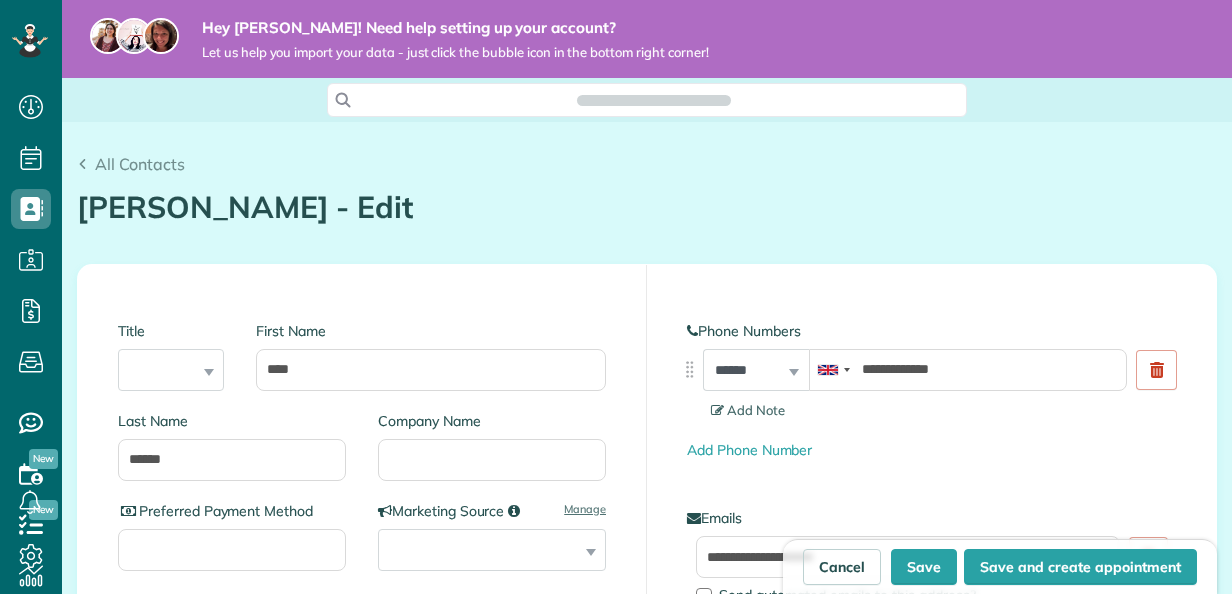 scroll, scrollTop: 0, scrollLeft: 0, axis: both 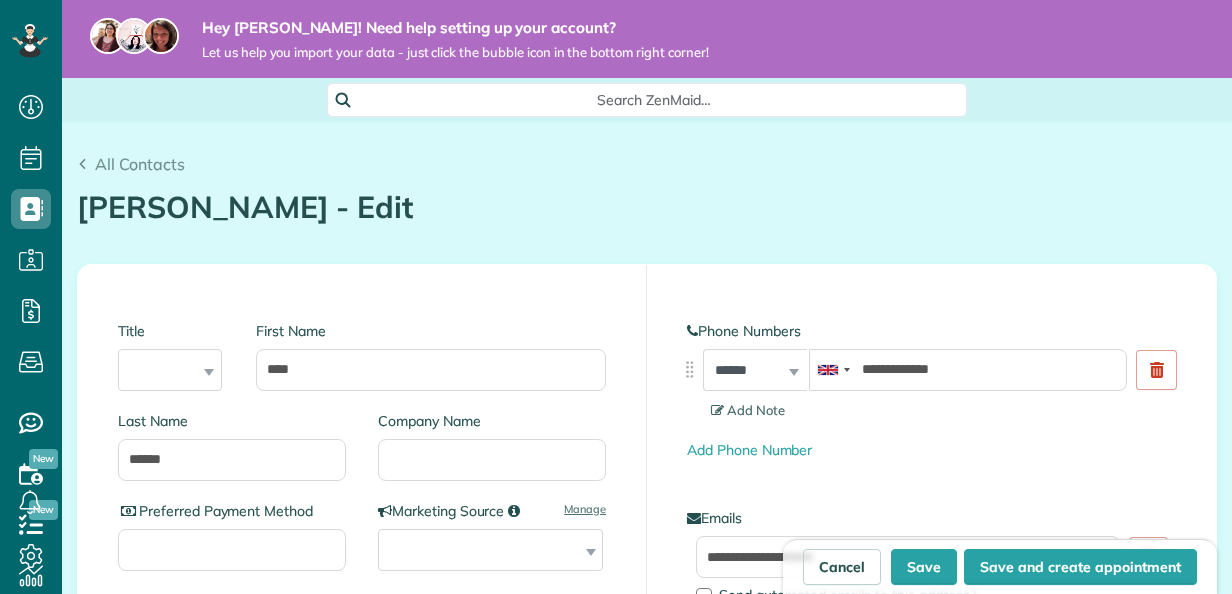 type on "**********" 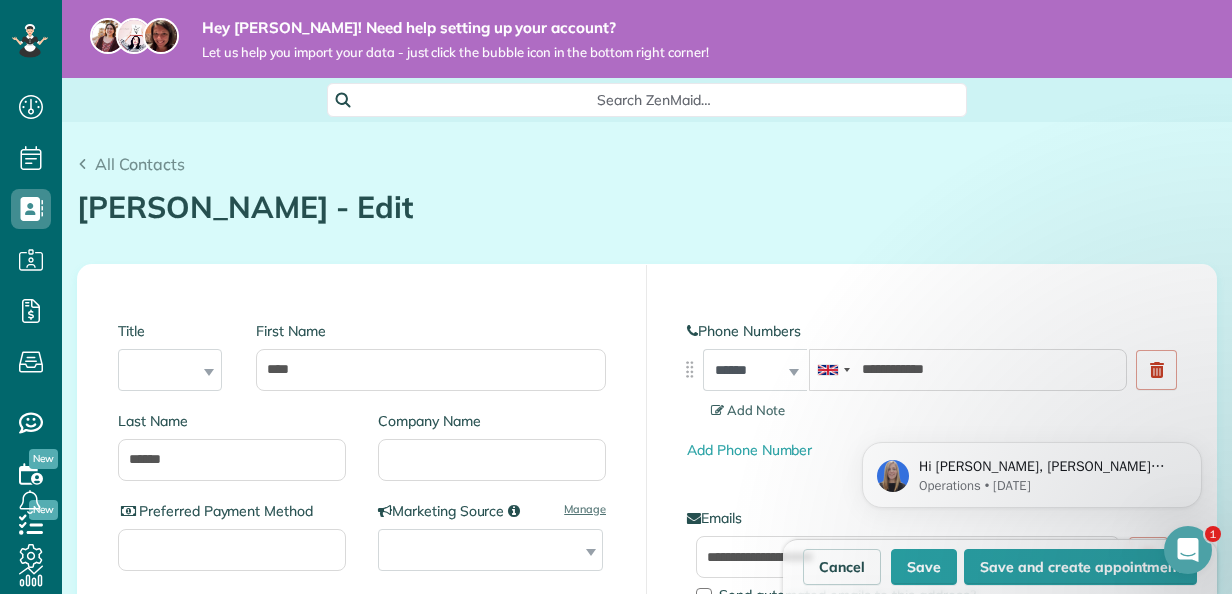 scroll, scrollTop: 0, scrollLeft: 0, axis: both 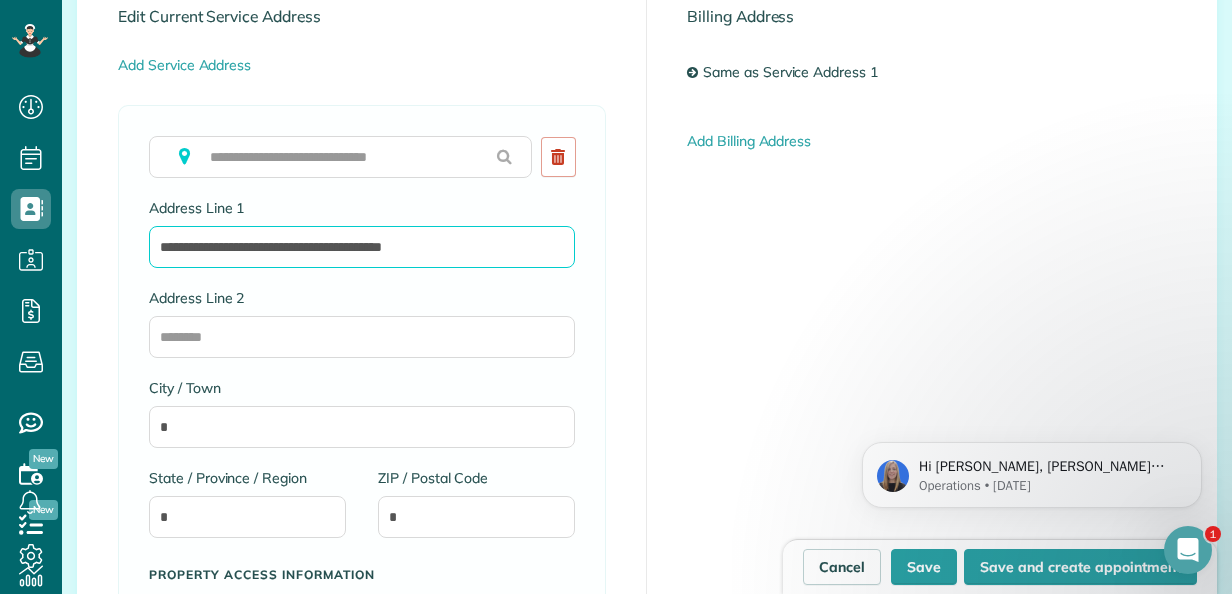 drag, startPoint x: 234, startPoint y: 241, endPoint x: 152, endPoint y: 240, distance: 82.006096 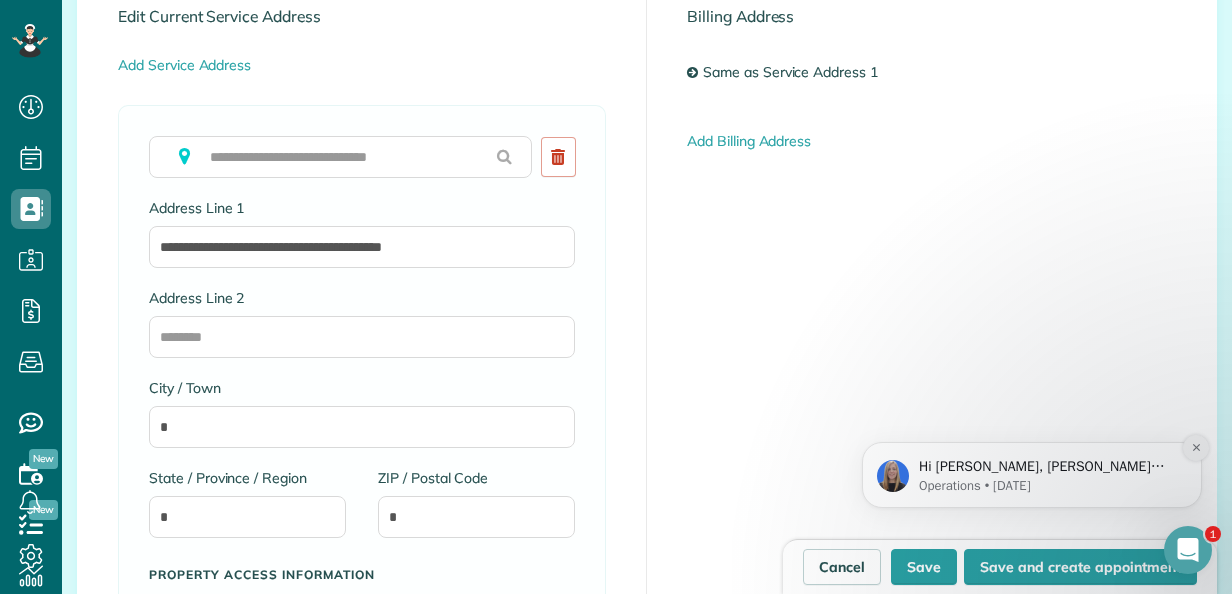 click 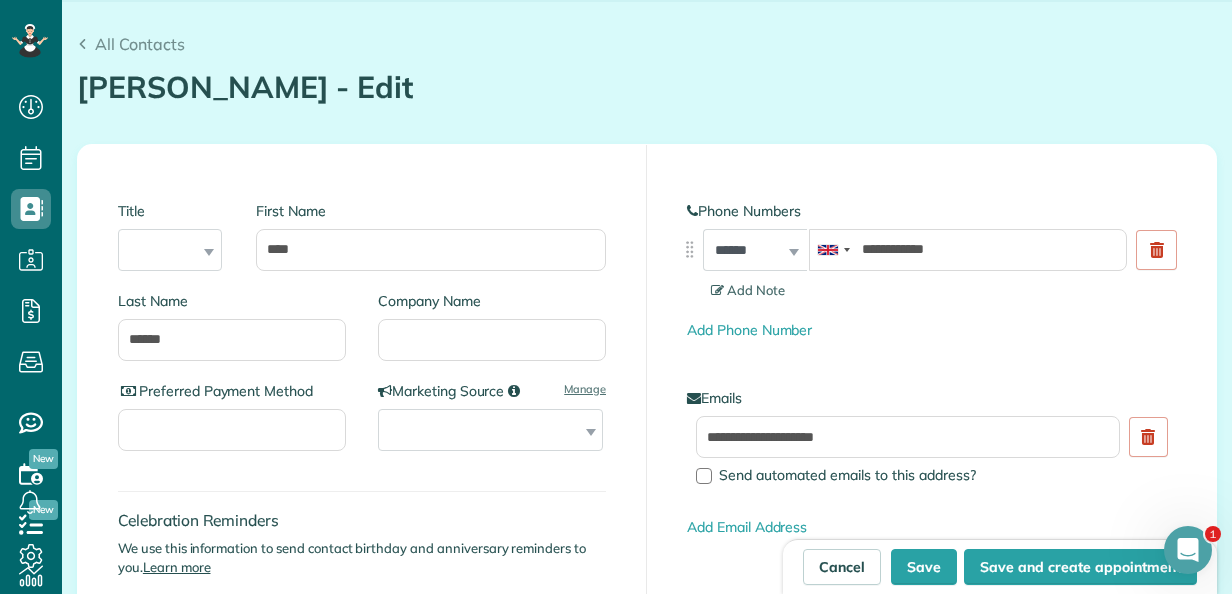 scroll, scrollTop: 118, scrollLeft: 0, axis: vertical 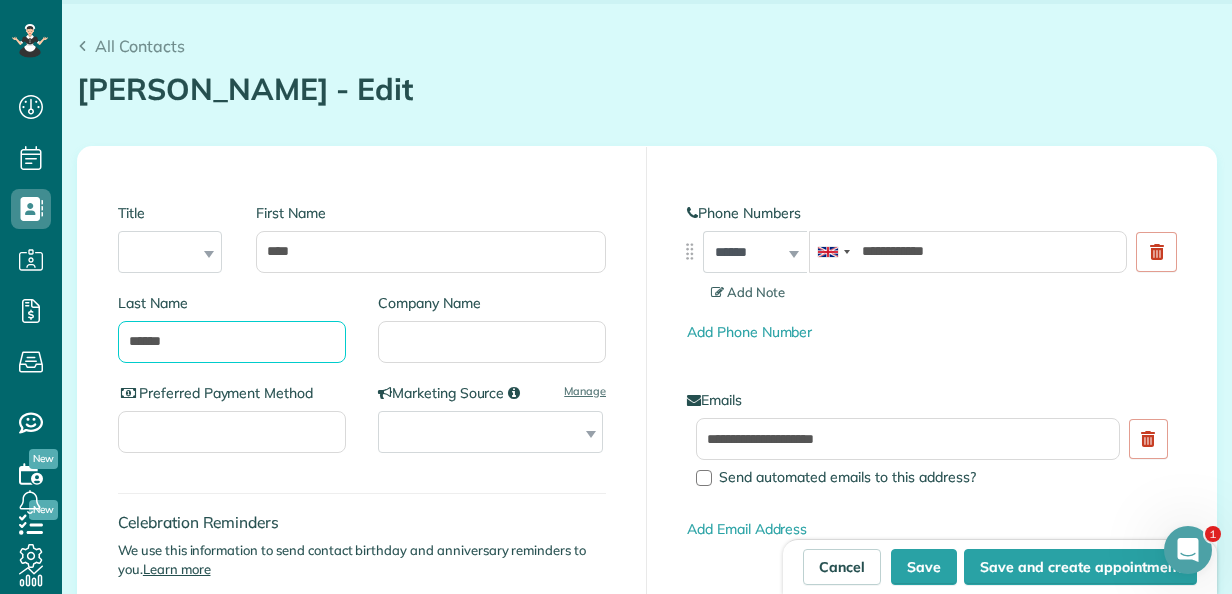 click on "******" at bounding box center [232, 342] 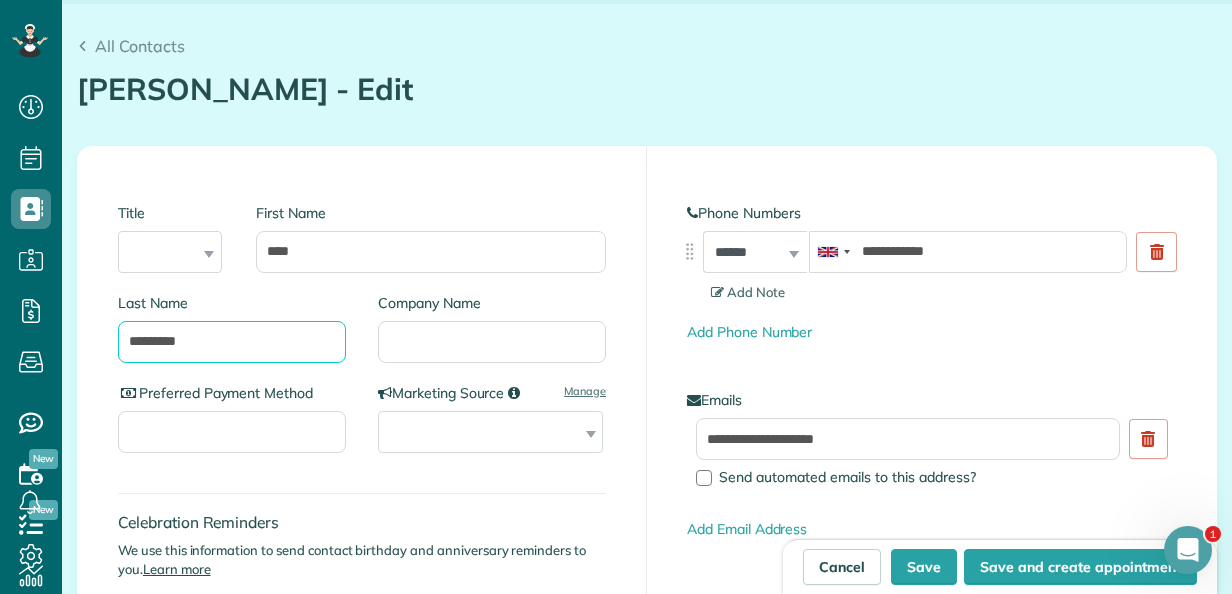 paste on "**********" 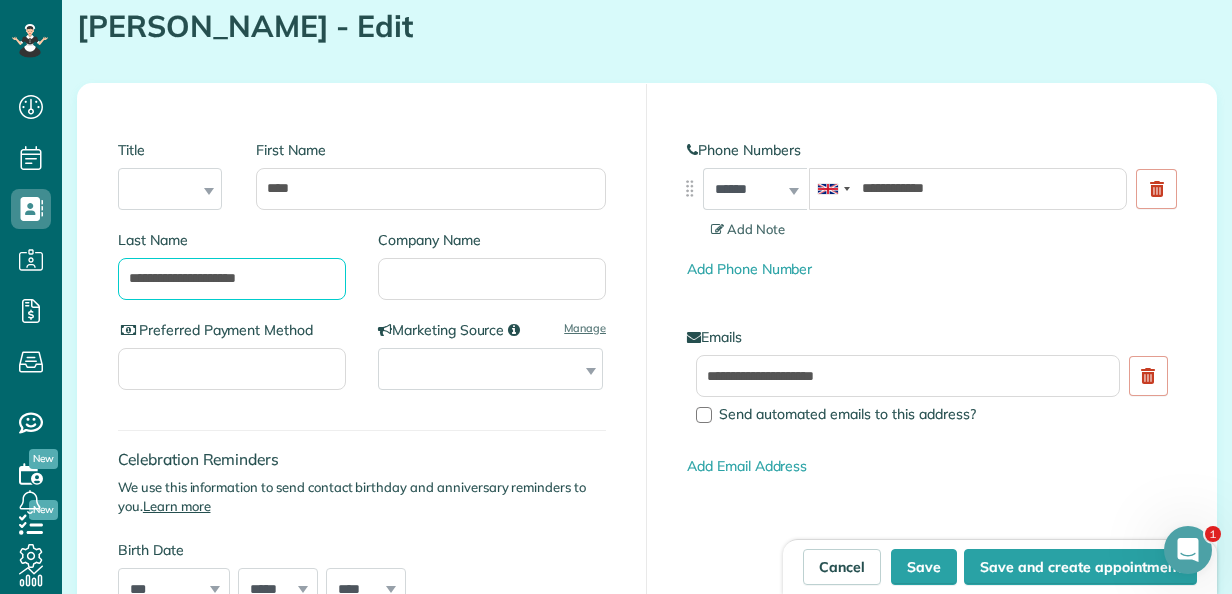 scroll, scrollTop: 205, scrollLeft: 0, axis: vertical 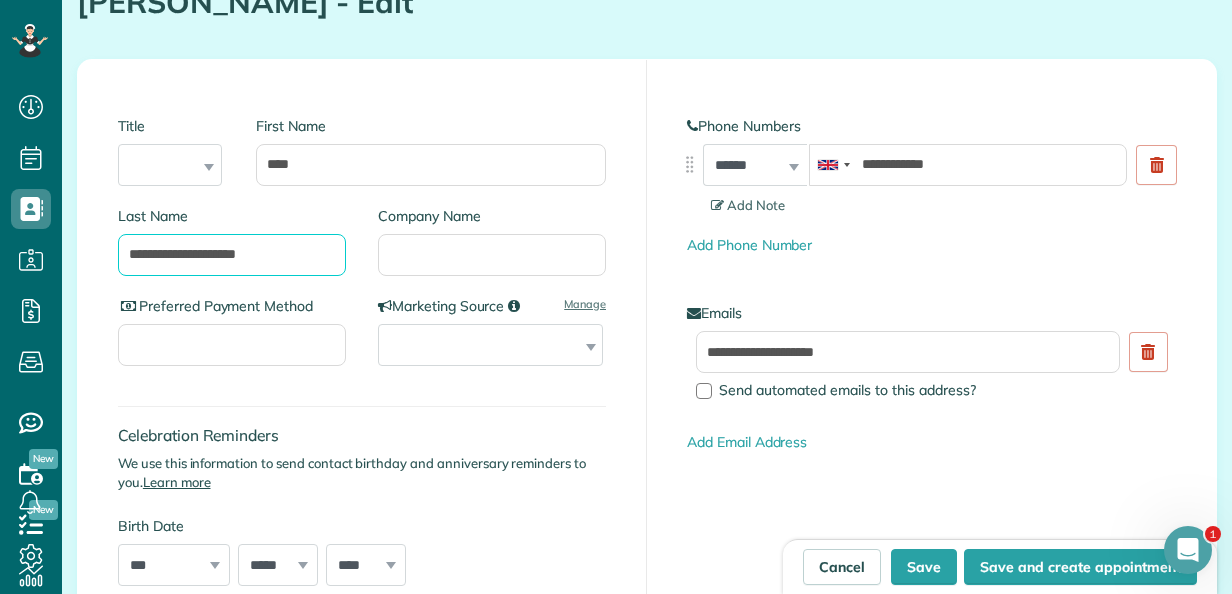 type on "**********" 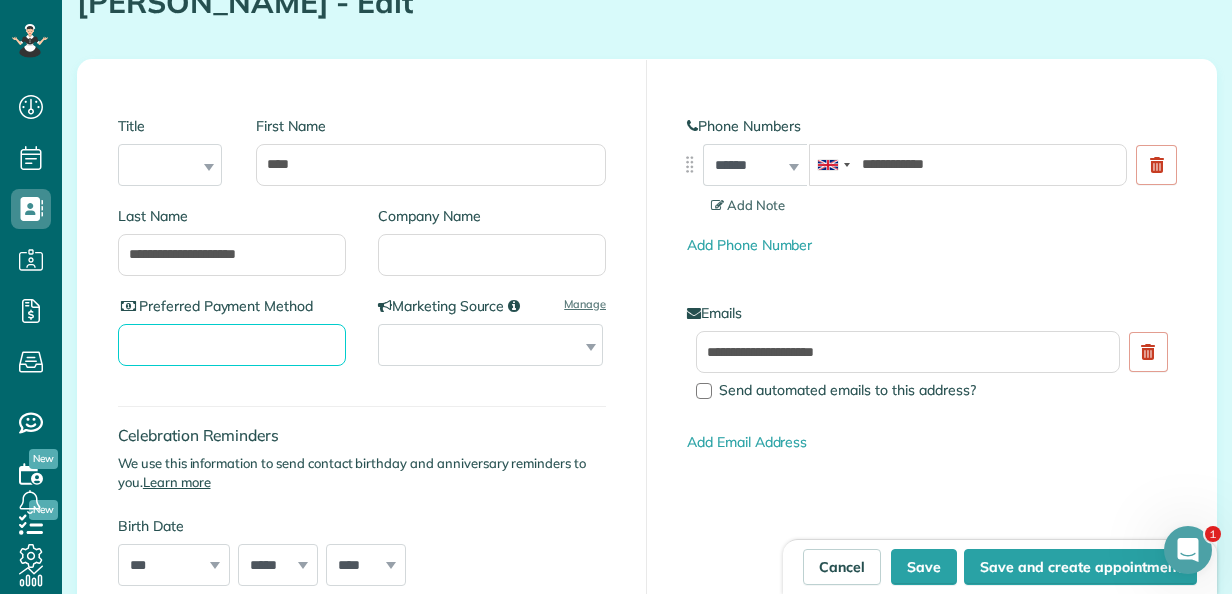 click on "Preferred Payment Method" at bounding box center [232, 345] 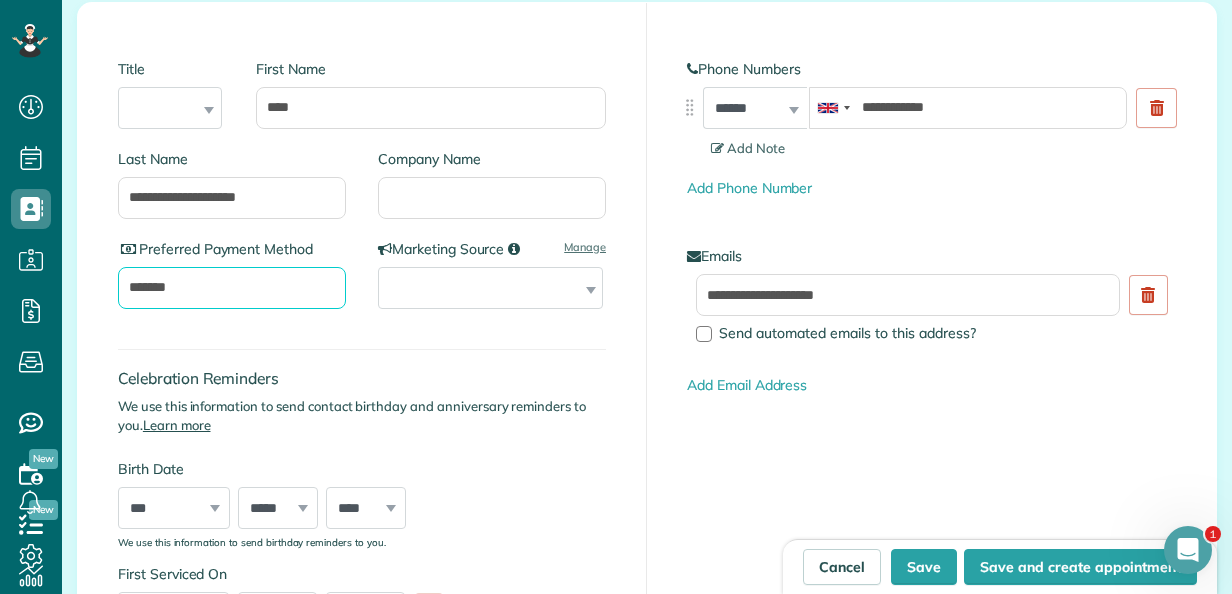 scroll, scrollTop: 260, scrollLeft: 0, axis: vertical 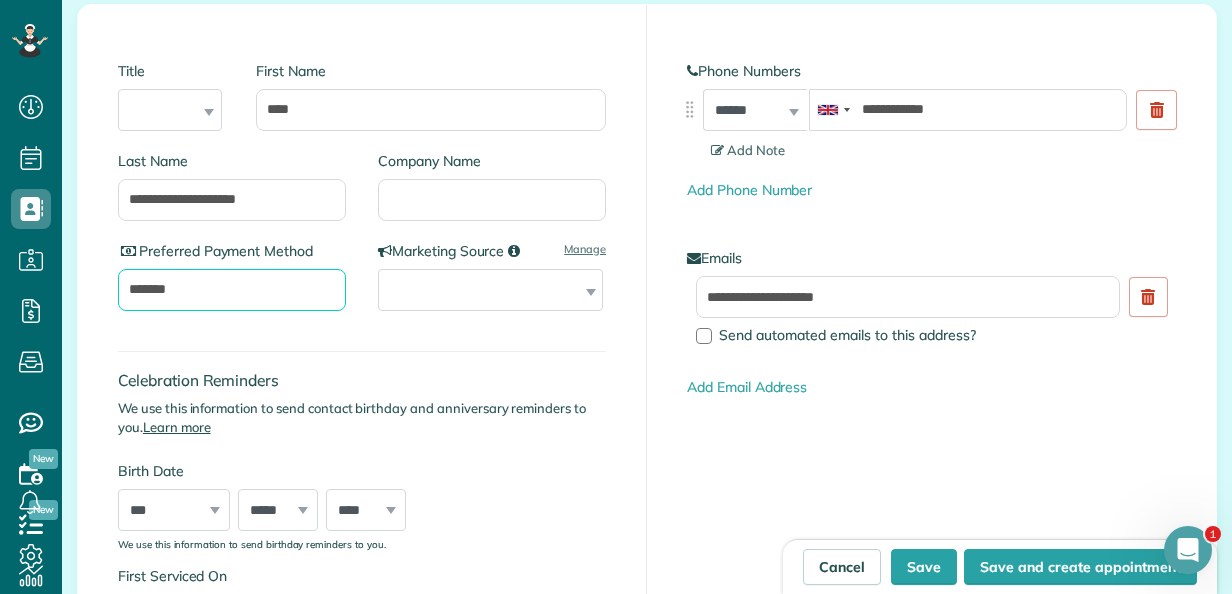 type on "*******" 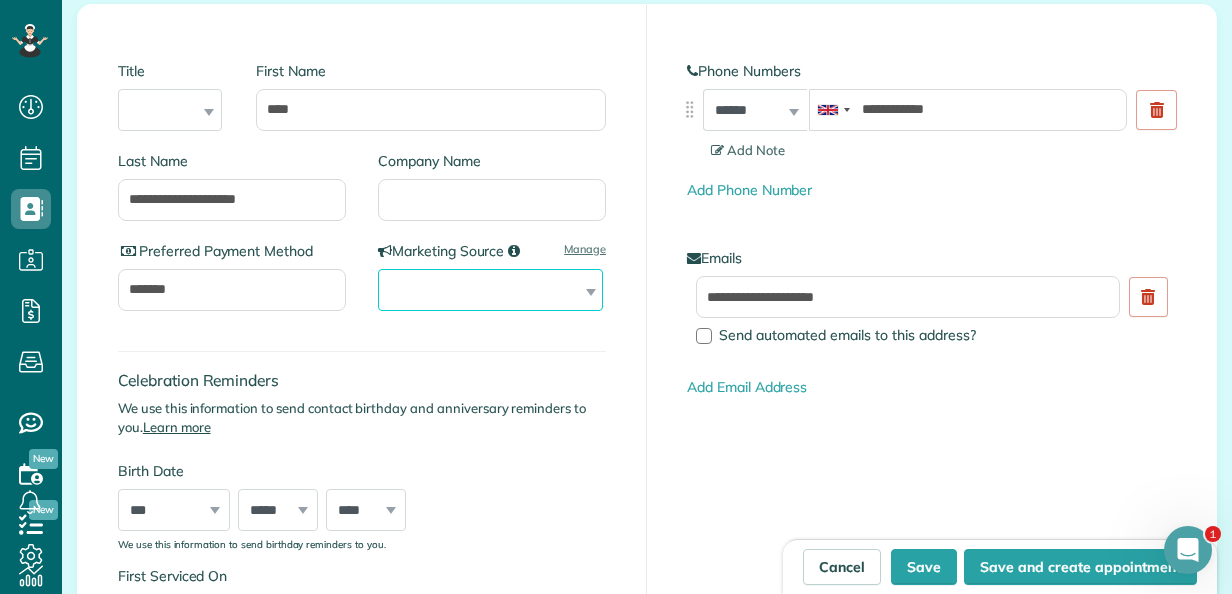 click on "**********" at bounding box center (490, 290) 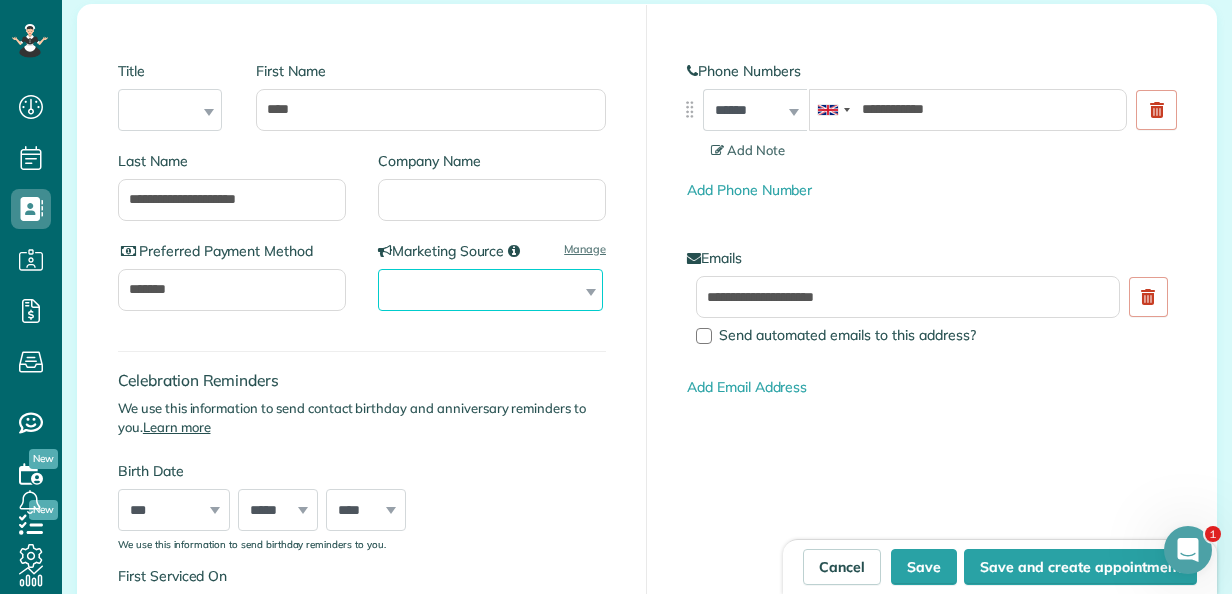 select on "**********" 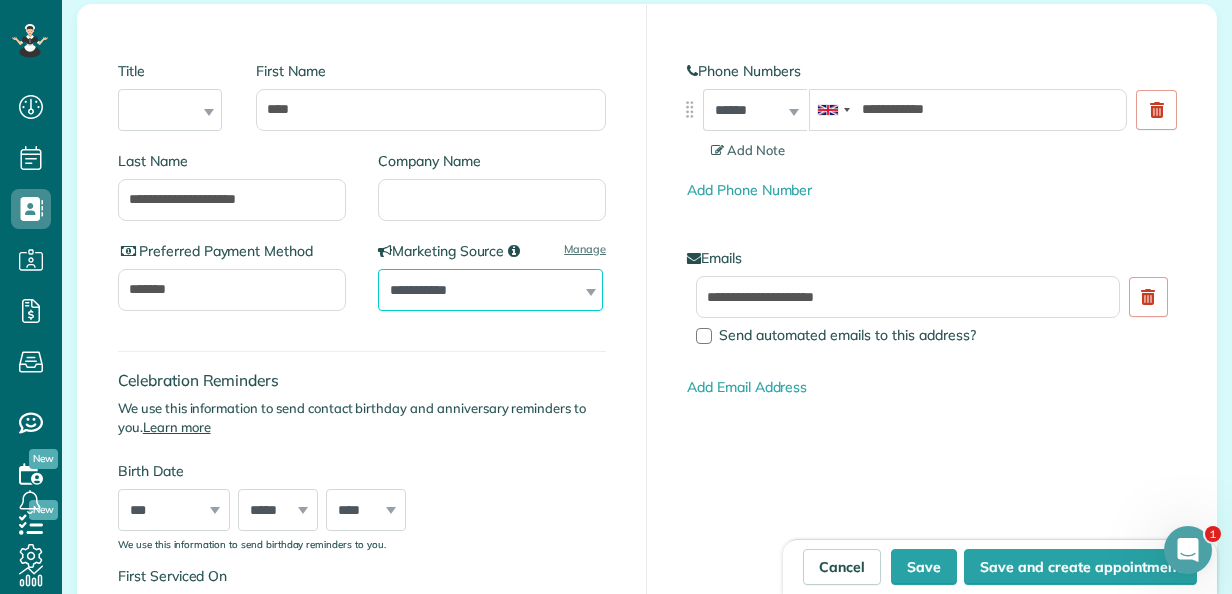click on "**********" at bounding box center [490, 290] 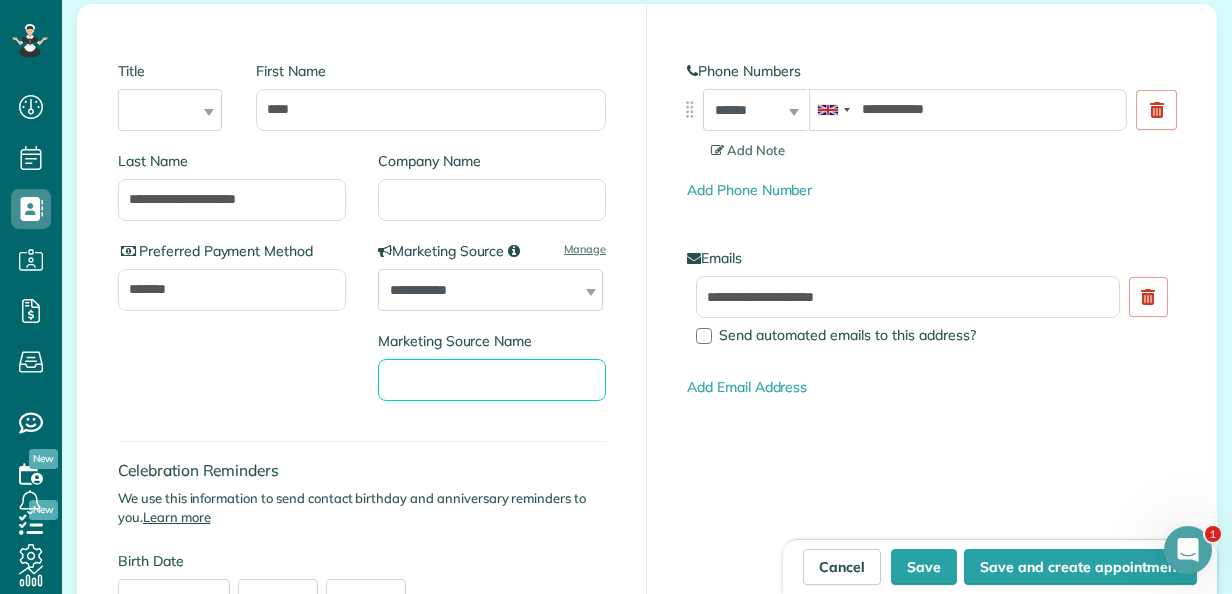 click on "Marketing Source Name" at bounding box center [492, 380] 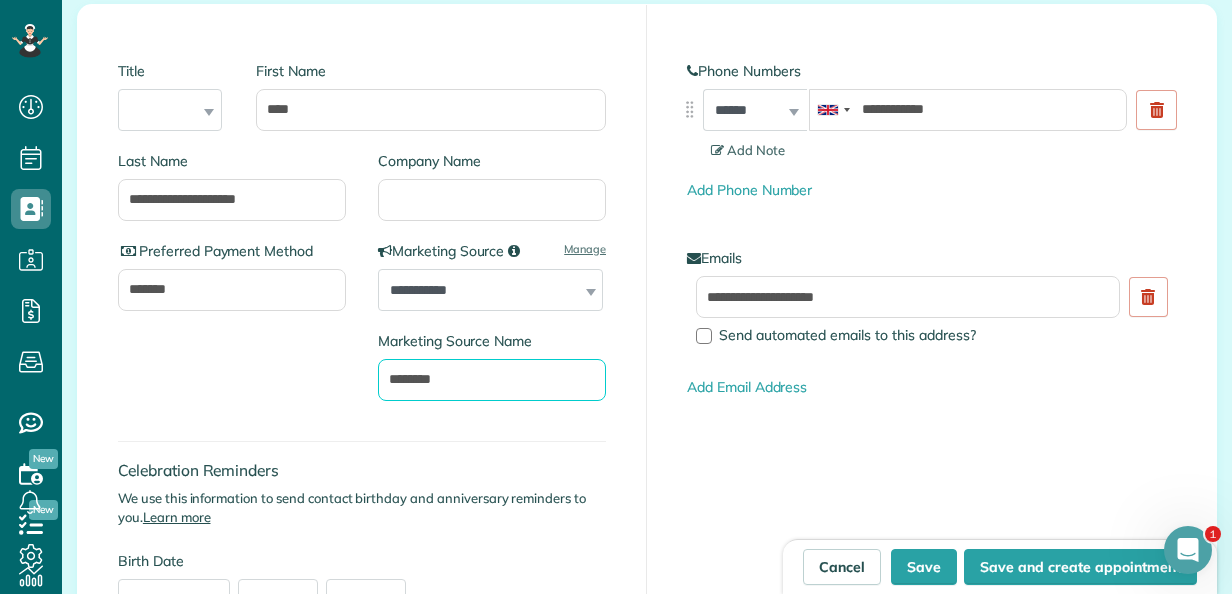 type on "********" 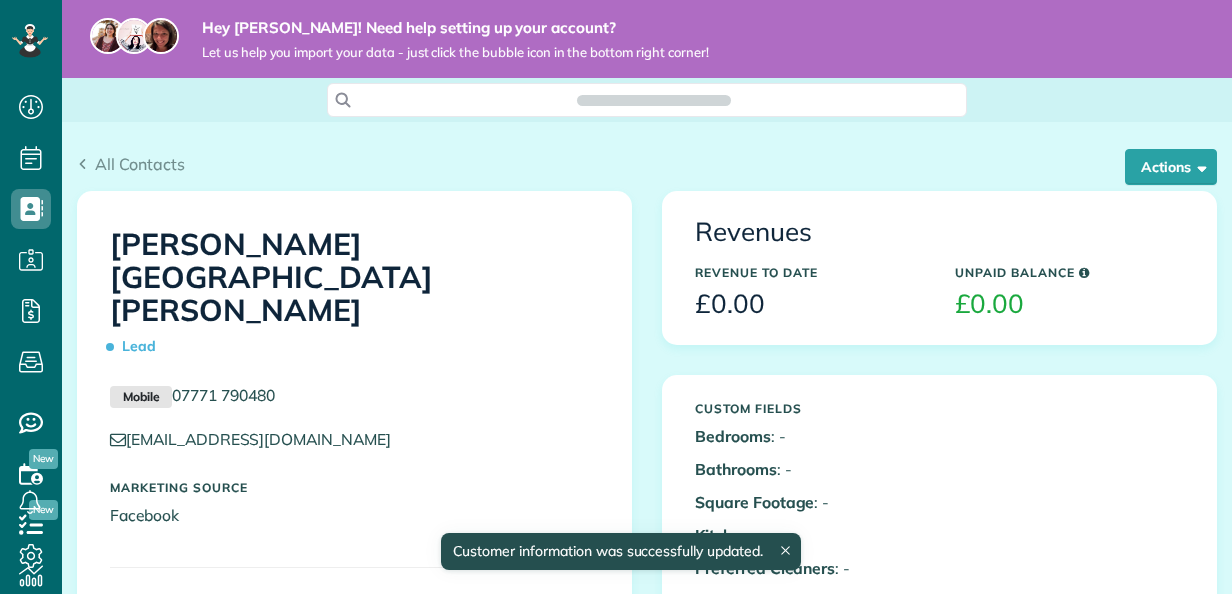 scroll, scrollTop: 0, scrollLeft: 0, axis: both 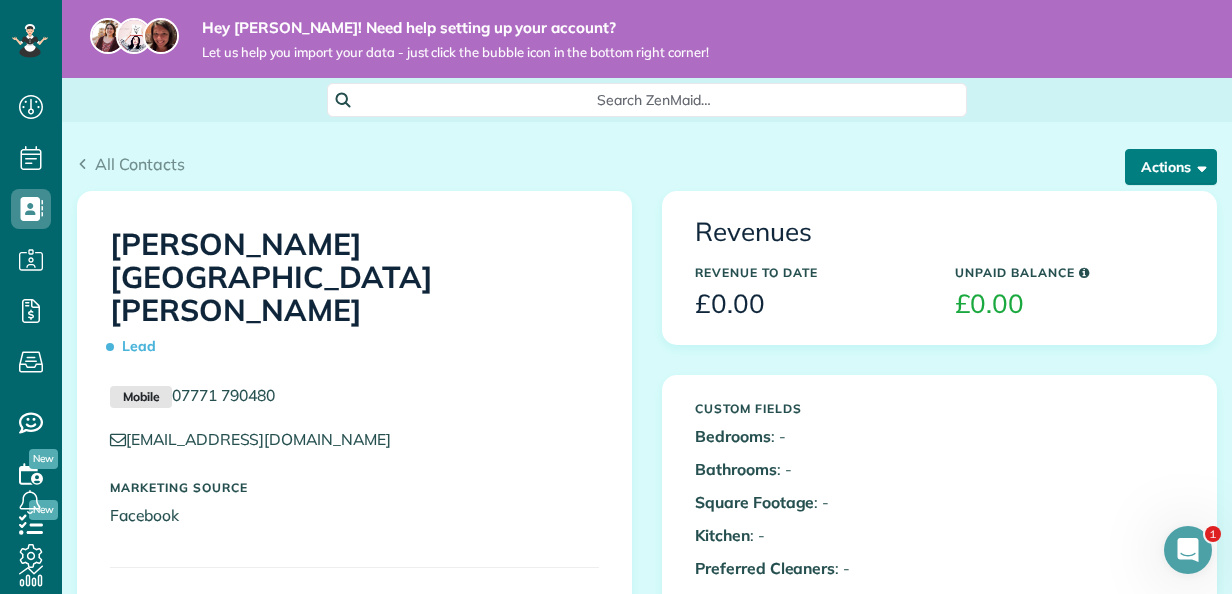 click on "Actions" at bounding box center (1171, 167) 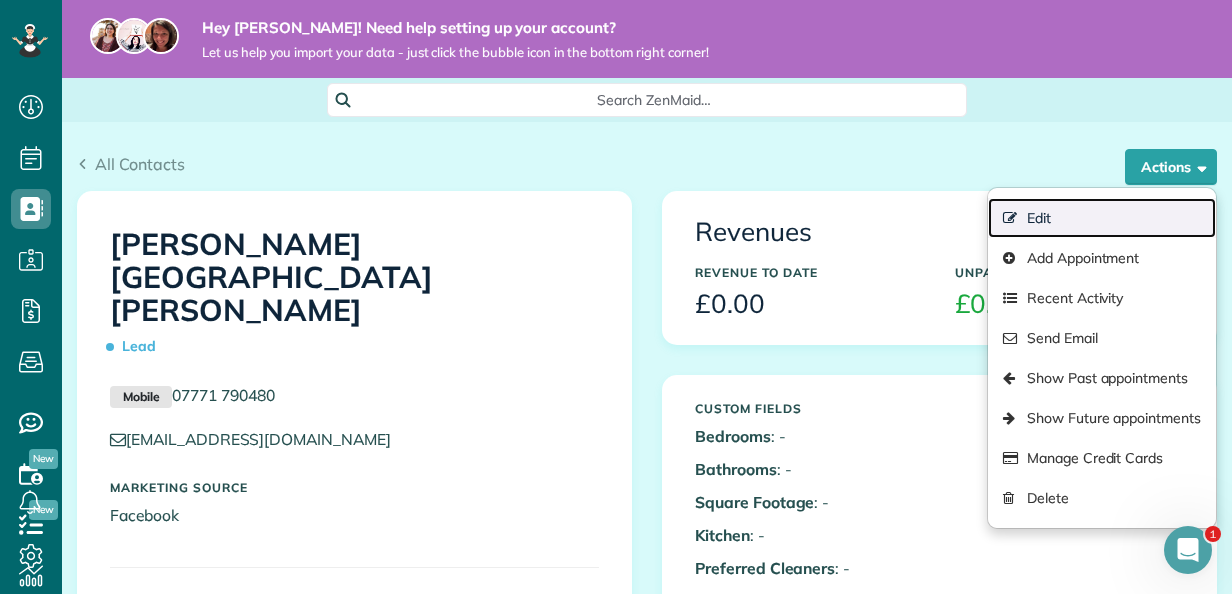 click on "Edit" at bounding box center [1102, 218] 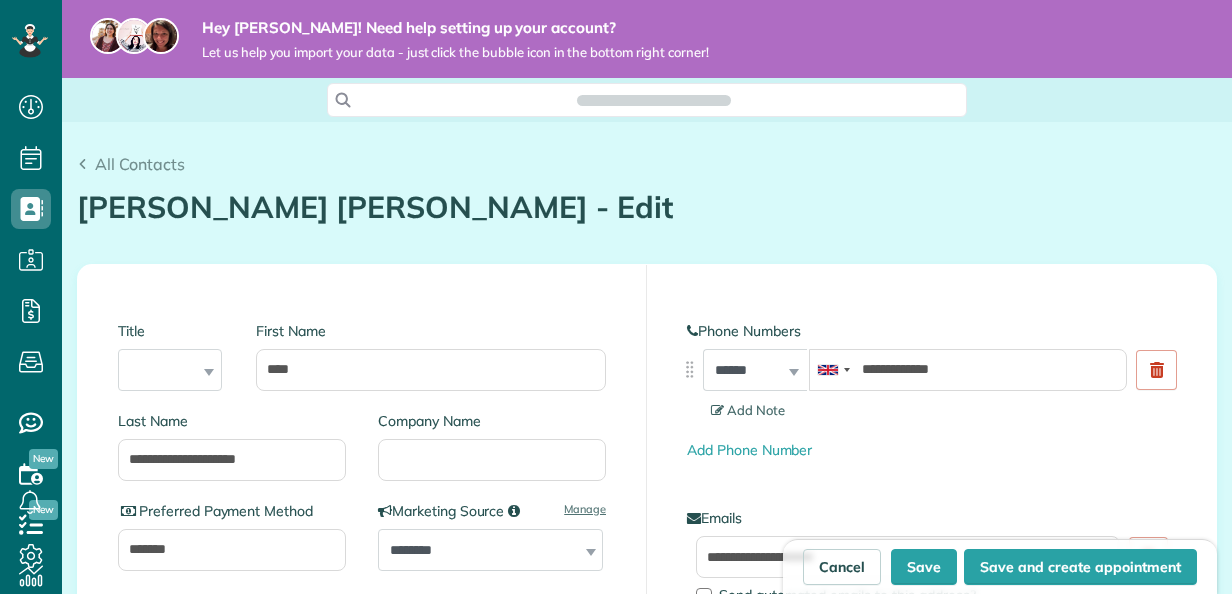 scroll, scrollTop: 0, scrollLeft: 0, axis: both 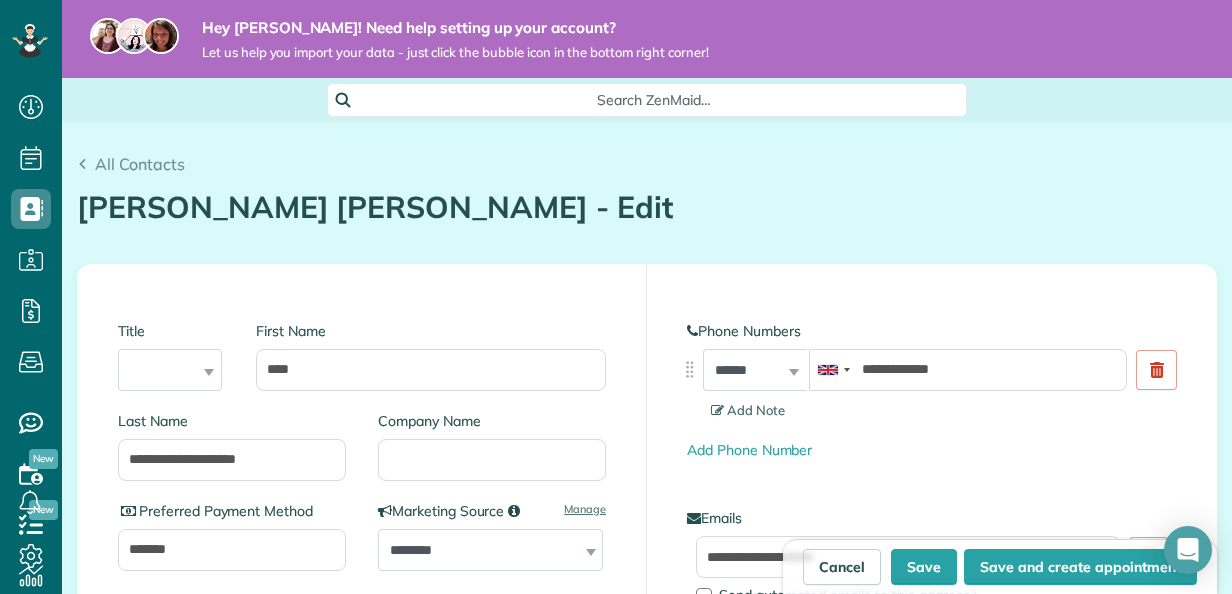 type on "**********" 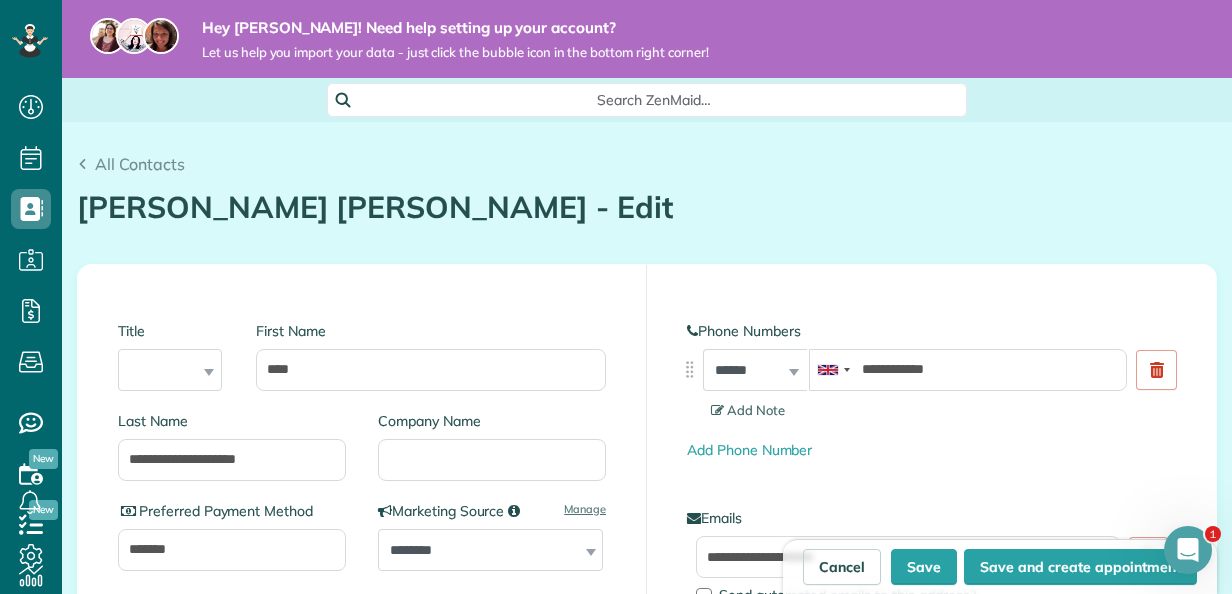scroll, scrollTop: 0, scrollLeft: 0, axis: both 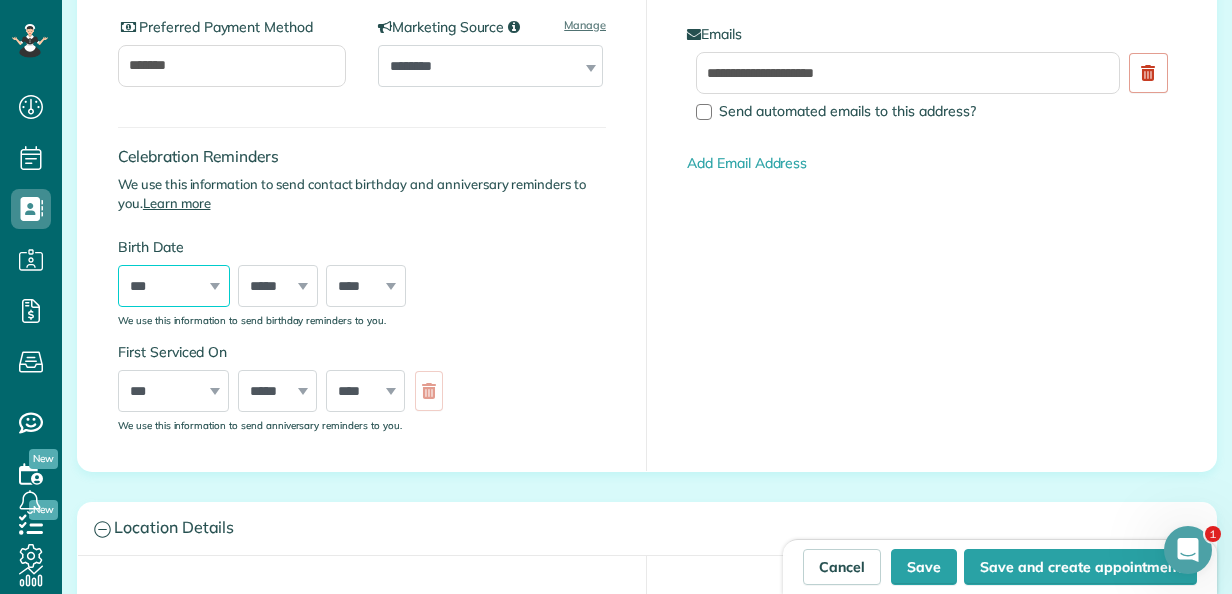 click on "***
*
*
*
*
*
*
*
*
*
**
**
**
**
**
**
**
**
**
**
**
**
**
**
**
**
**
**
**
**
**
**" at bounding box center (174, 286) 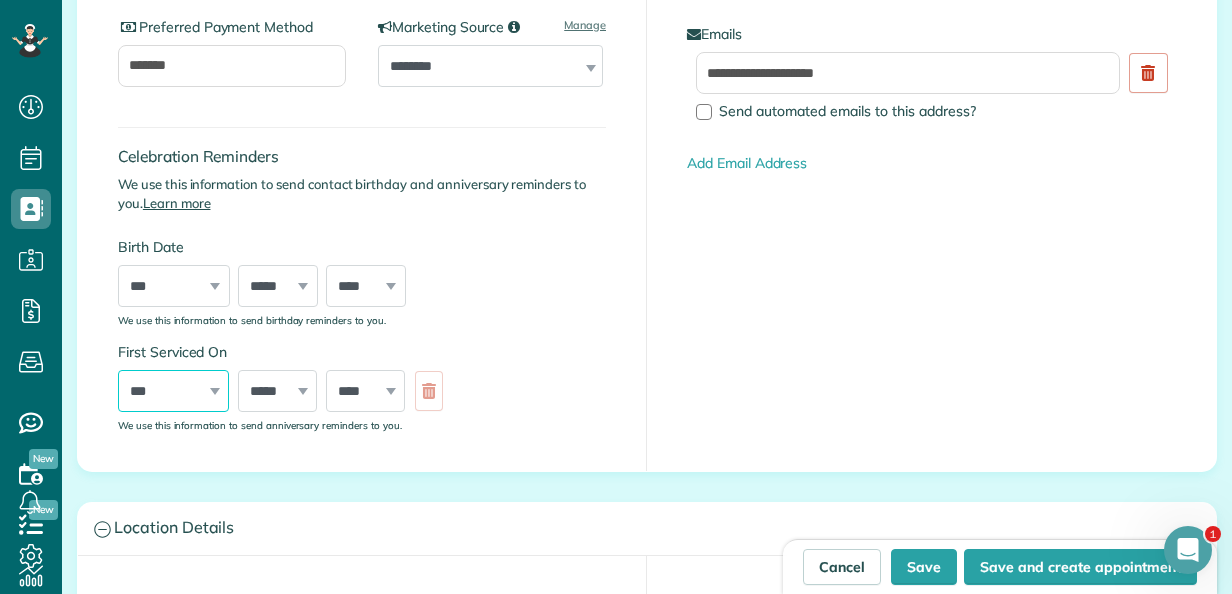 click on "***
*
*
*
*
*
*
*
*
*
**
**
**
**
**
**
**
**
**
**
**
**
**
**
**
**
**
**
**
**
**
**" at bounding box center (173, 391) 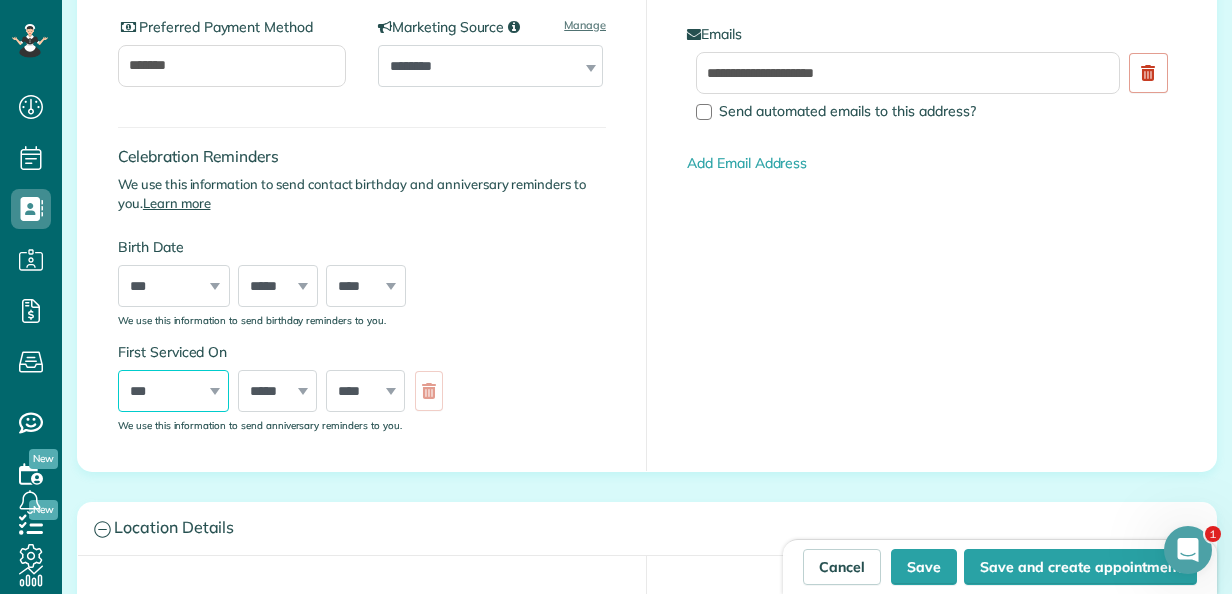 select on "**" 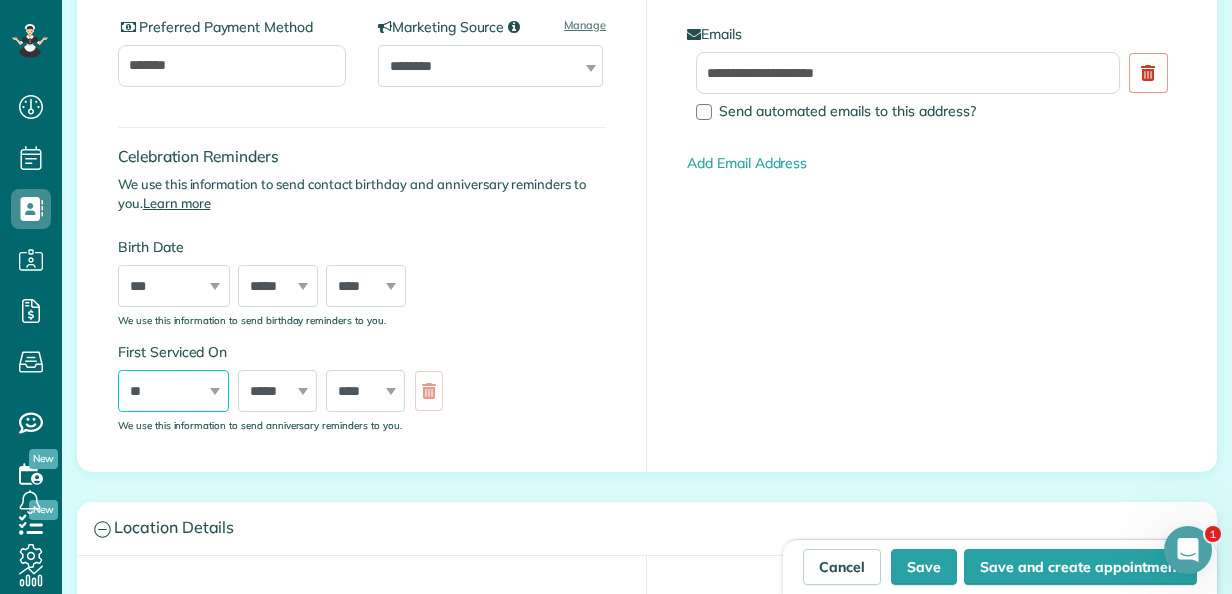 click on "***
*
*
*
*
*
*
*
*
*
**
**
**
**
**
**
**
**
**
**
**
**
**
**
**
**
**
**
**
**
**
**" at bounding box center [173, 391] 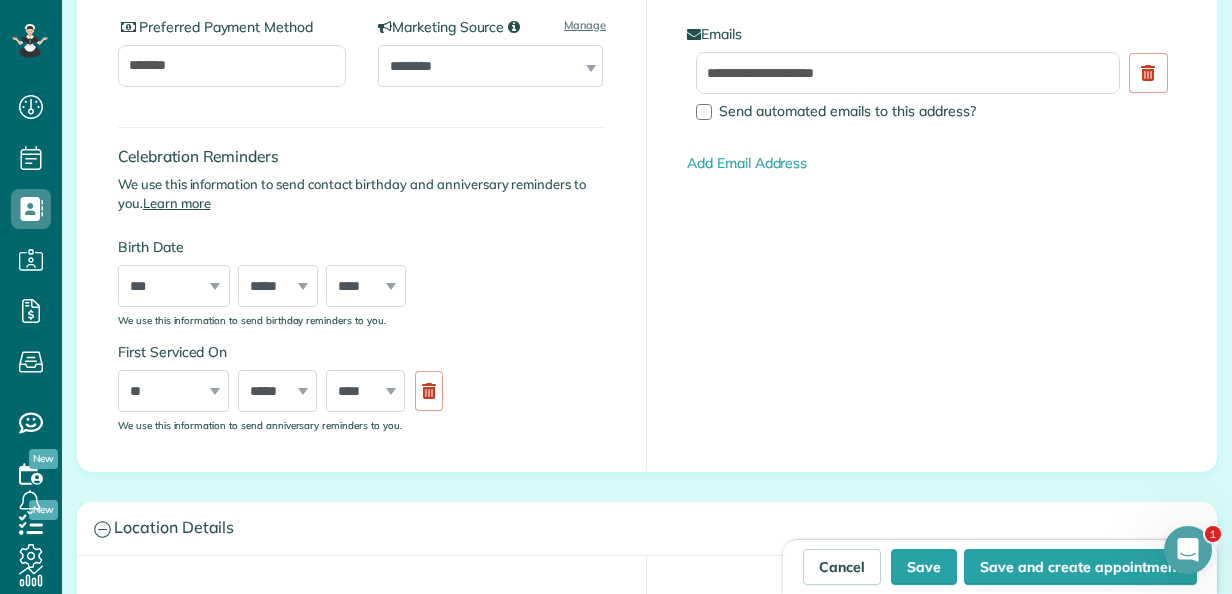 click on "*****
*******
********
*****
*****
***
****
****
******
*********
*******
********
********" at bounding box center [278, 391] 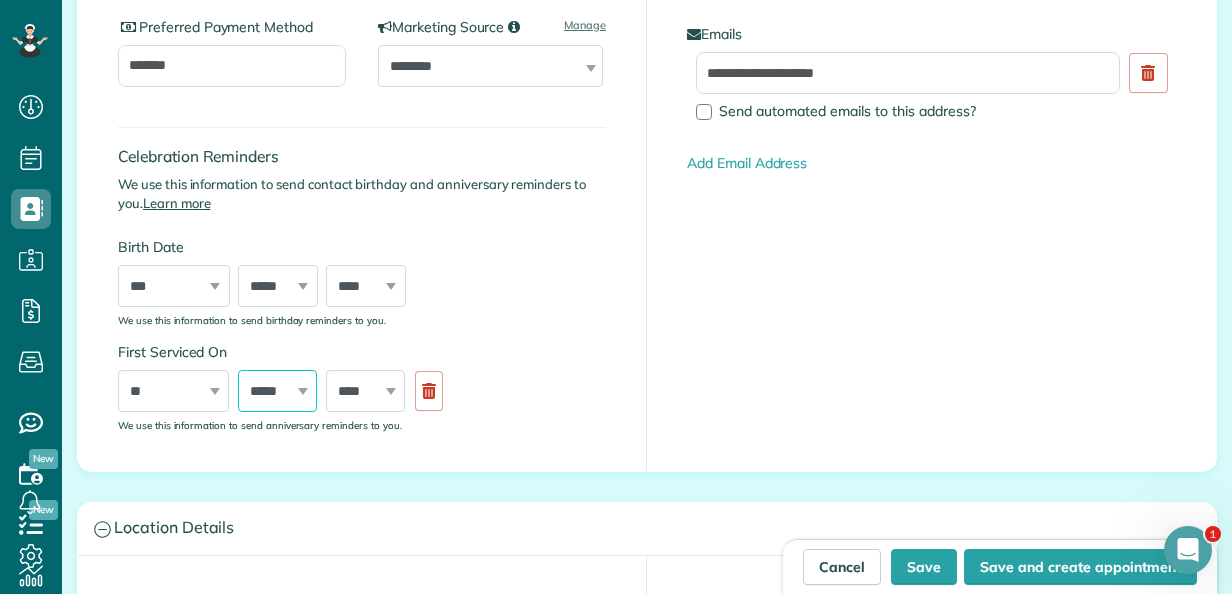 click on "*****
*******
********
*****
*****
***
****
****
******
*********
*******
********
********" at bounding box center [277, 391] 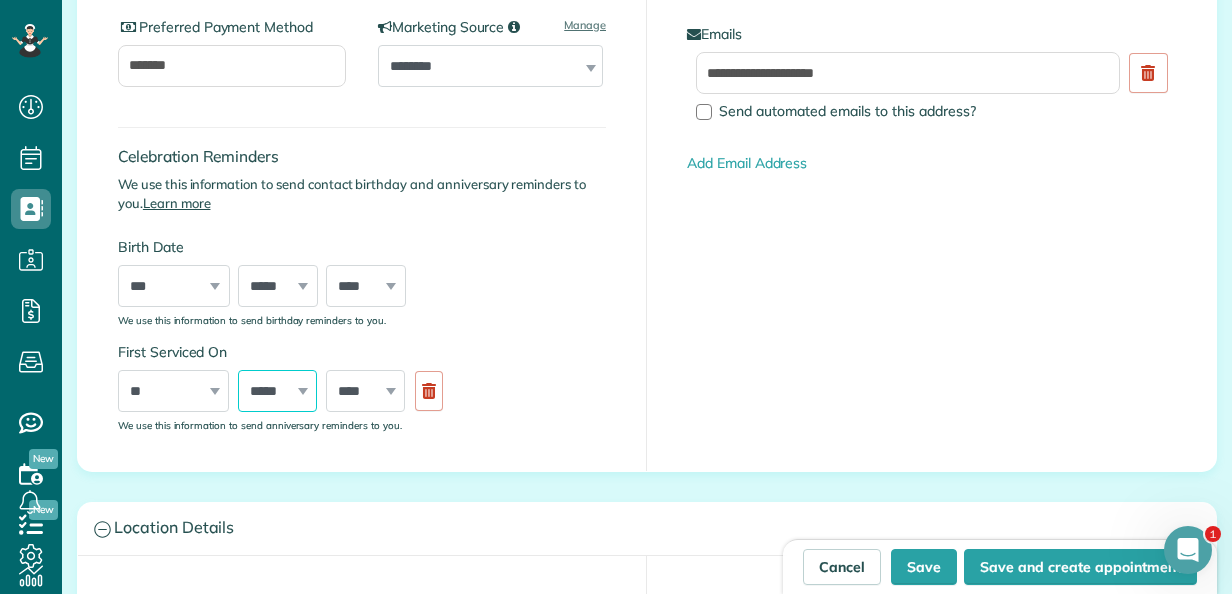 select on "**" 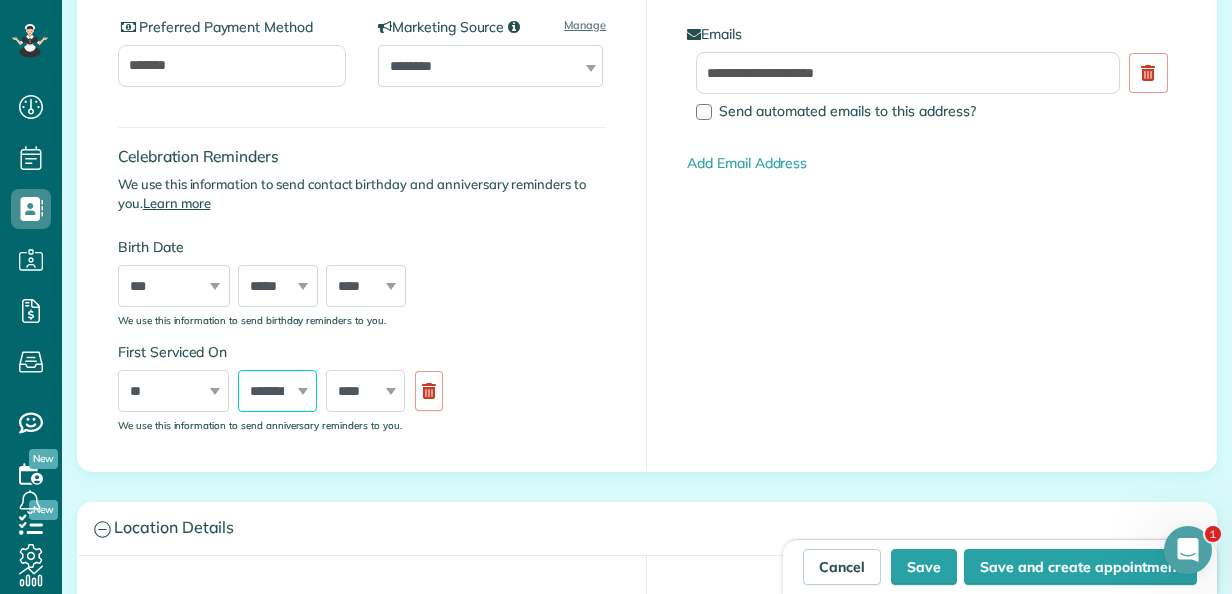 click on "*****
*******
********
*****
*****
***
****
****
******
*********
*******
********
********" at bounding box center [277, 391] 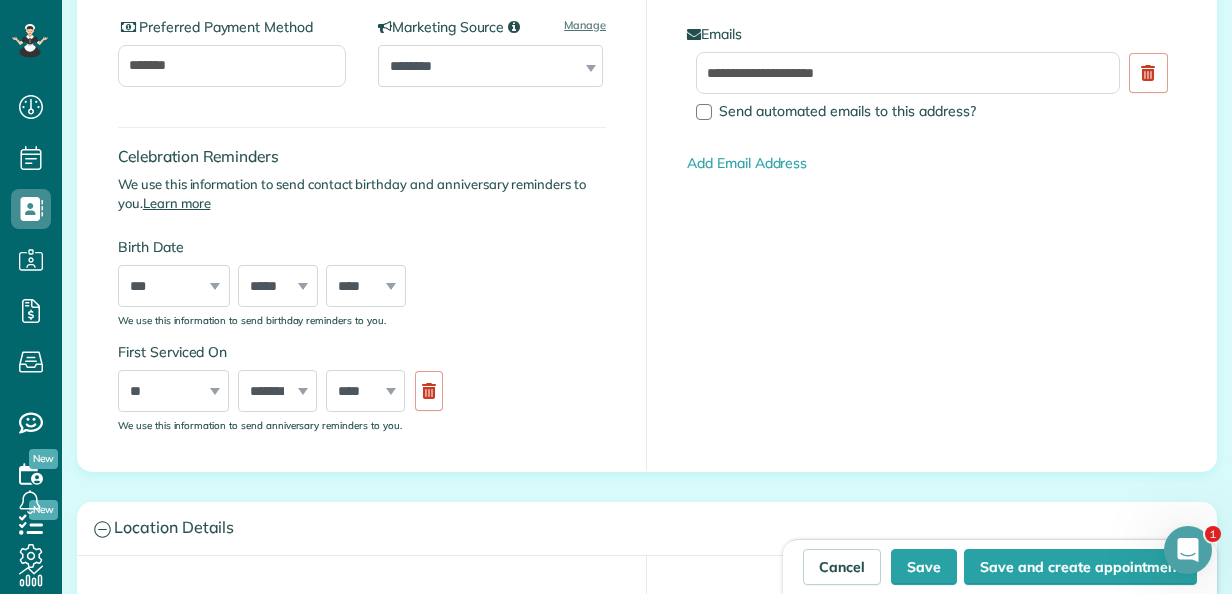 click on "****
****
****
****
****
****
****
****
****
****
****
****
****
****
****
****
****
****
****
****
****
****
****
****
****
****
****
****
****
****
****
****
****
****
****
****
****
****
****
****
****
****
****
****
****
****
****
****
****
****
****
****" at bounding box center [366, 391] 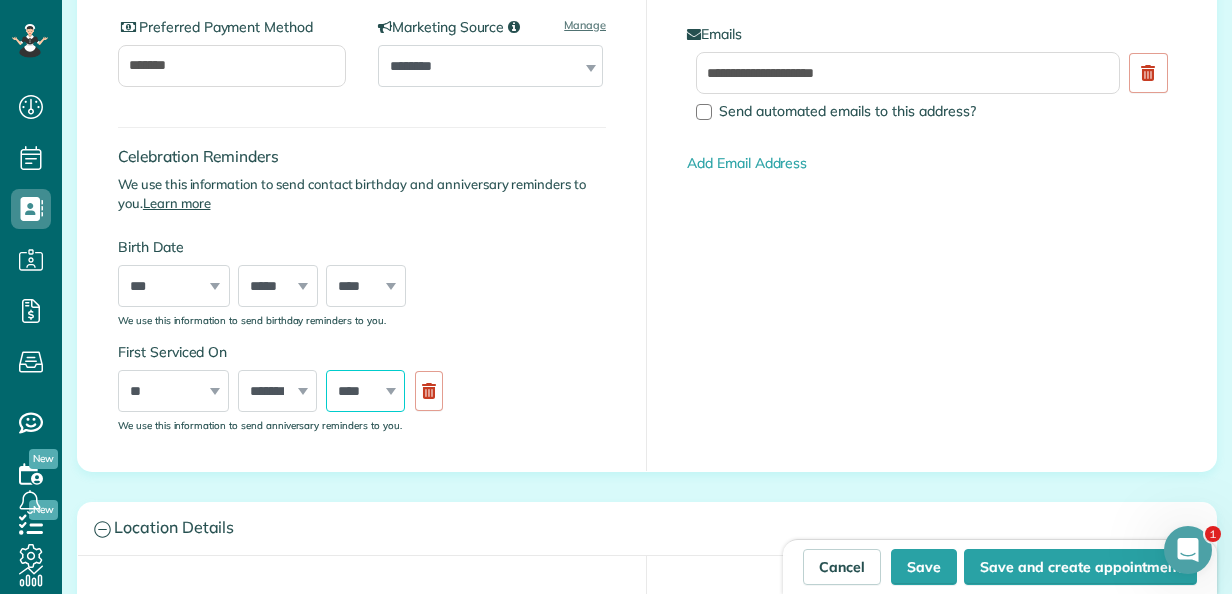 click on "****
****
****
****
****
****
****
****
****
****
****
****
****
****
****
****
****
****
****
****
****
****
****
****
****
****
****
****
****
****
****
****
****
****
****
****
****
****
****
****
****
****
****
****
****
****
****
****
****
****
****
****" at bounding box center (365, 391) 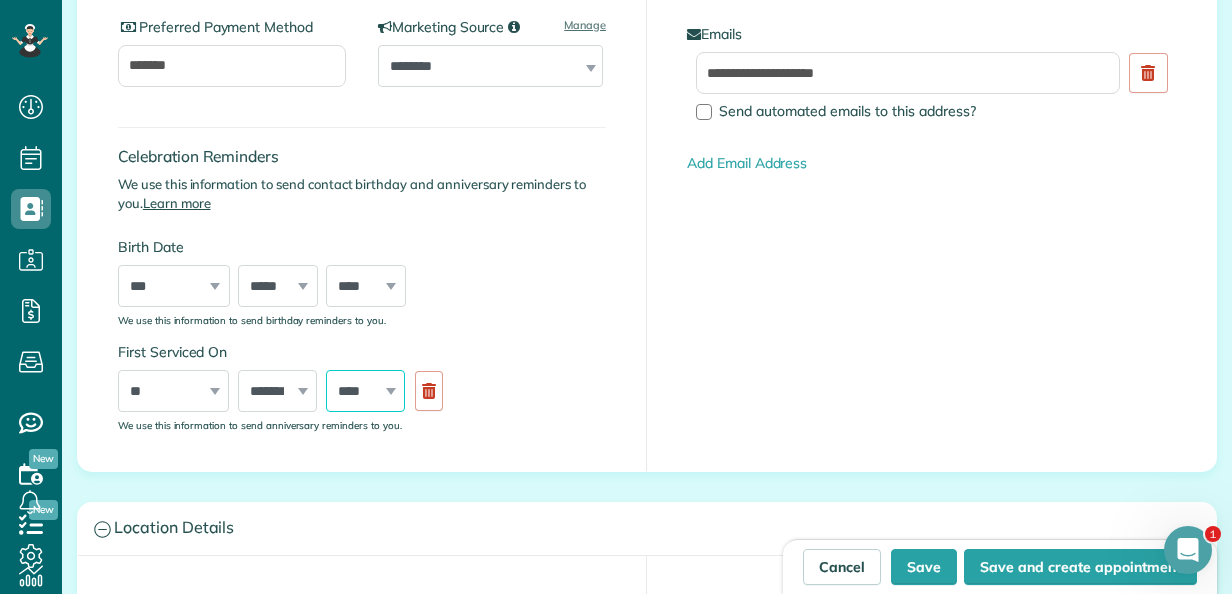 select on "****" 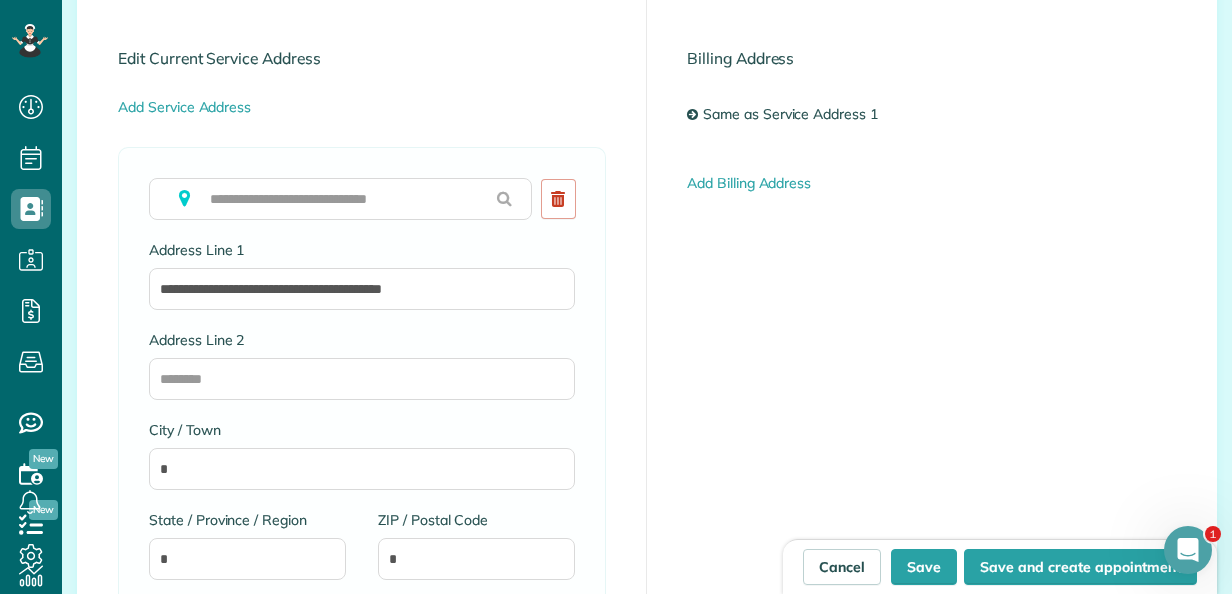 scroll, scrollTop: 1040, scrollLeft: 0, axis: vertical 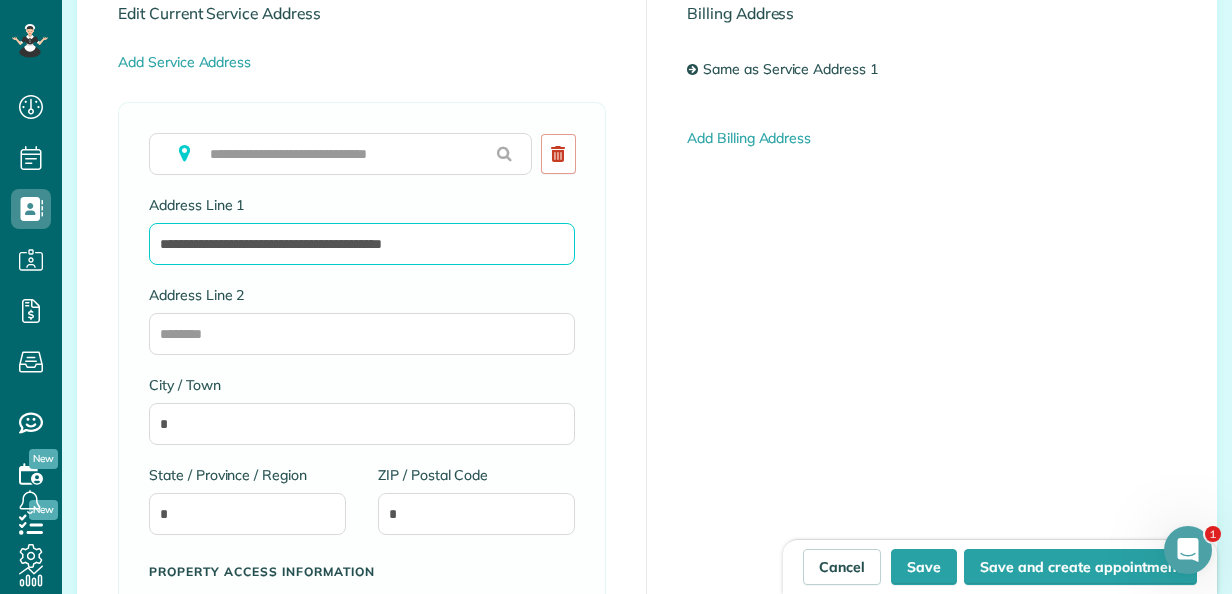 drag, startPoint x: 473, startPoint y: 249, endPoint x: 391, endPoint y: 239, distance: 82.607506 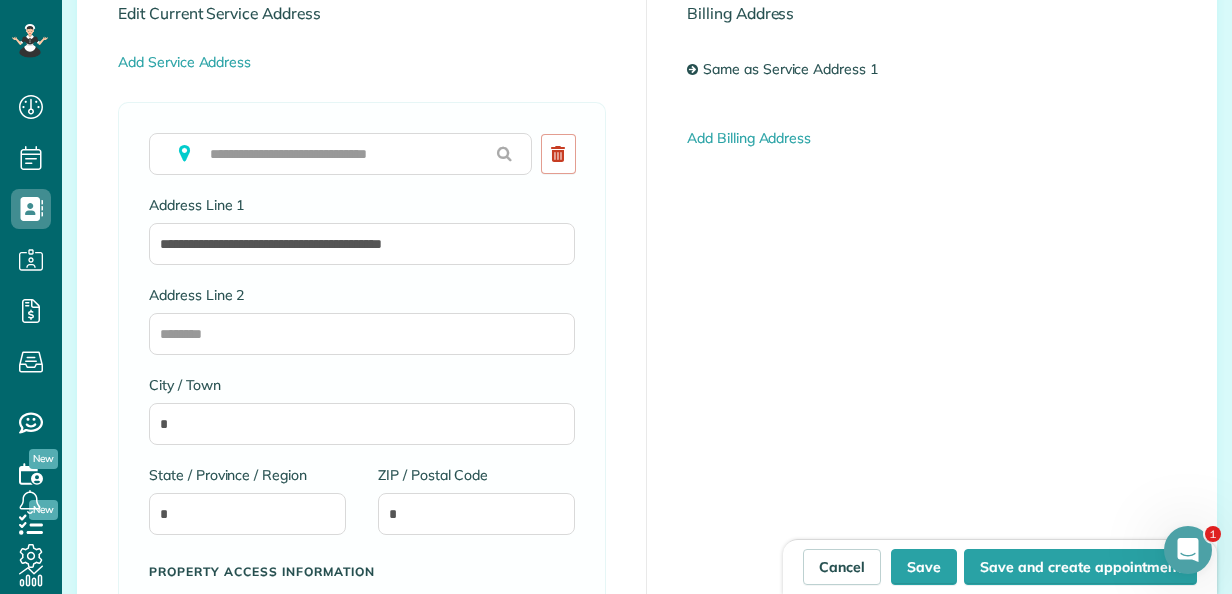 drag, startPoint x: 391, startPoint y: 239, endPoint x: 807, endPoint y: 246, distance: 416.0589 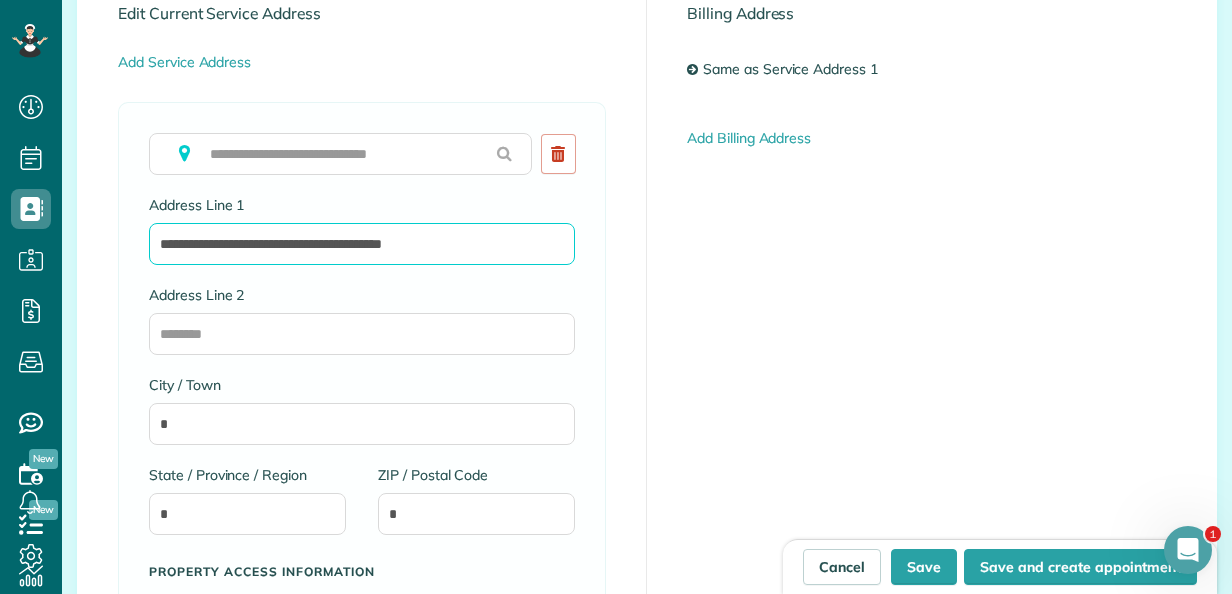 drag, startPoint x: 466, startPoint y: 247, endPoint x: 400, endPoint y: 240, distance: 66.37017 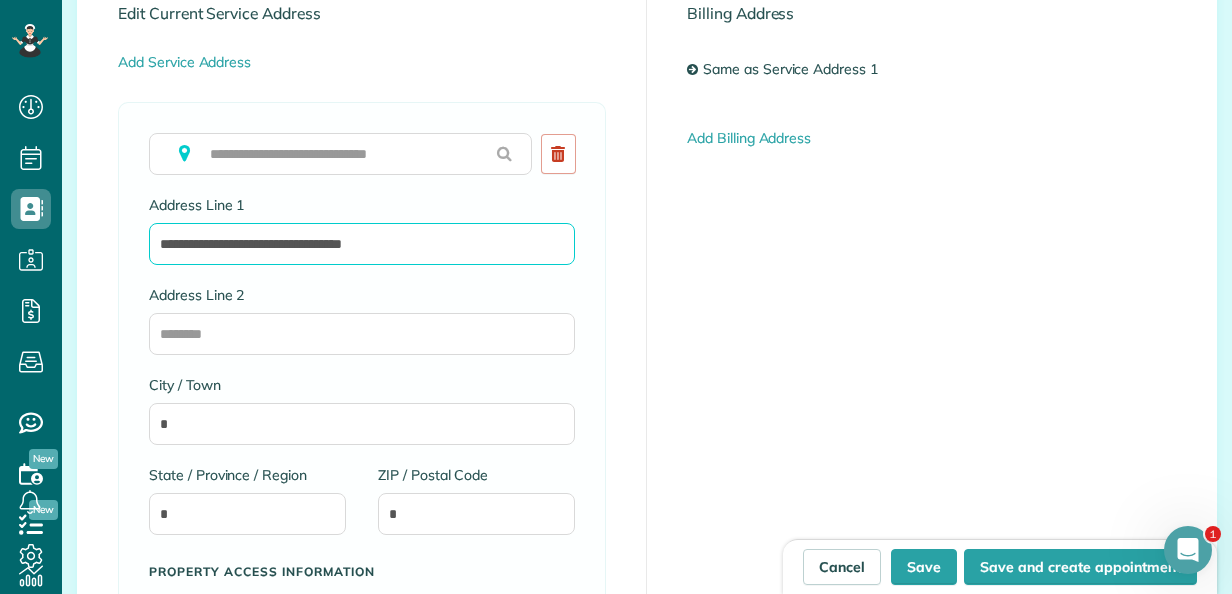 type on "**********" 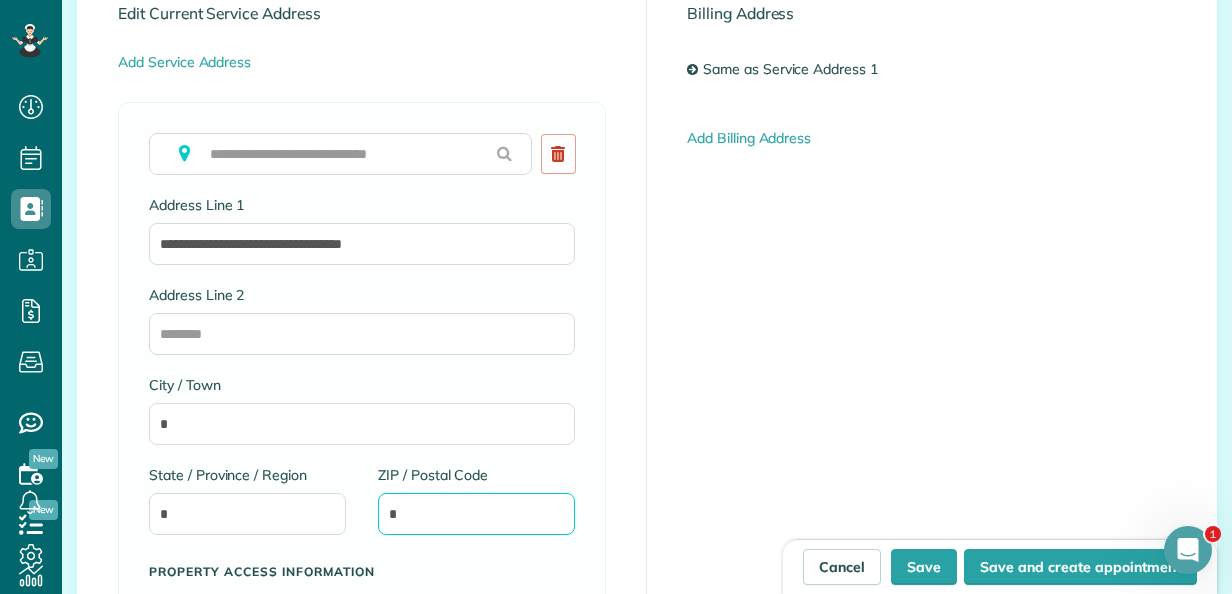 click on "*" at bounding box center (476, 514) 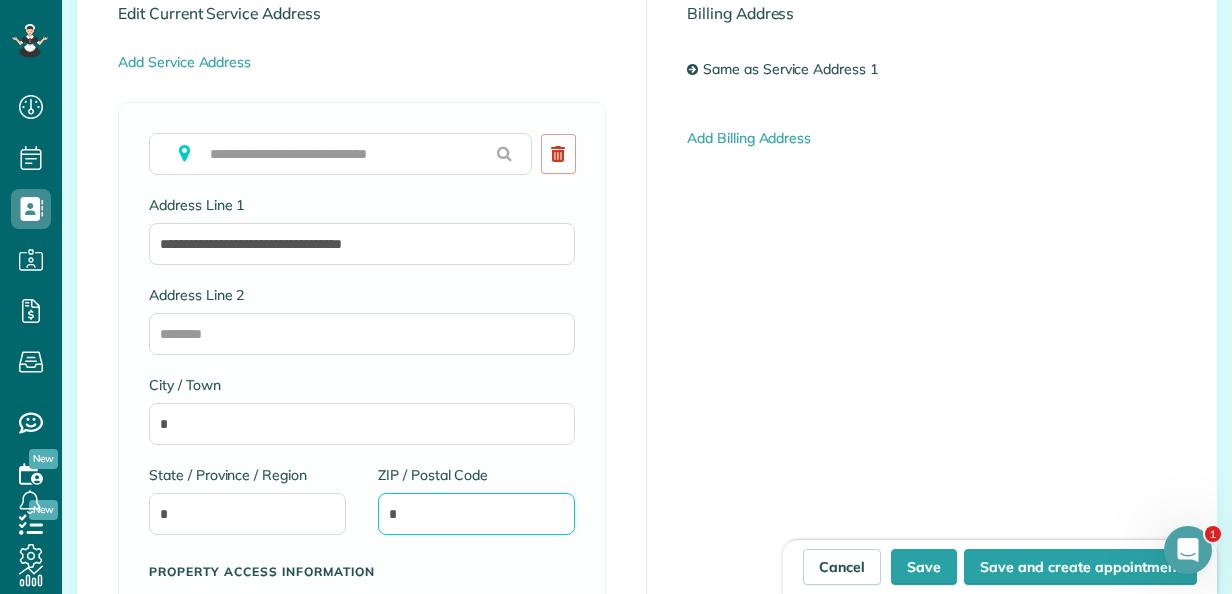 drag, startPoint x: 440, startPoint y: 518, endPoint x: 398, endPoint y: 512, distance: 42.426407 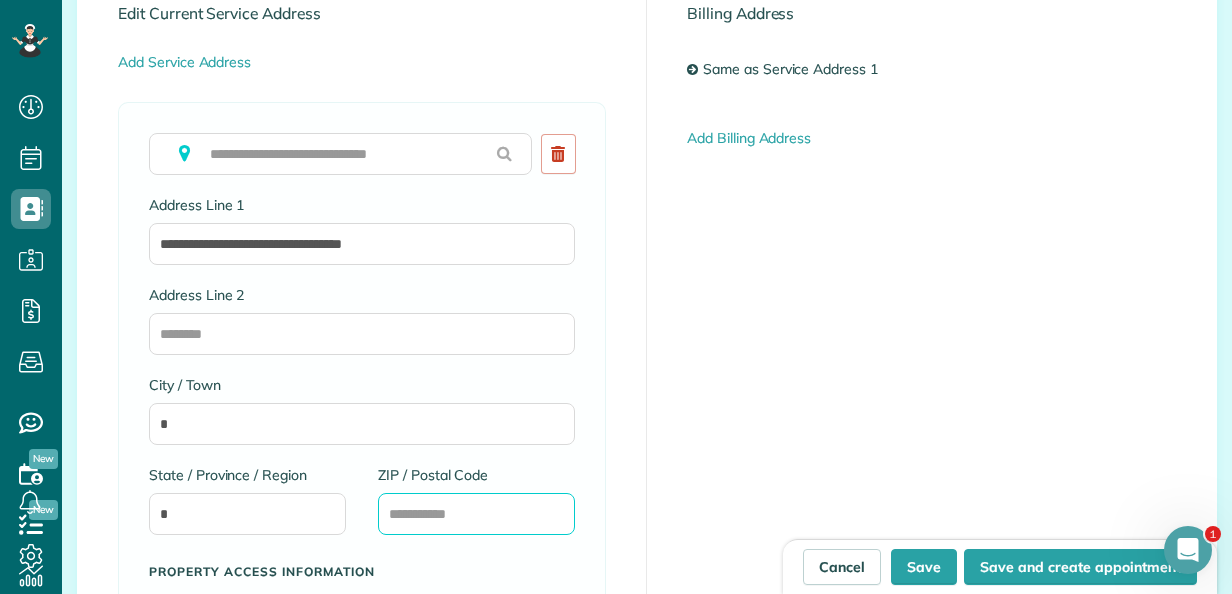 paste on "********" 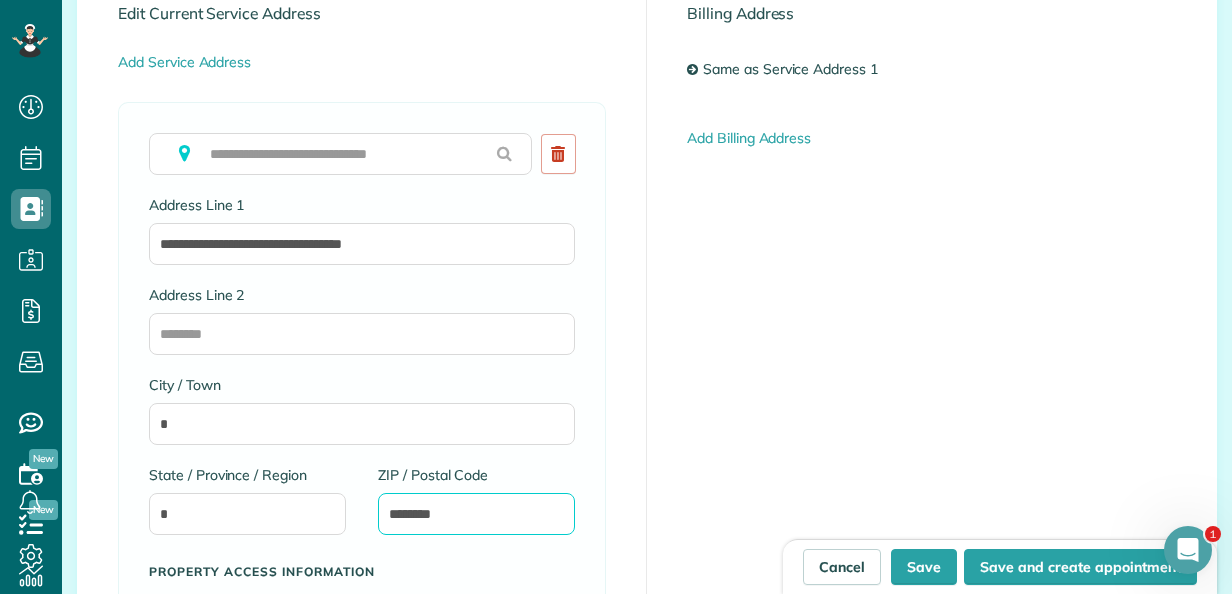 type on "********" 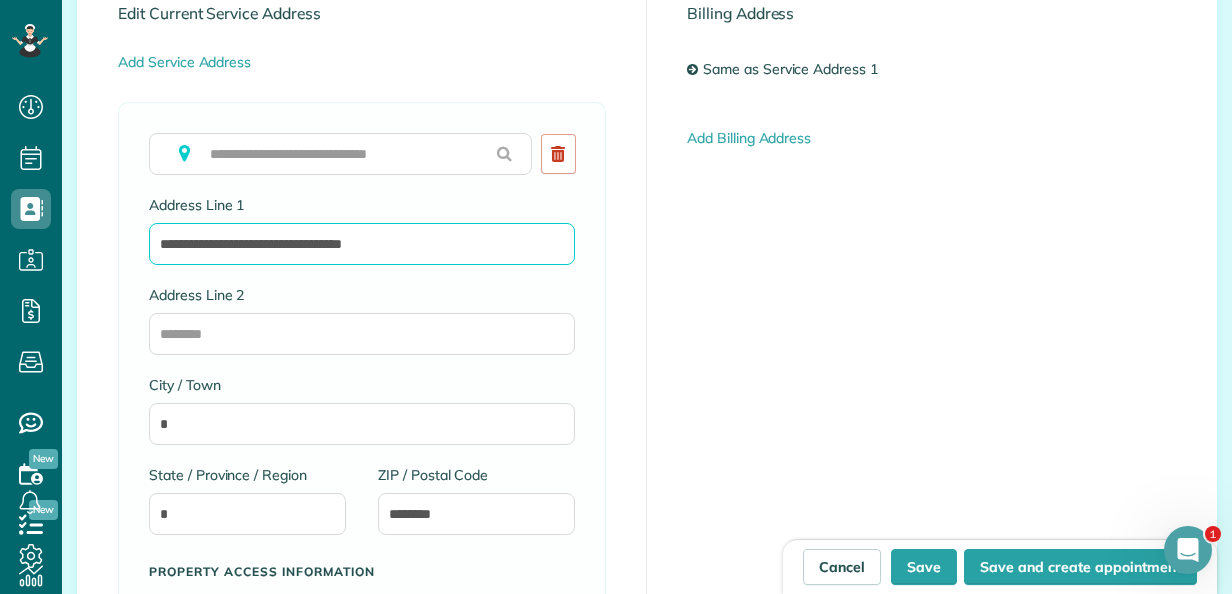 drag, startPoint x: 395, startPoint y: 243, endPoint x: 334, endPoint y: 236, distance: 61.400326 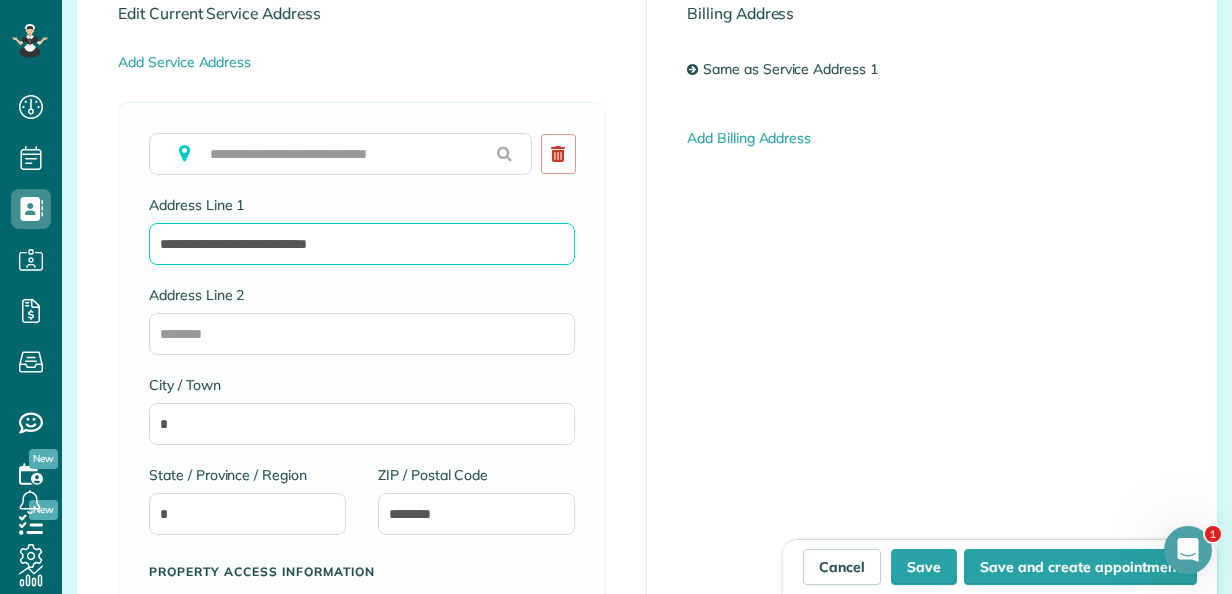 type on "**********" 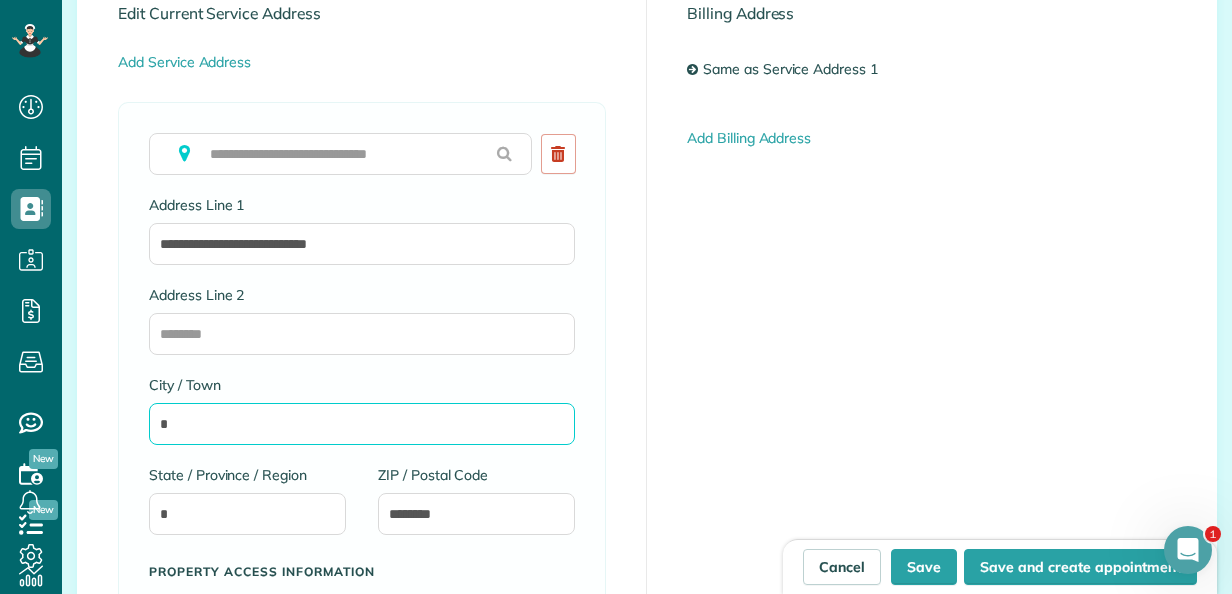 click on "*" at bounding box center (362, 424) 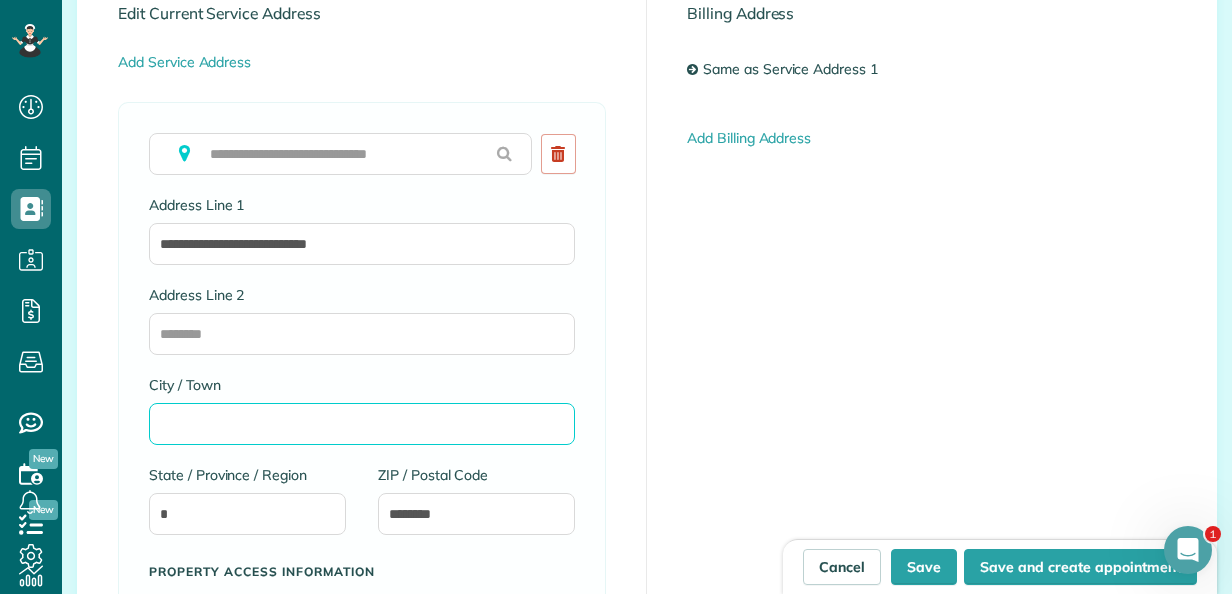 paste on "*******" 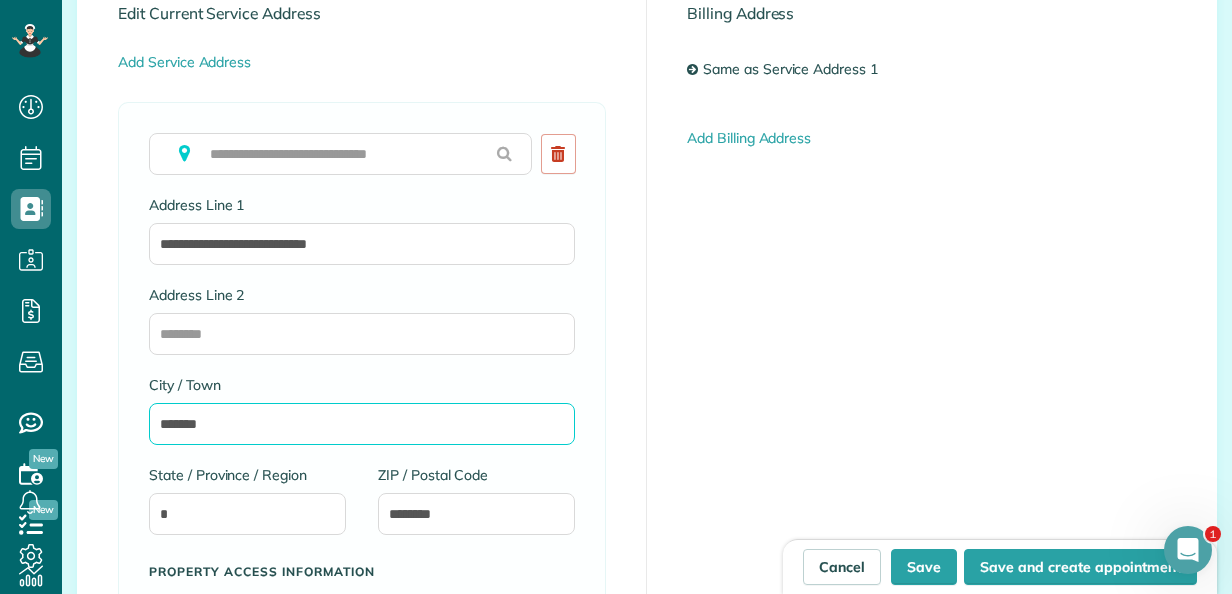 type on "*******" 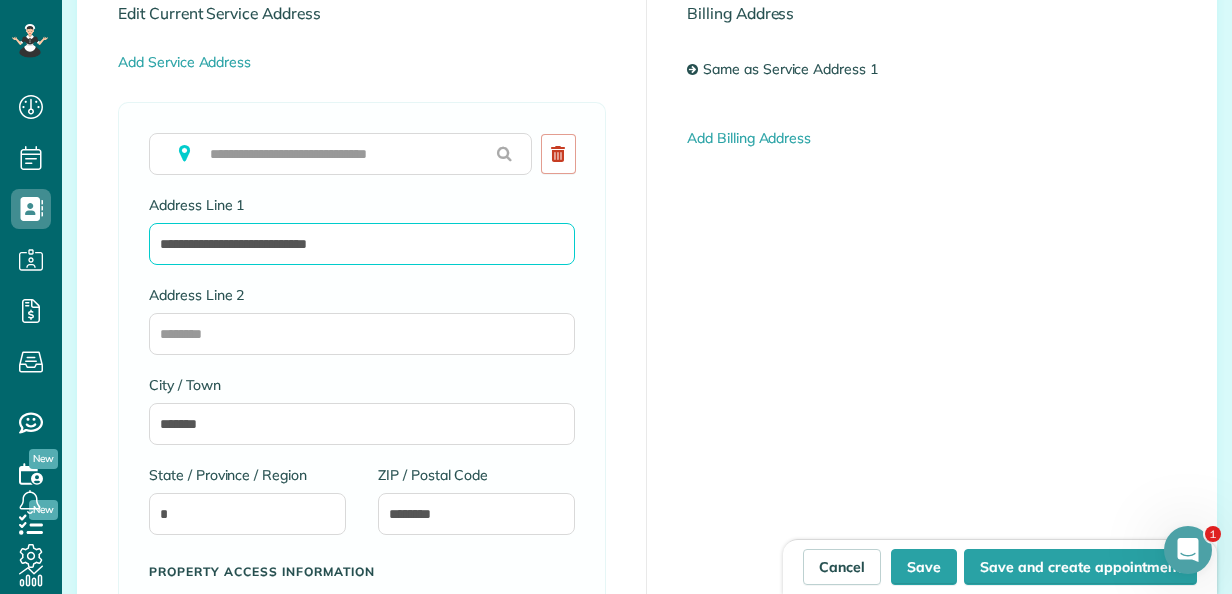 drag, startPoint x: 352, startPoint y: 249, endPoint x: 242, endPoint y: 239, distance: 110.45361 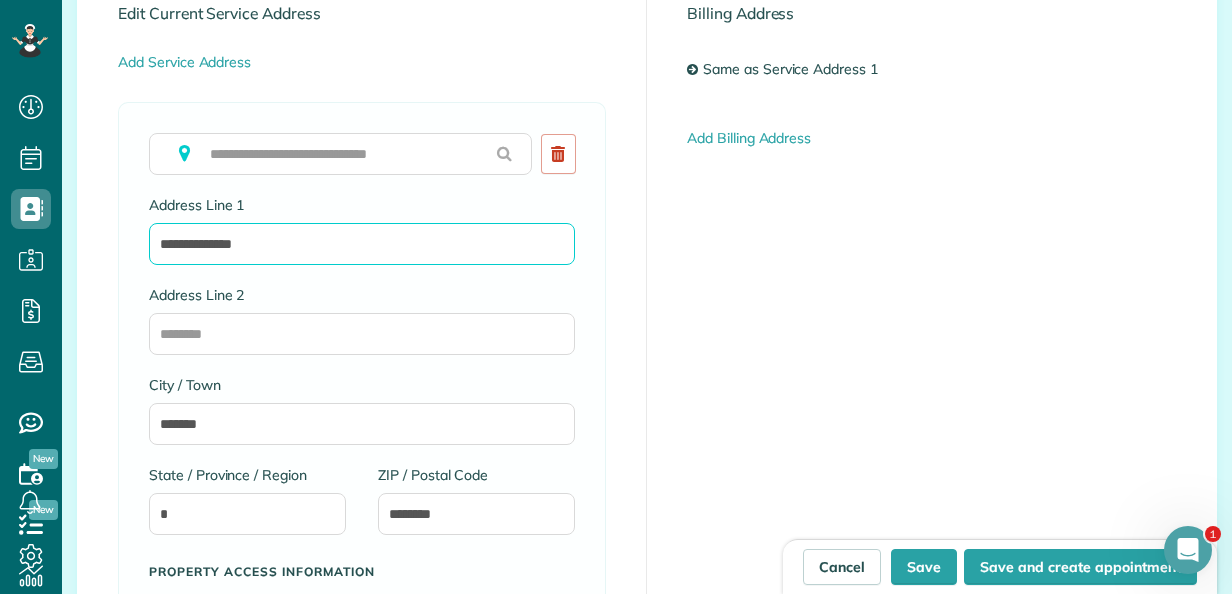 type on "**********" 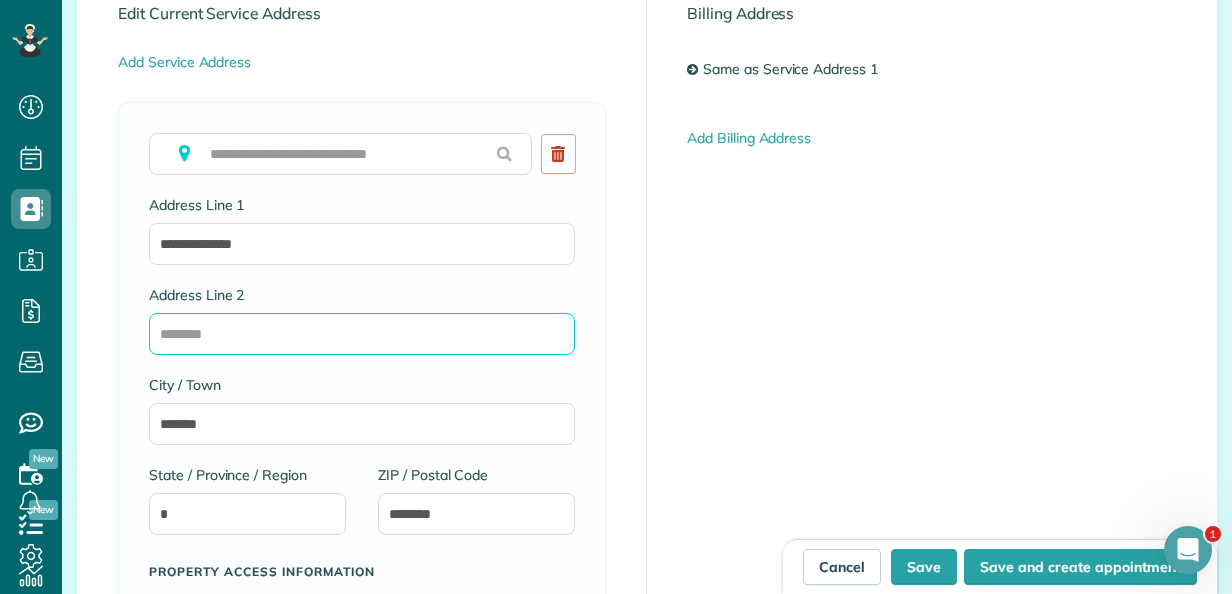 click on "Address Line 2" at bounding box center [362, 334] 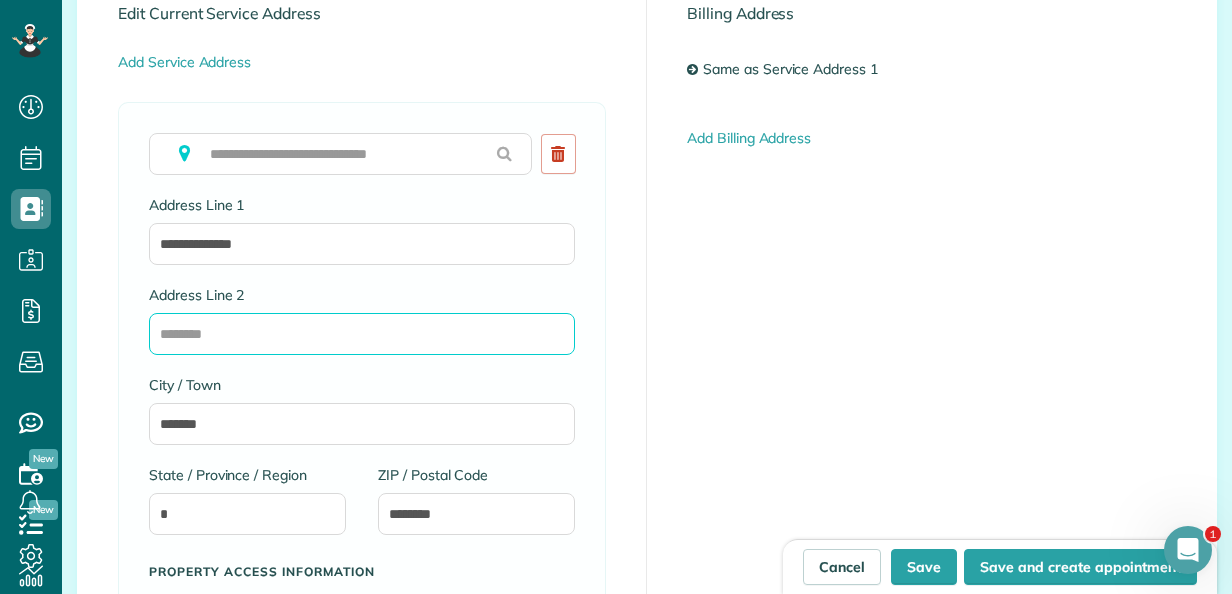 paste on "**********" 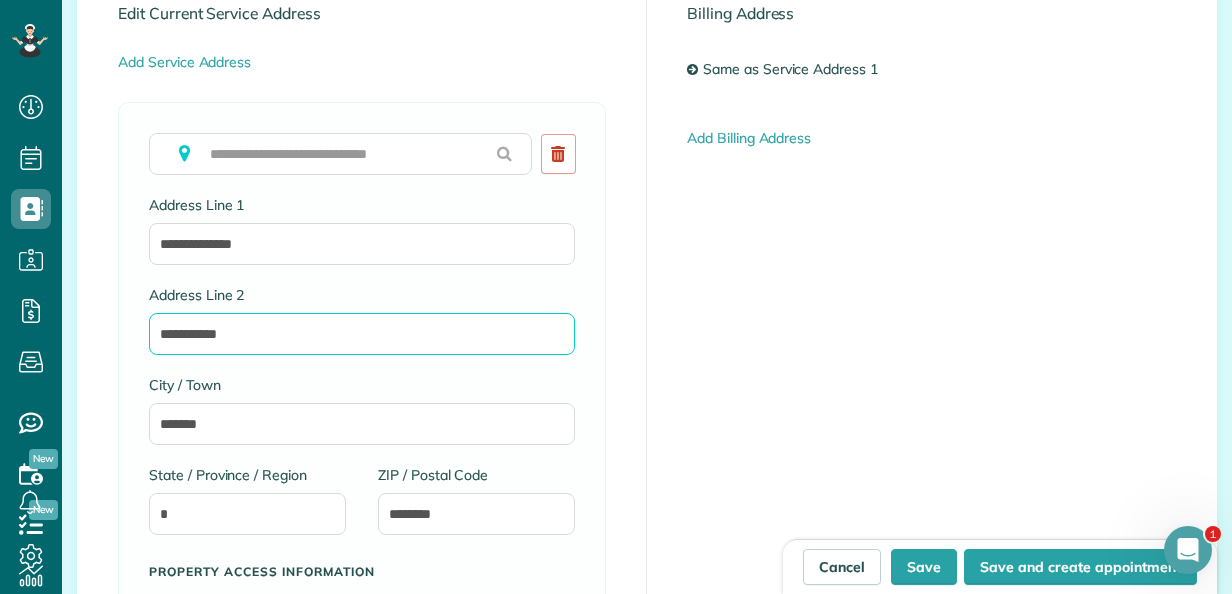 type on "**********" 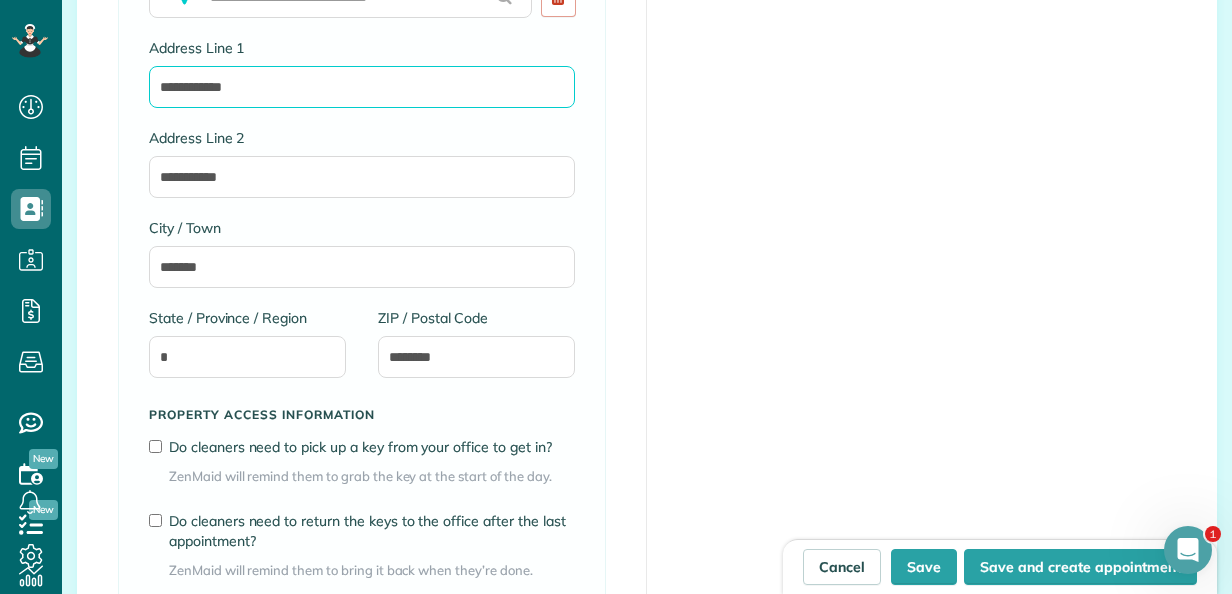 scroll, scrollTop: 1251, scrollLeft: 0, axis: vertical 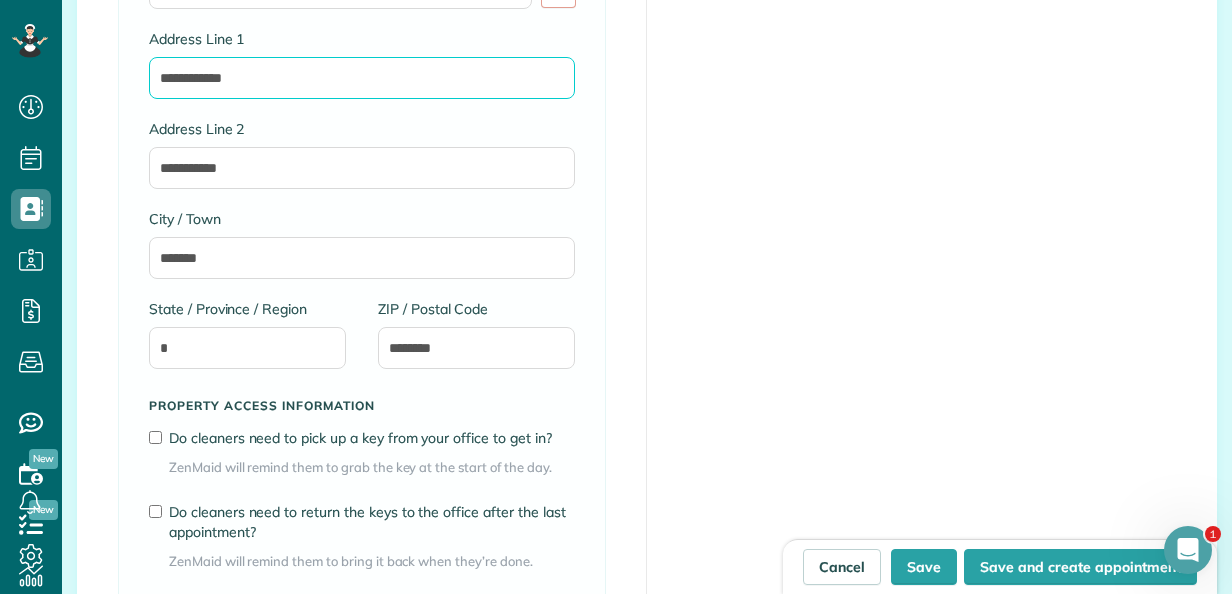 type on "**********" 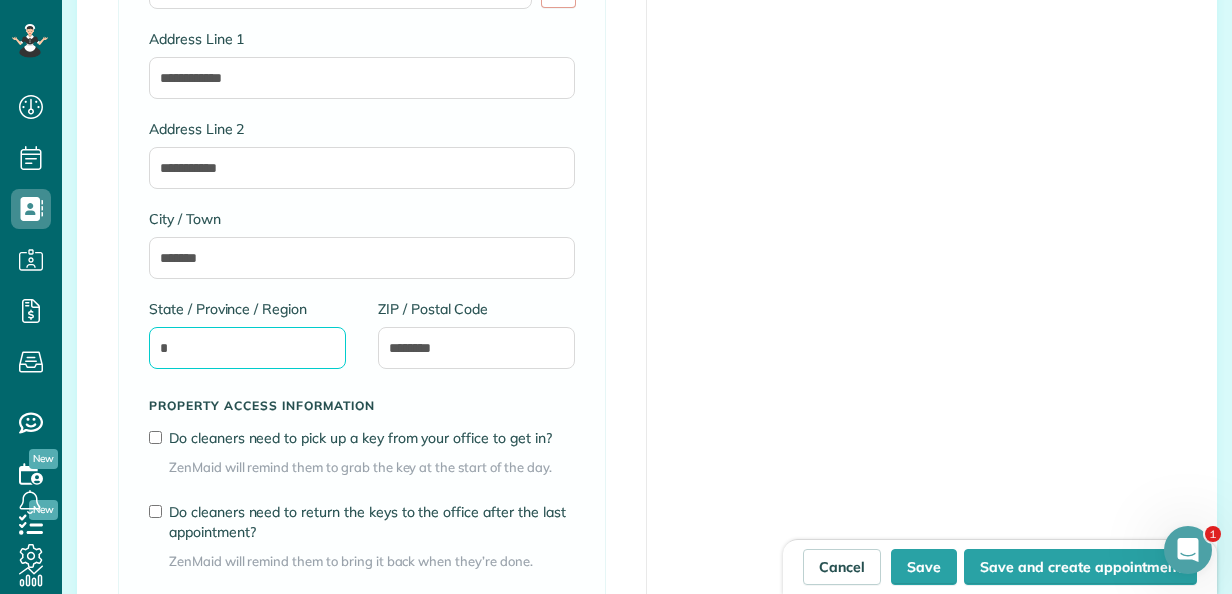 click on "*" at bounding box center (247, 348) 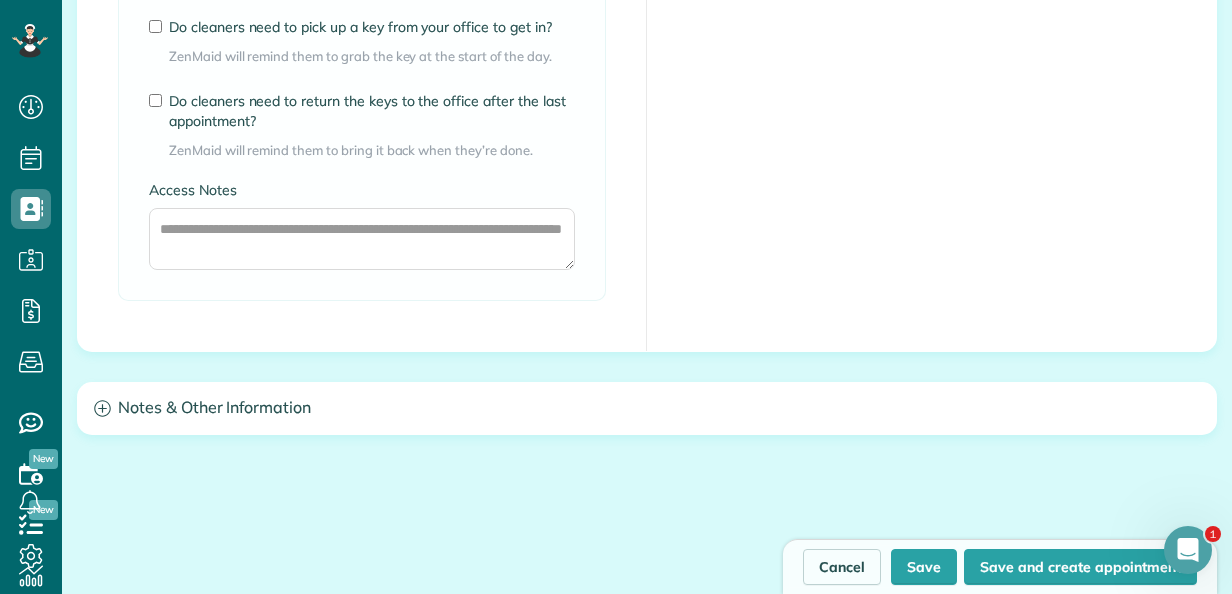 scroll, scrollTop: 1686, scrollLeft: 0, axis: vertical 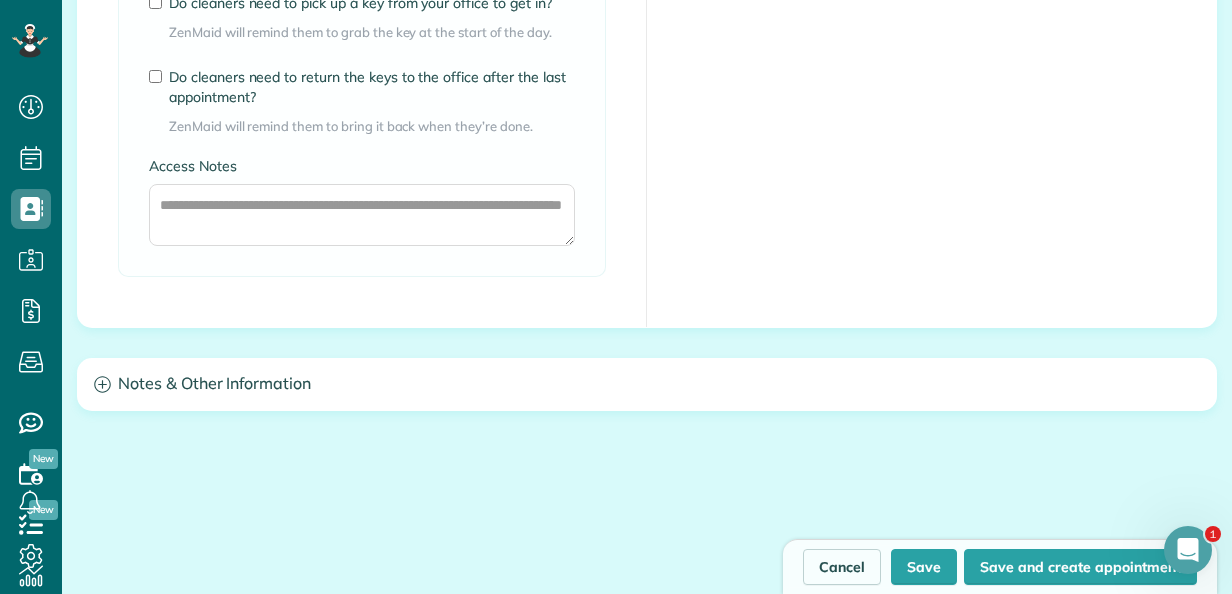 type 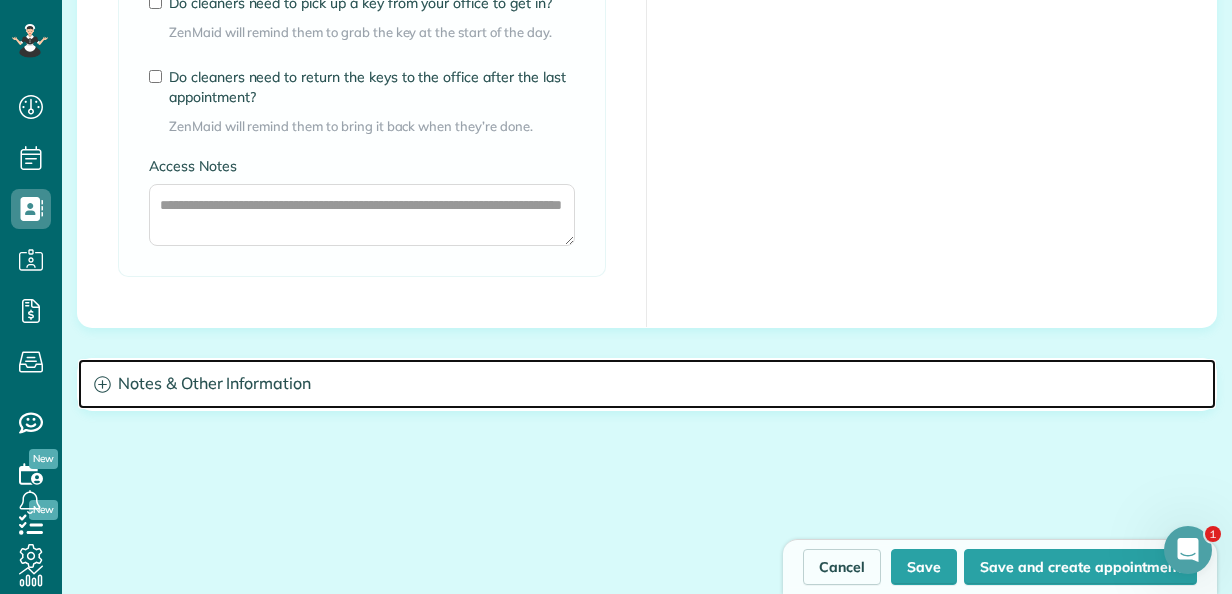 click 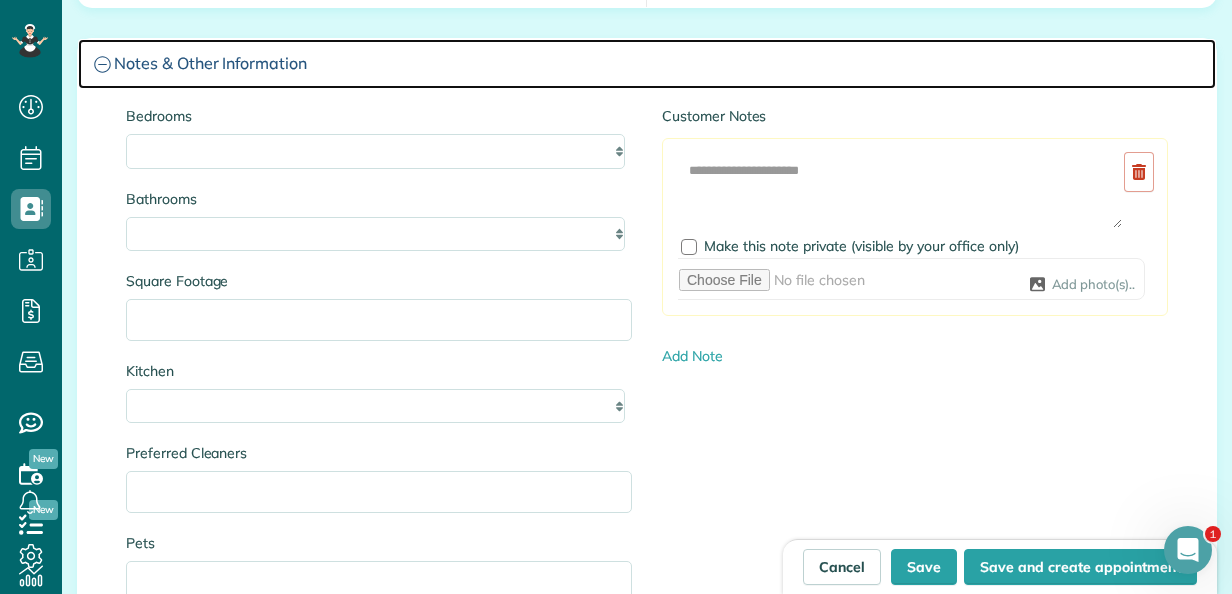 scroll, scrollTop: 1990, scrollLeft: 0, axis: vertical 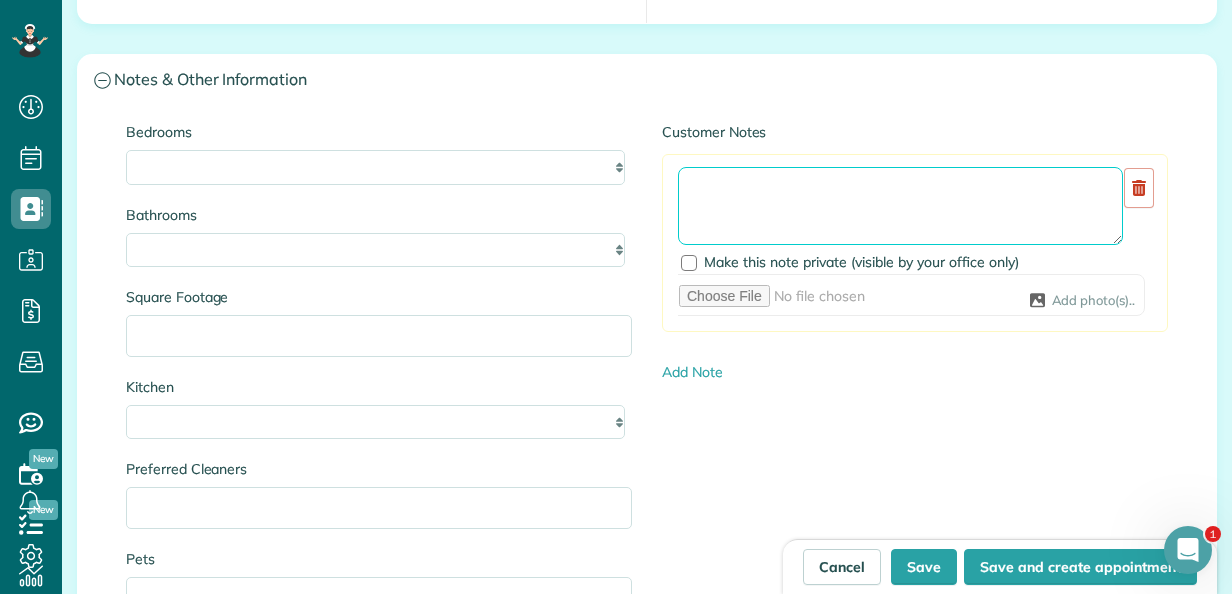 click at bounding box center (900, 206) 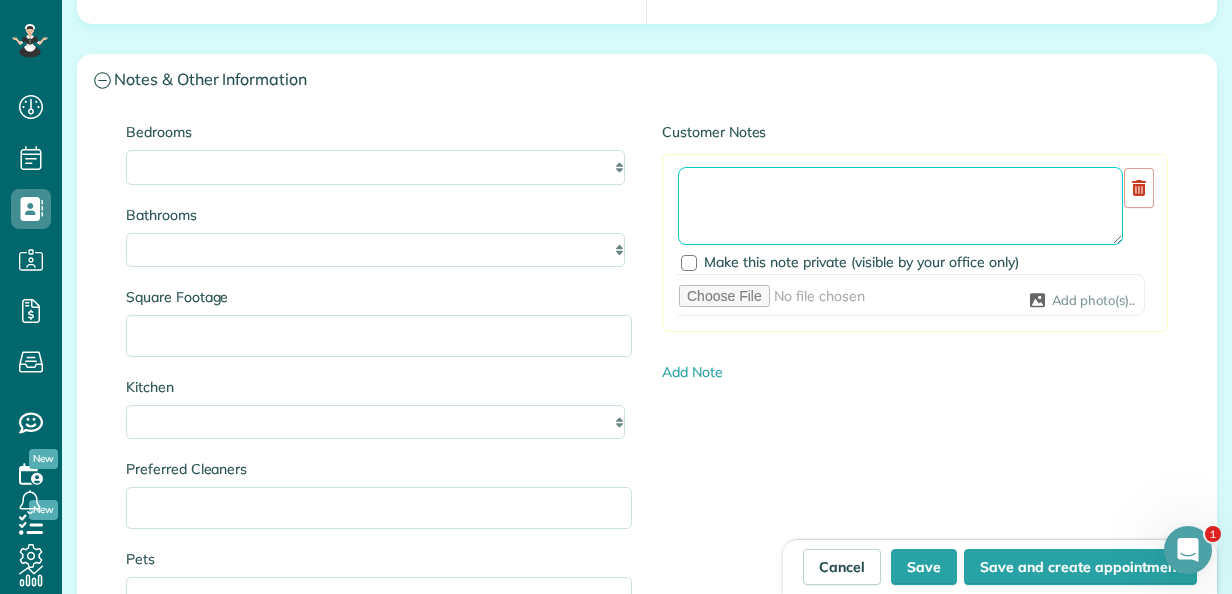 click at bounding box center (900, 206) 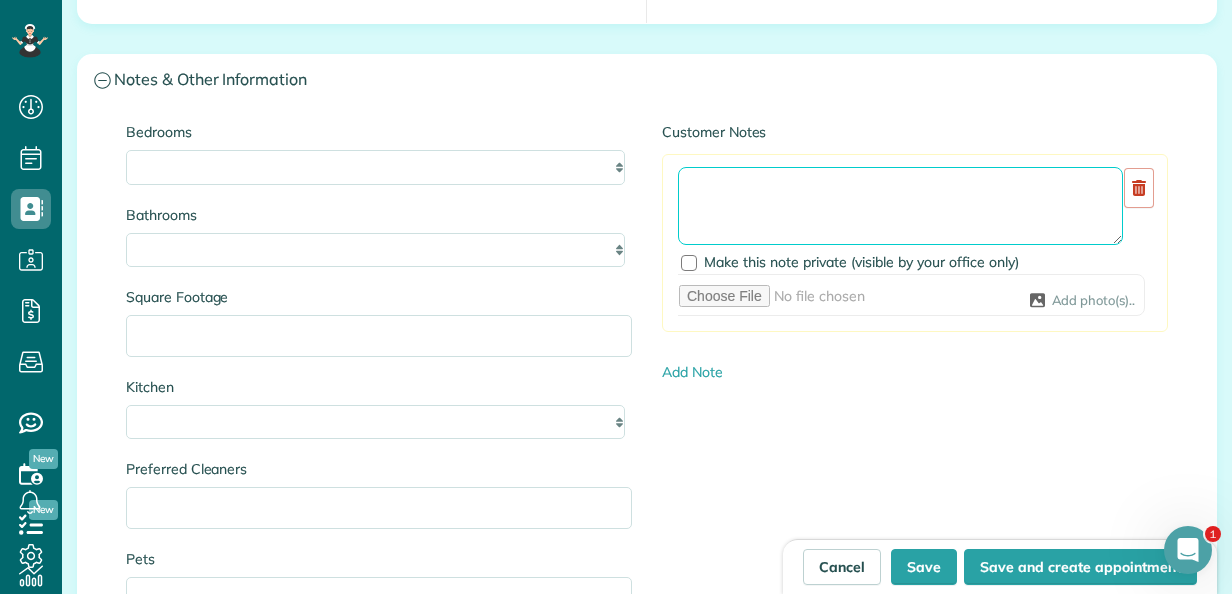 paste on "**********" 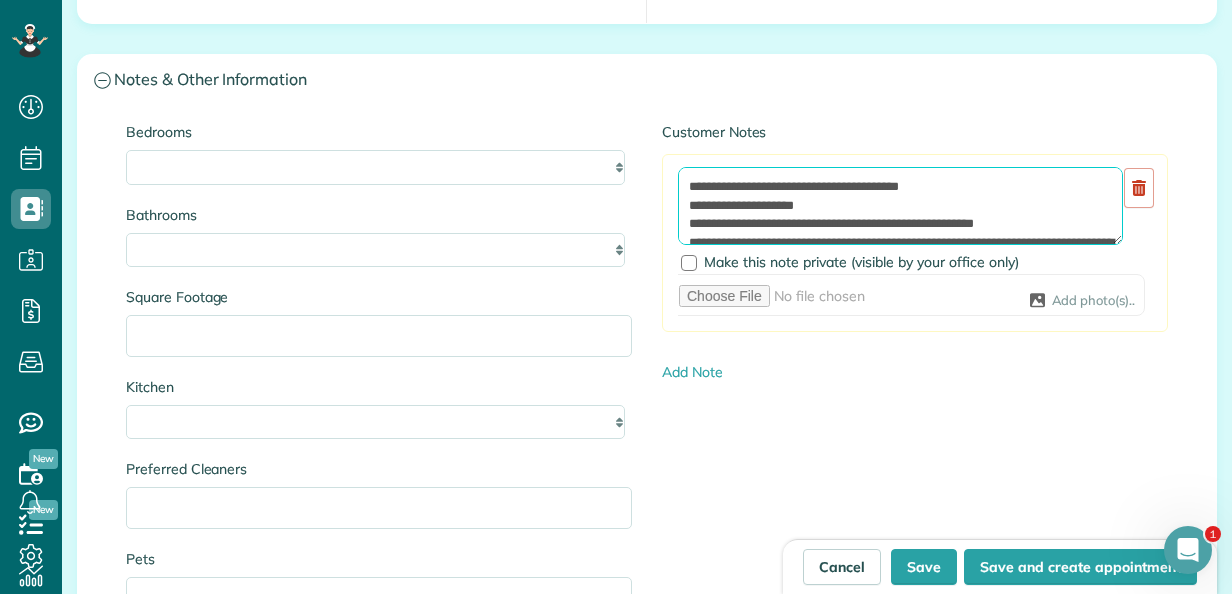 scroll, scrollTop: 397, scrollLeft: 0, axis: vertical 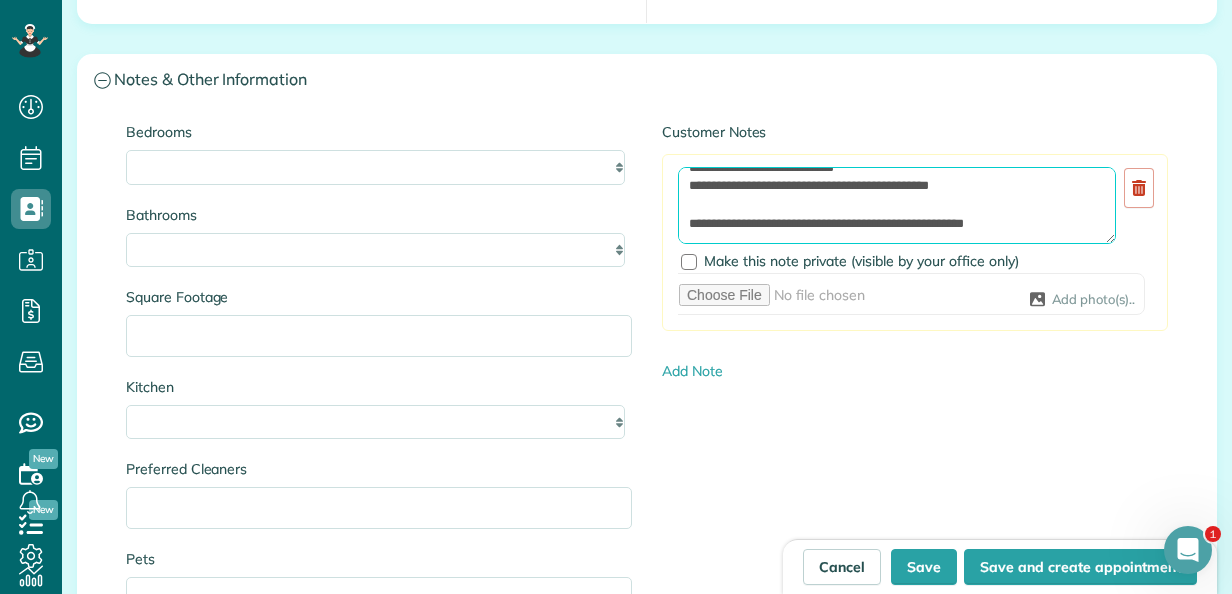 click at bounding box center (897, 205) 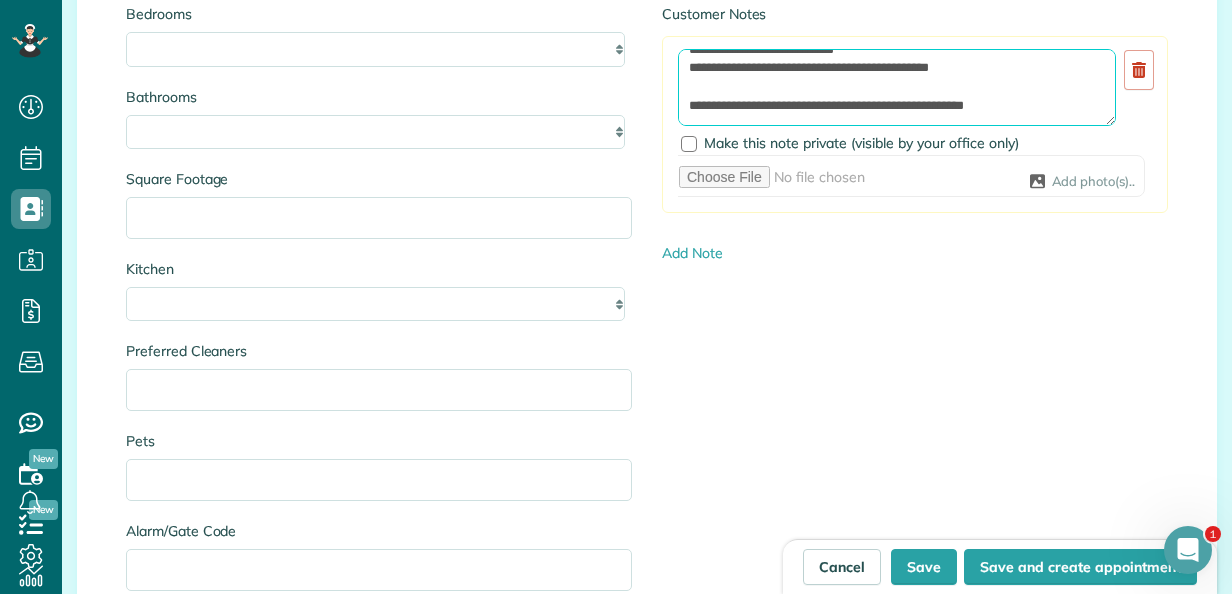 scroll, scrollTop: 2105, scrollLeft: 0, axis: vertical 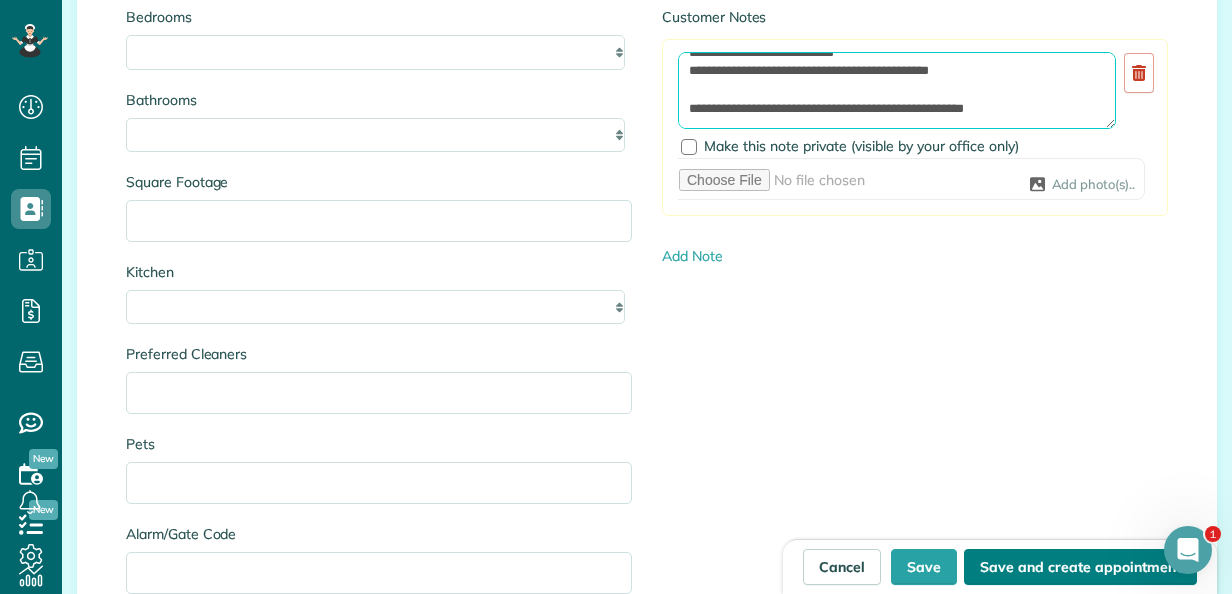 type on "**********" 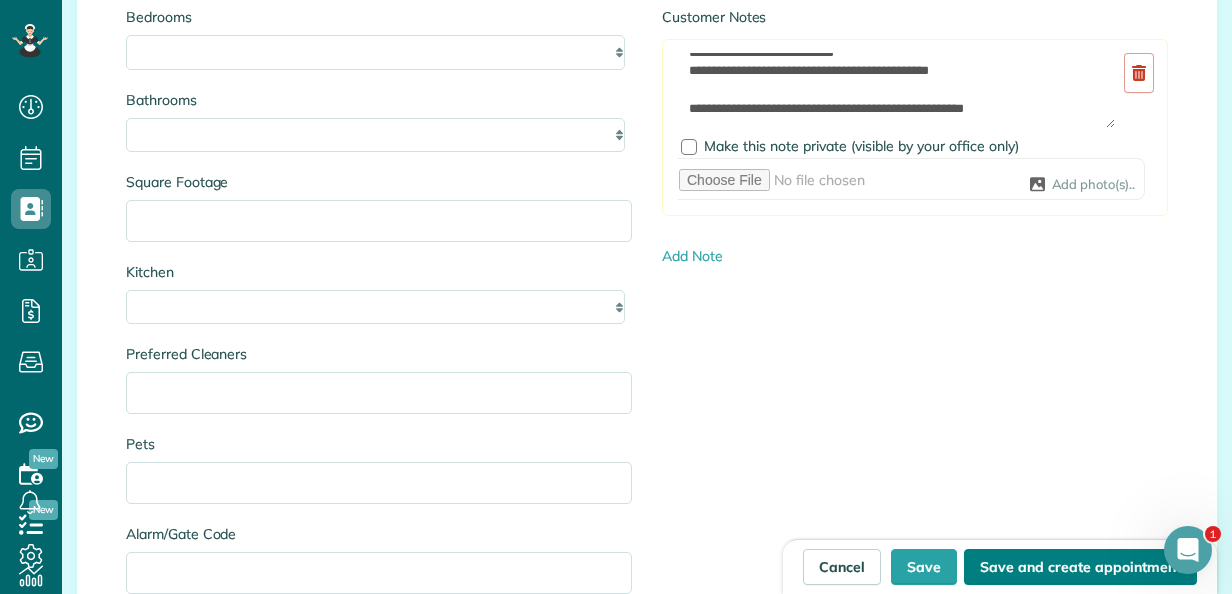 click on "Save and create appointment" at bounding box center [1080, 567] 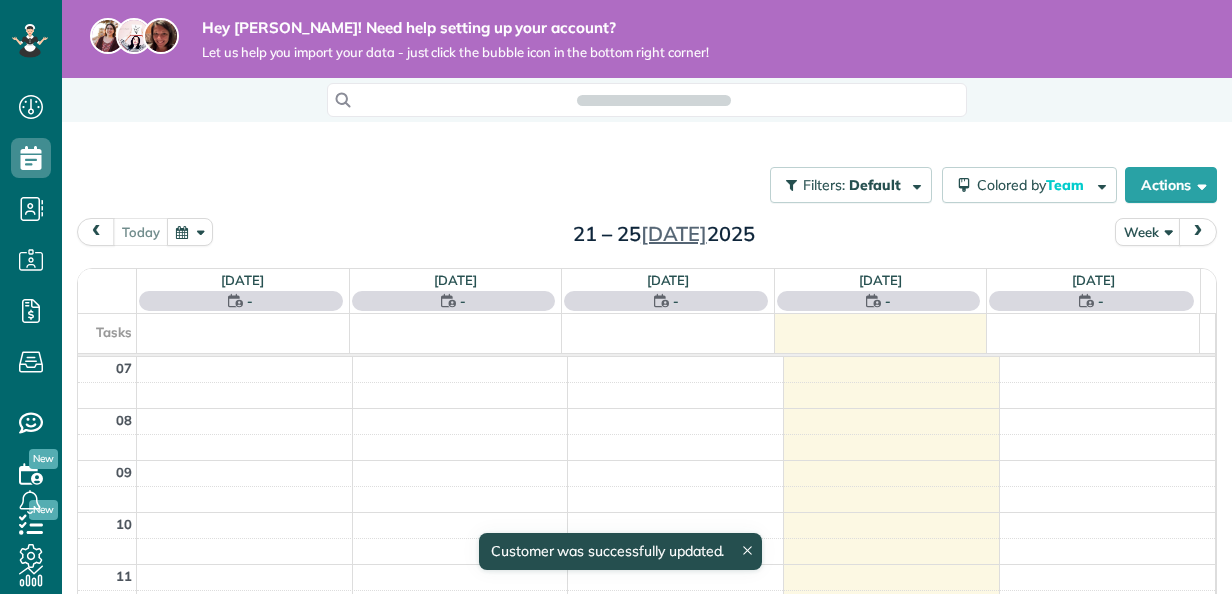 scroll, scrollTop: 0, scrollLeft: 0, axis: both 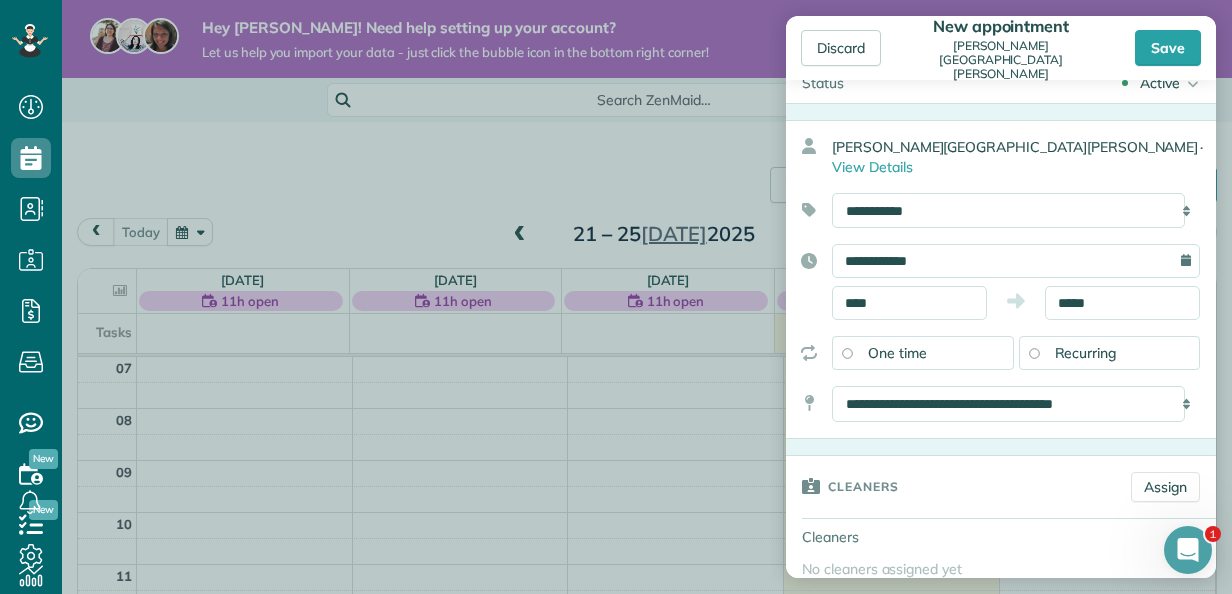 click on "Recurring" at bounding box center (1110, 353) 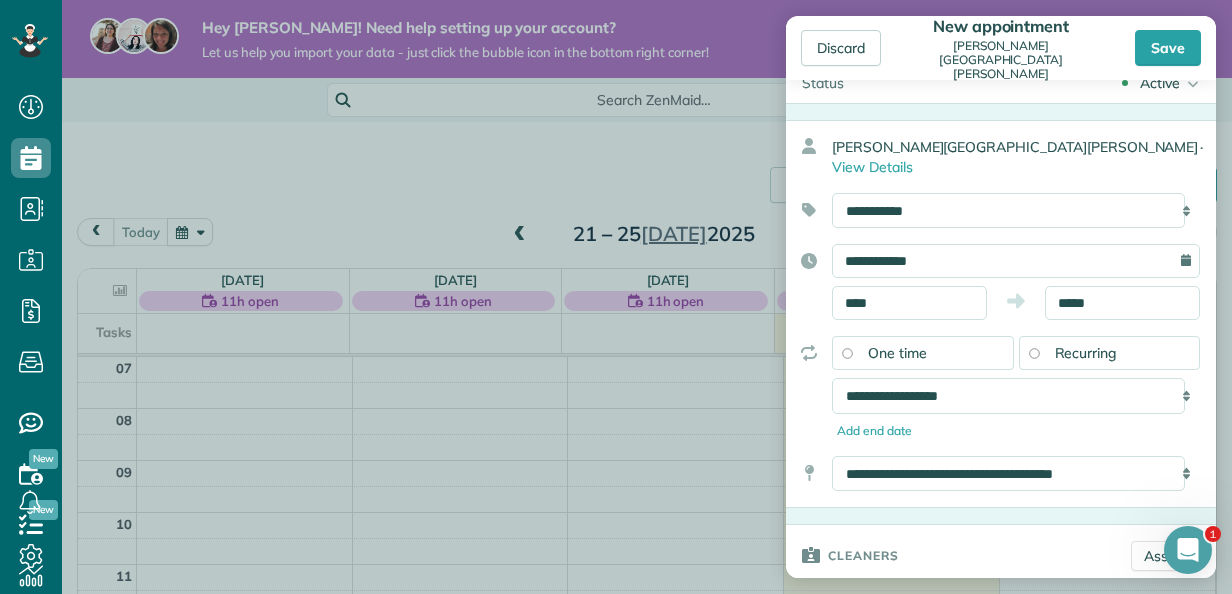 click on "**********" at bounding box center (1016, 261) 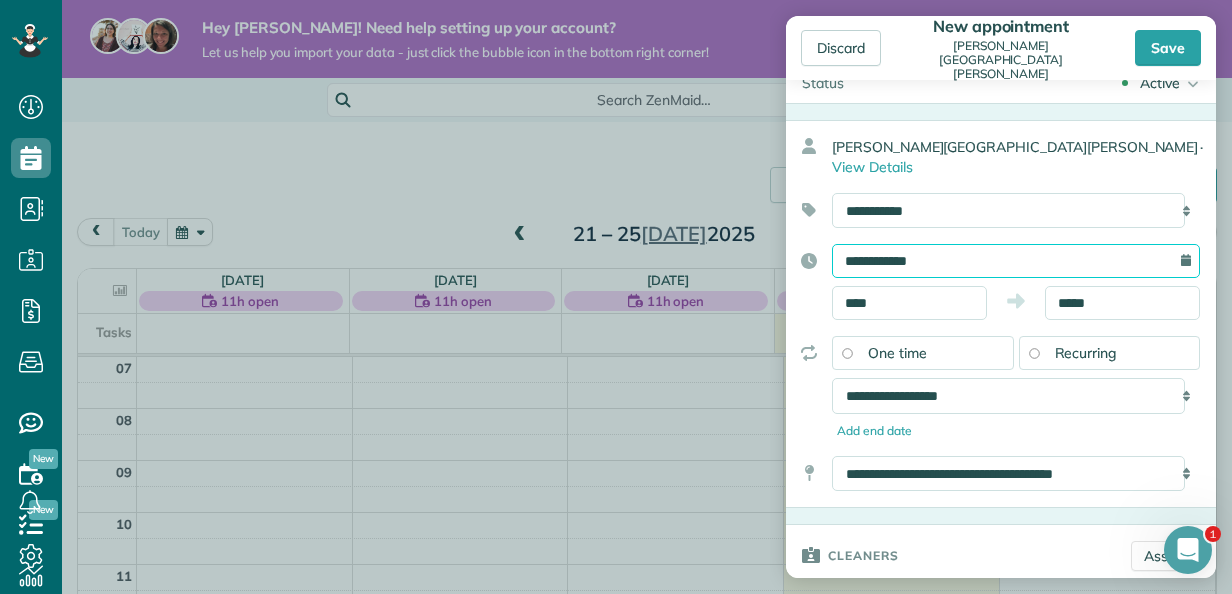 click on "**********" at bounding box center [1016, 261] 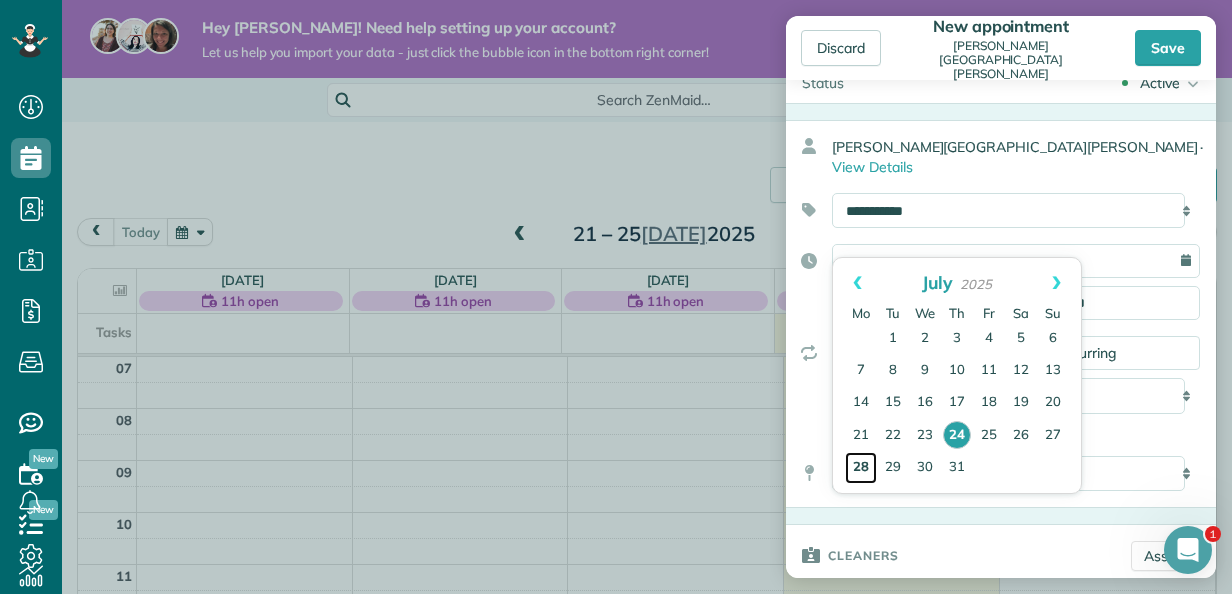 click on "28" at bounding box center (861, 468) 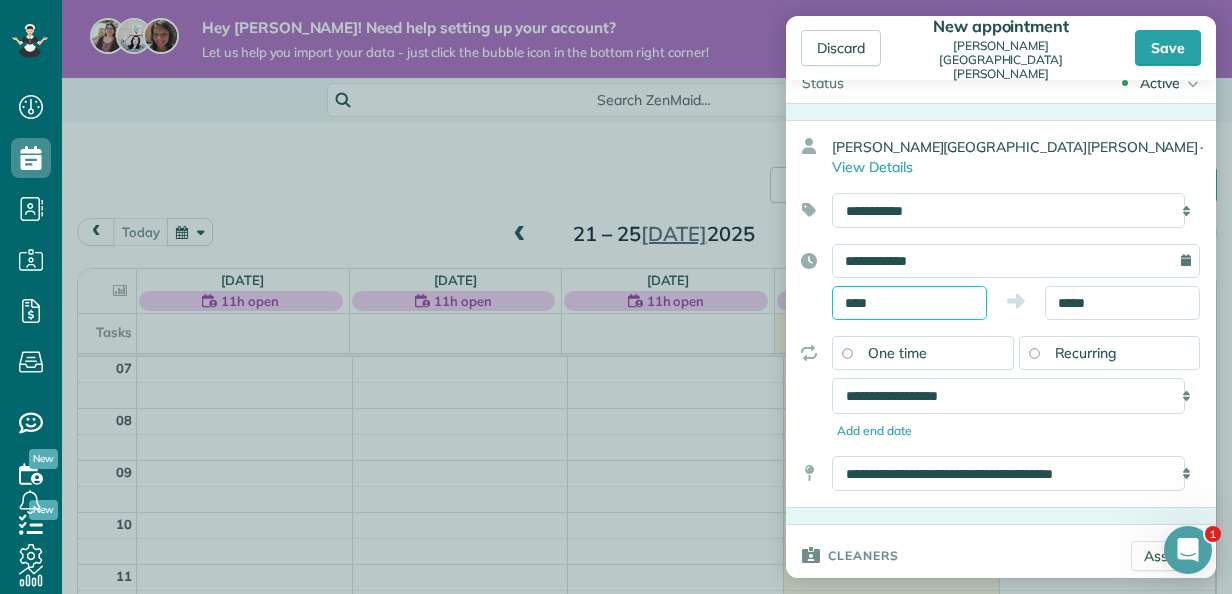 click on "****" at bounding box center (909, 303) 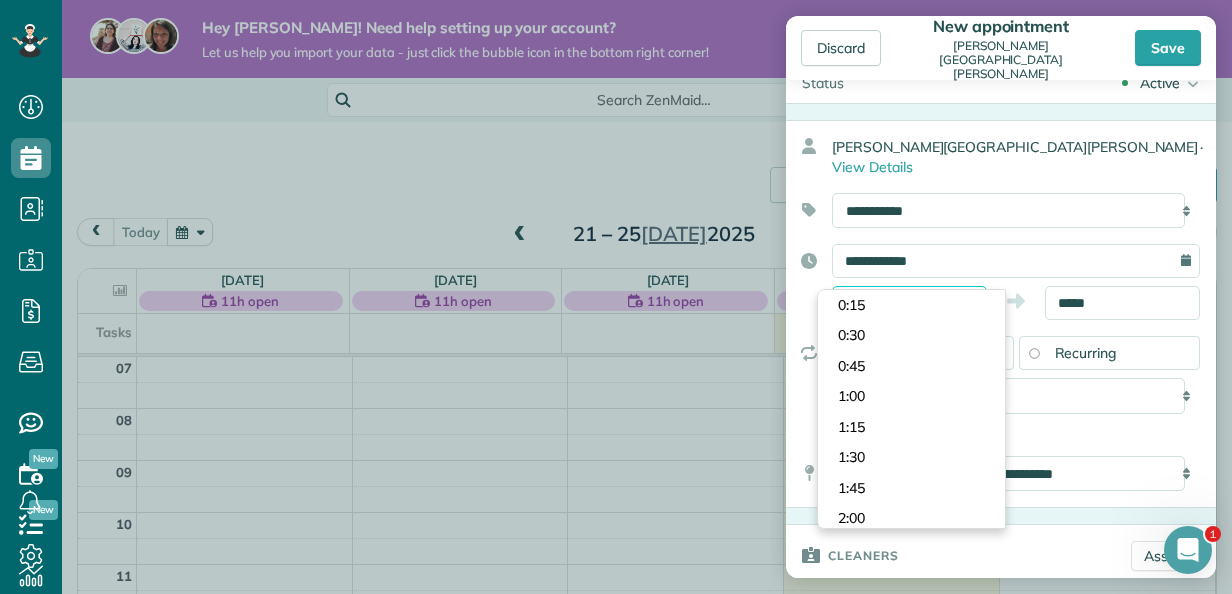 scroll, scrollTop: 1038, scrollLeft: 0, axis: vertical 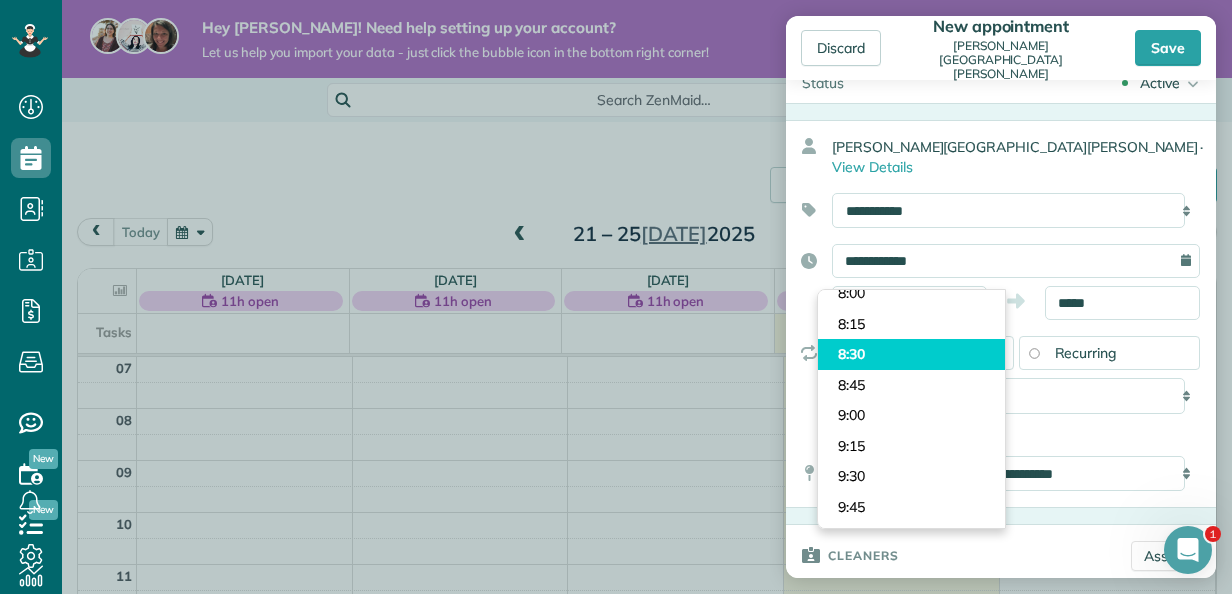 type on "****" 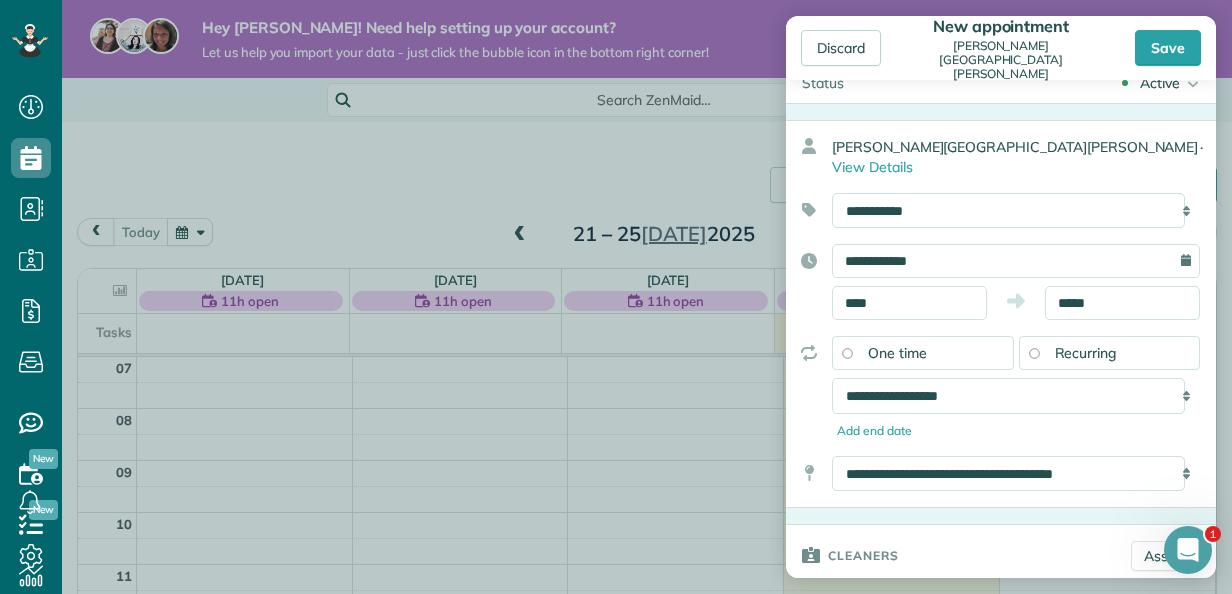 click on "Dashboard
Scheduling
Calendar View
List View
Dispatch View - Weekly scheduling (Beta)" at bounding box center [616, 297] 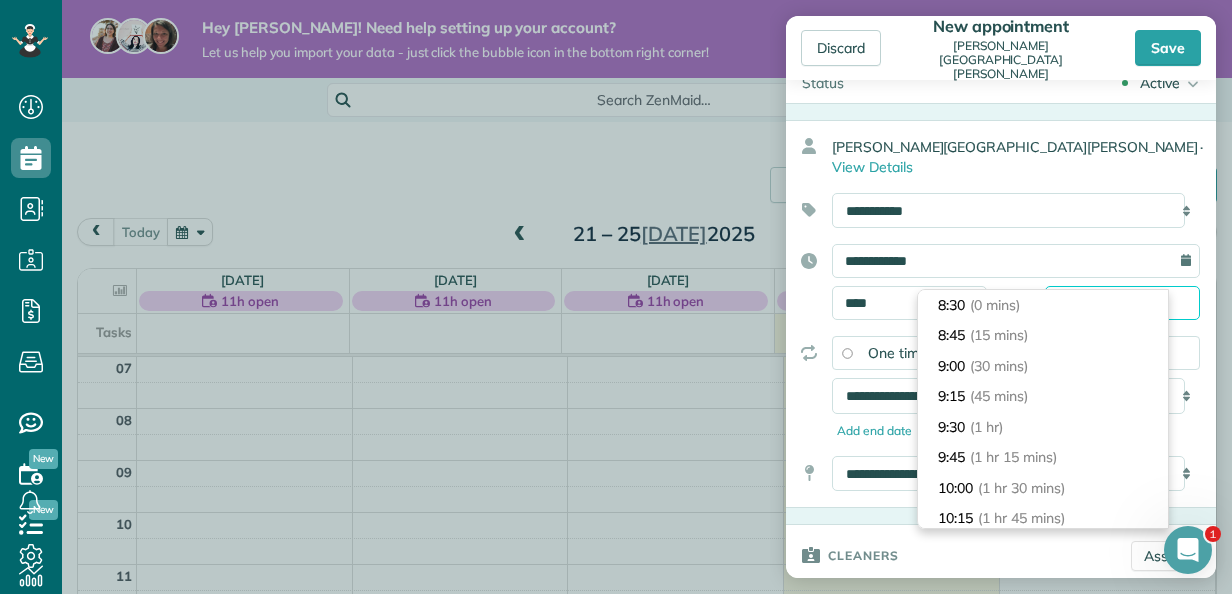 click on "*****" at bounding box center [1122, 303] 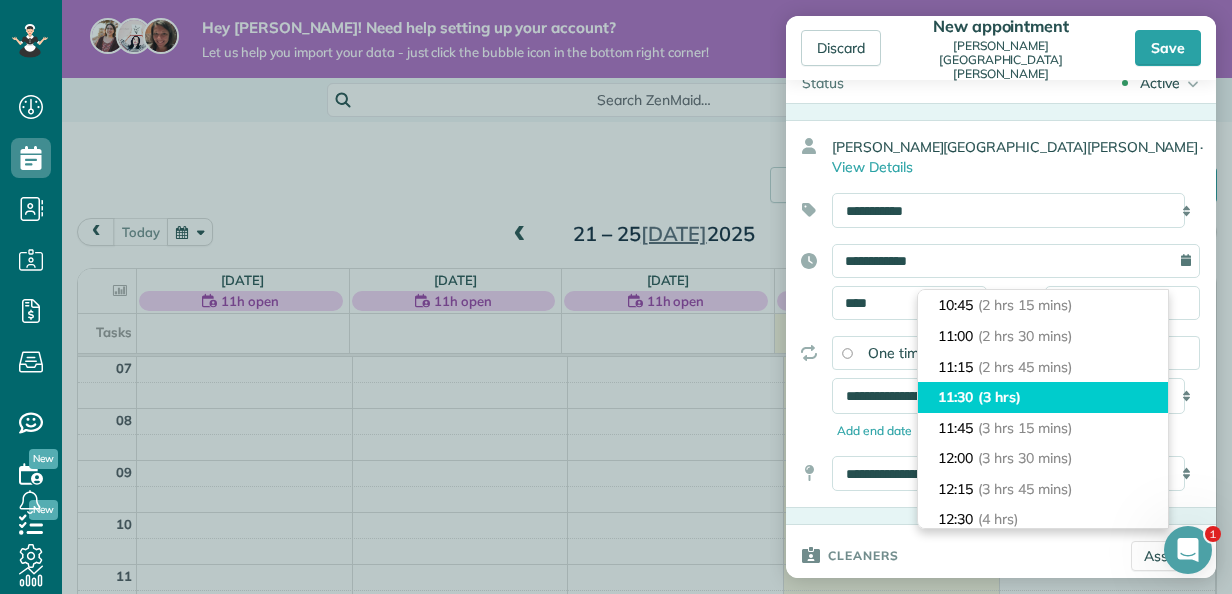 type on "*****" 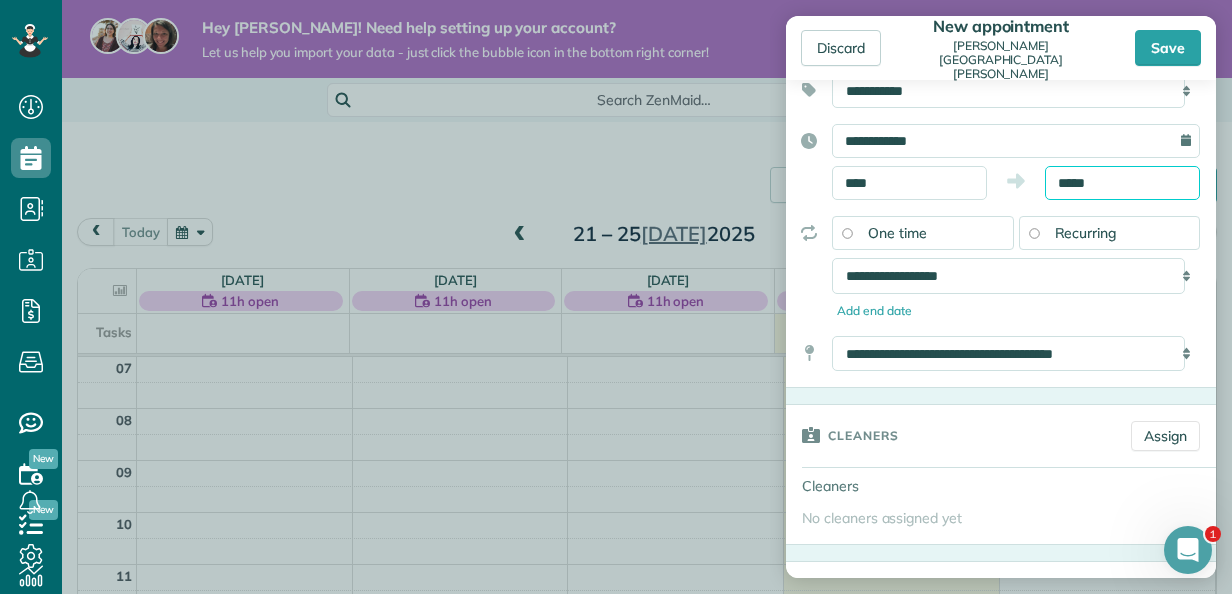 scroll, scrollTop: 206, scrollLeft: 0, axis: vertical 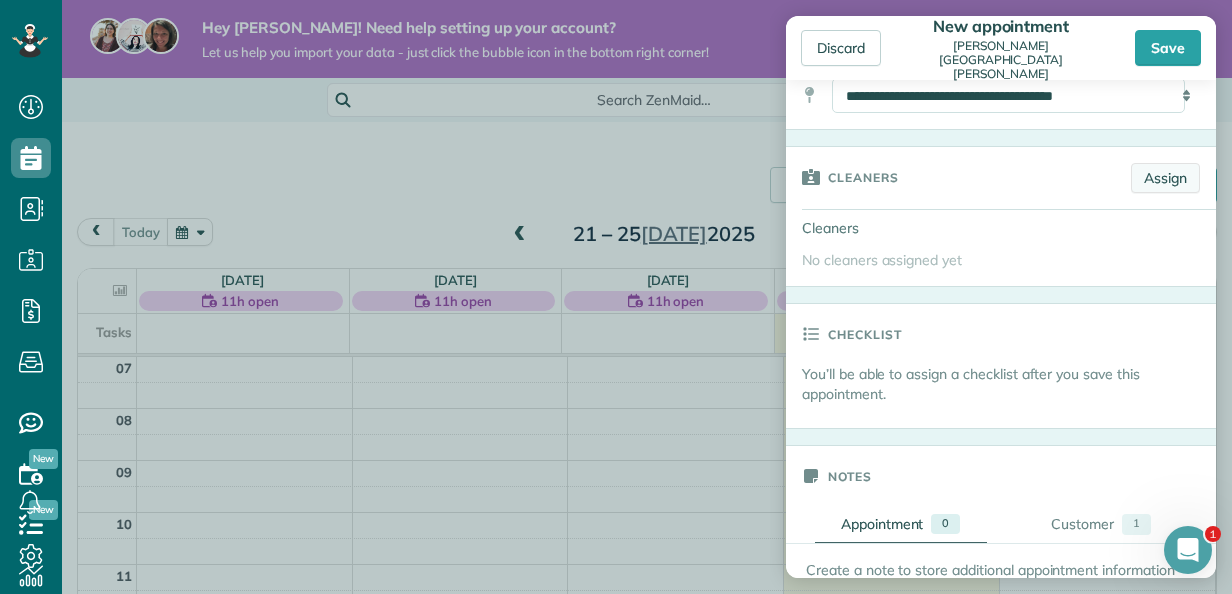 click on "Assign" at bounding box center (1165, 178) 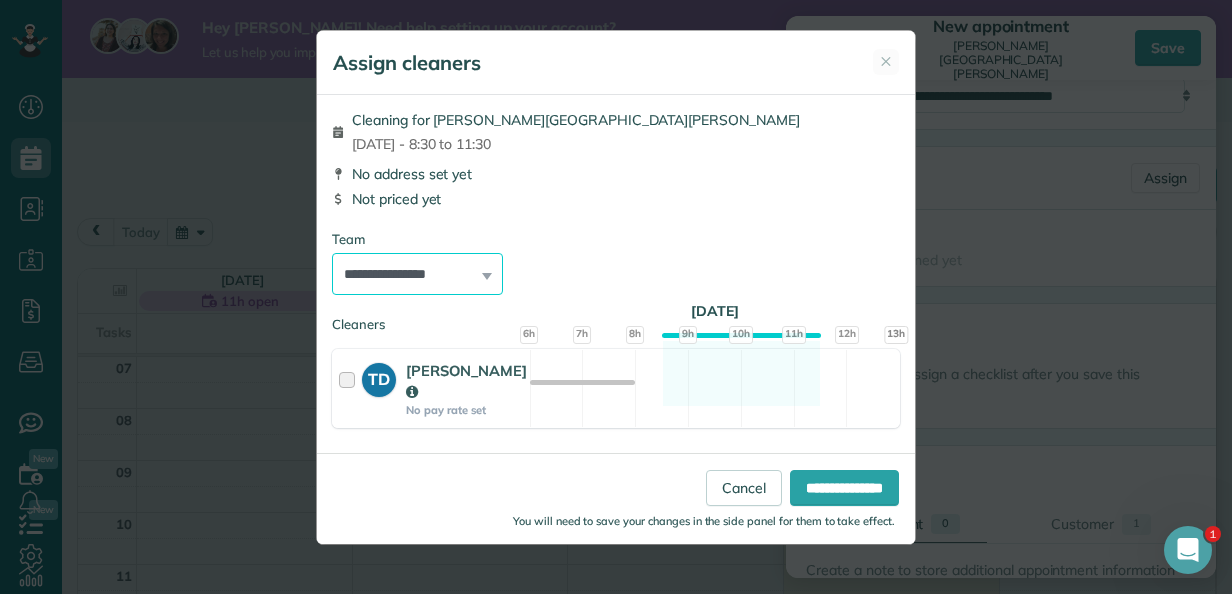 click on "**********" at bounding box center [417, 274] 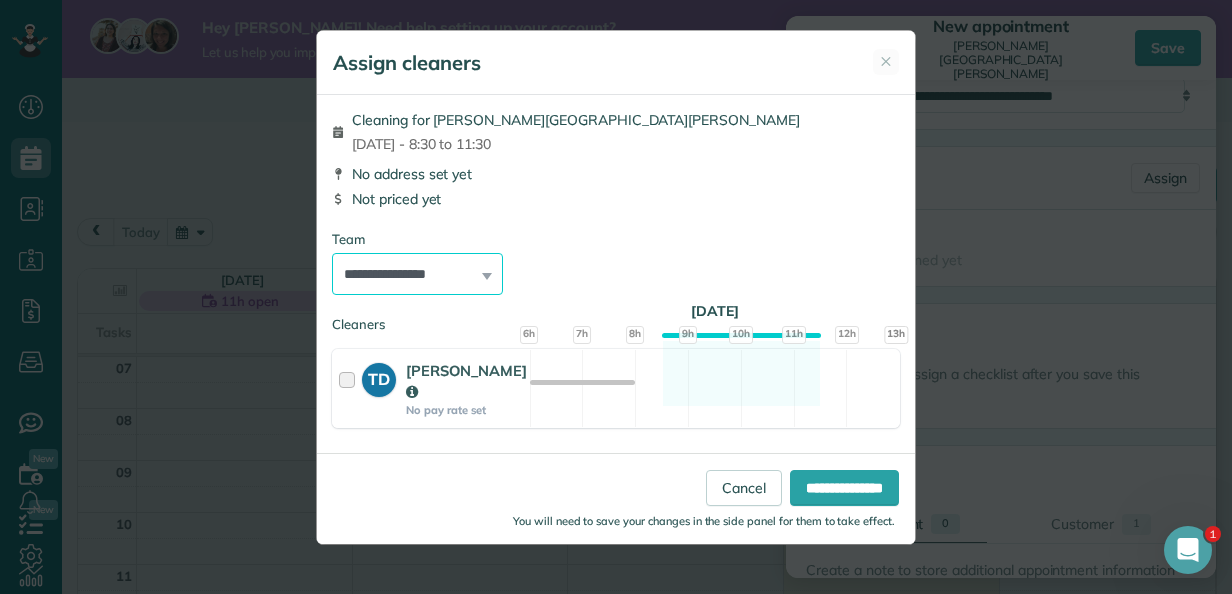 select on "*****" 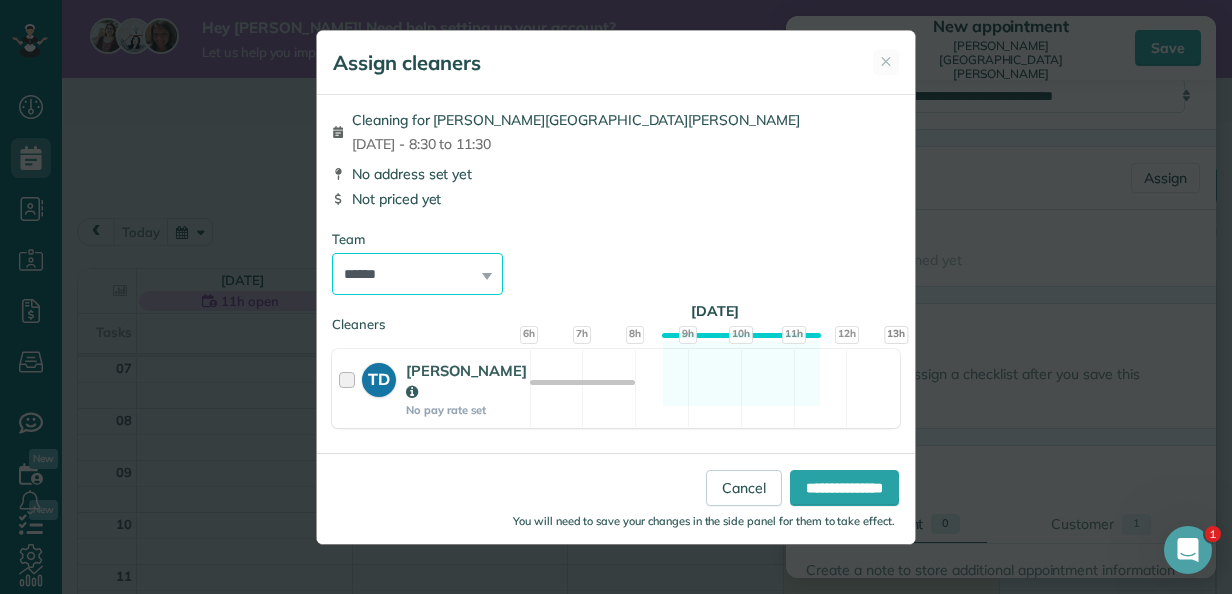 click on "**********" at bounding box center (417, 274) 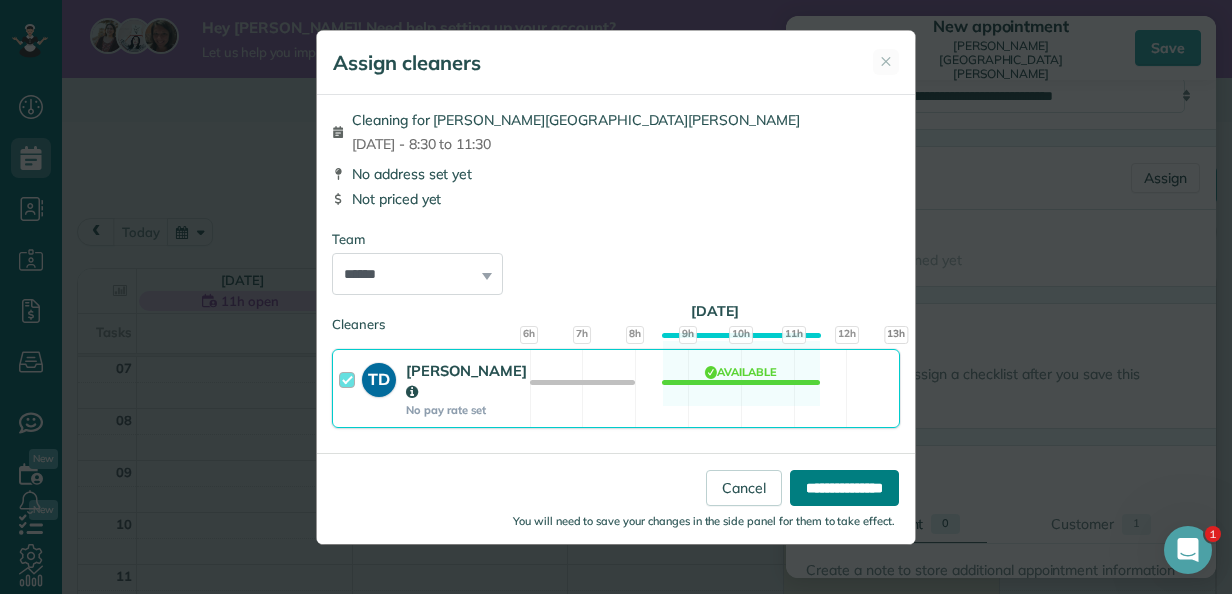 click on "**********" at bounding box center [844, 488] 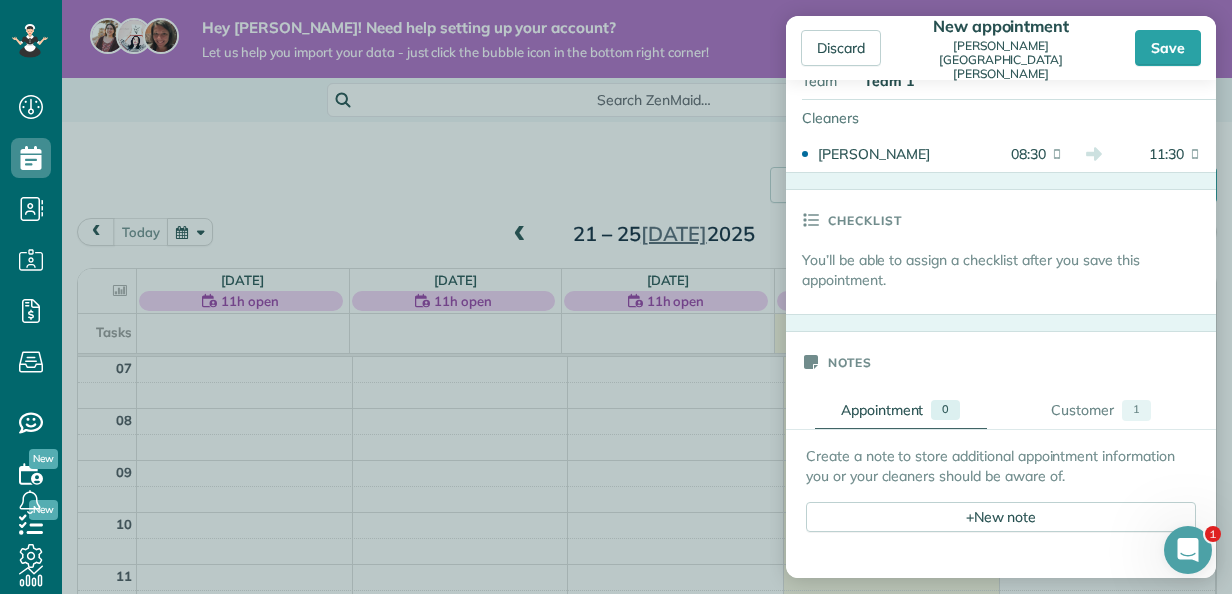 scroll, scrollTop: 574, scrollLeft: 0, axis: vertical 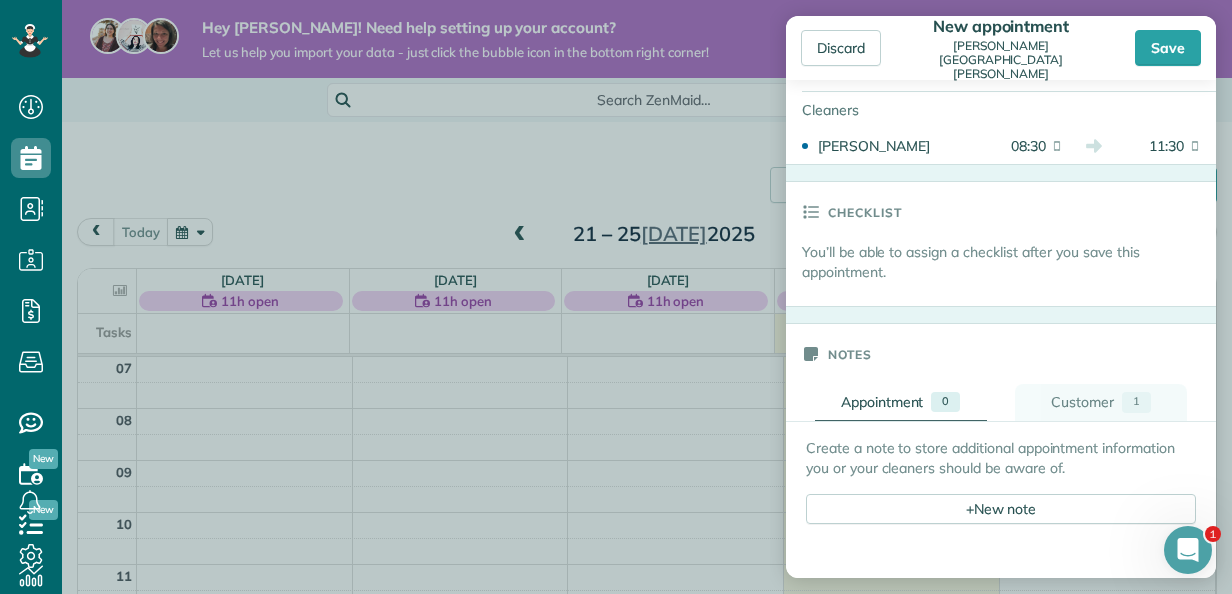 click on "Customer
1" at bounding box center [1101, 402] 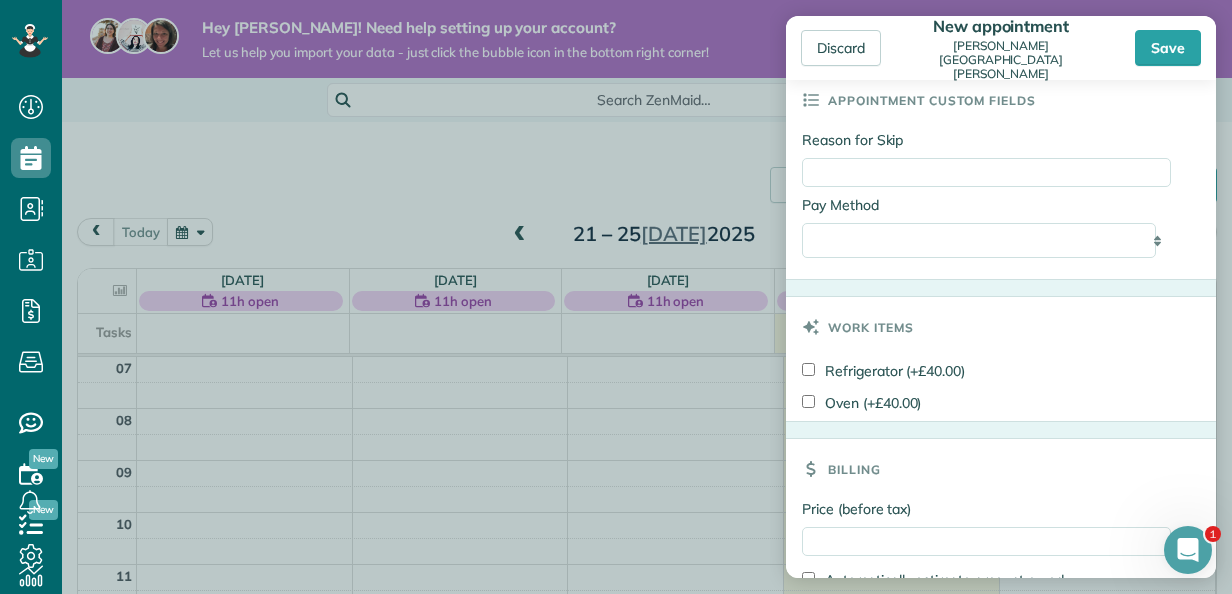 scroll, scrollTop: 1863, scrollLeft: 0, axis: vertical 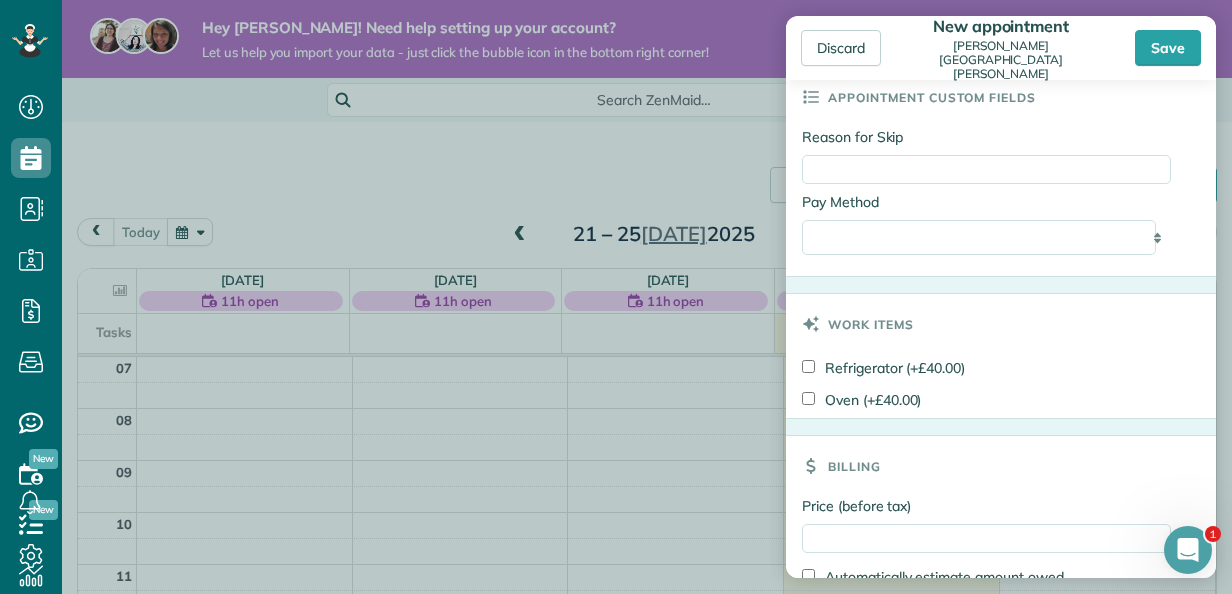 drag, startPoint x: 1218, startPoint y: 444, endPoint x: 1225, endPoint y: 503, distance: 59.413803 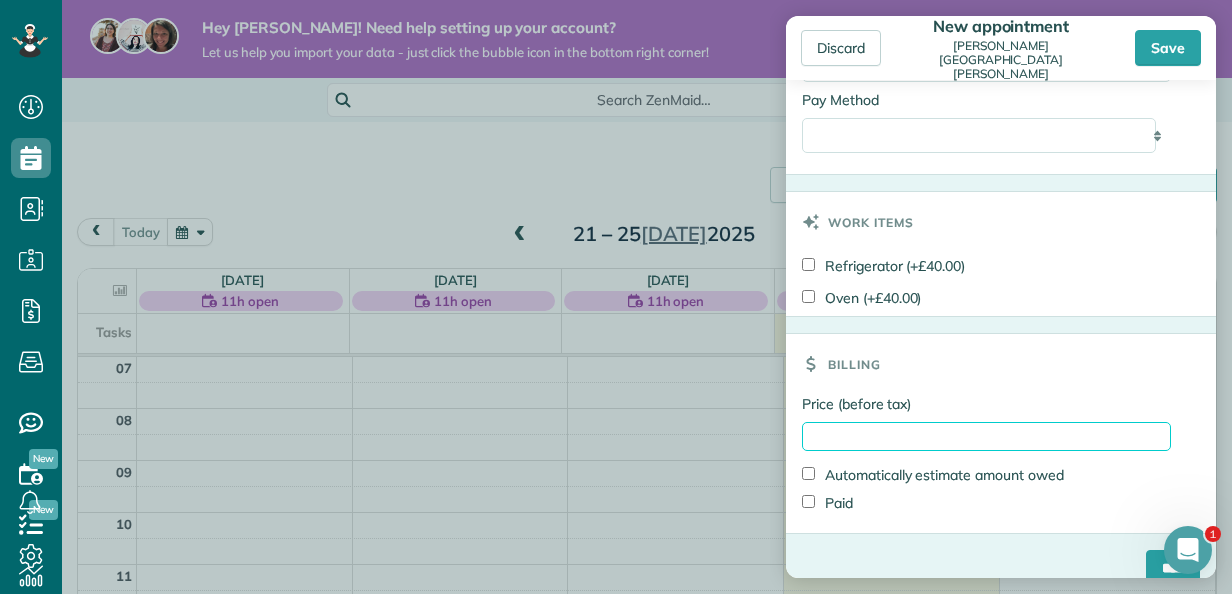click on "Price (before tax)" at bounding box center (986, 436) 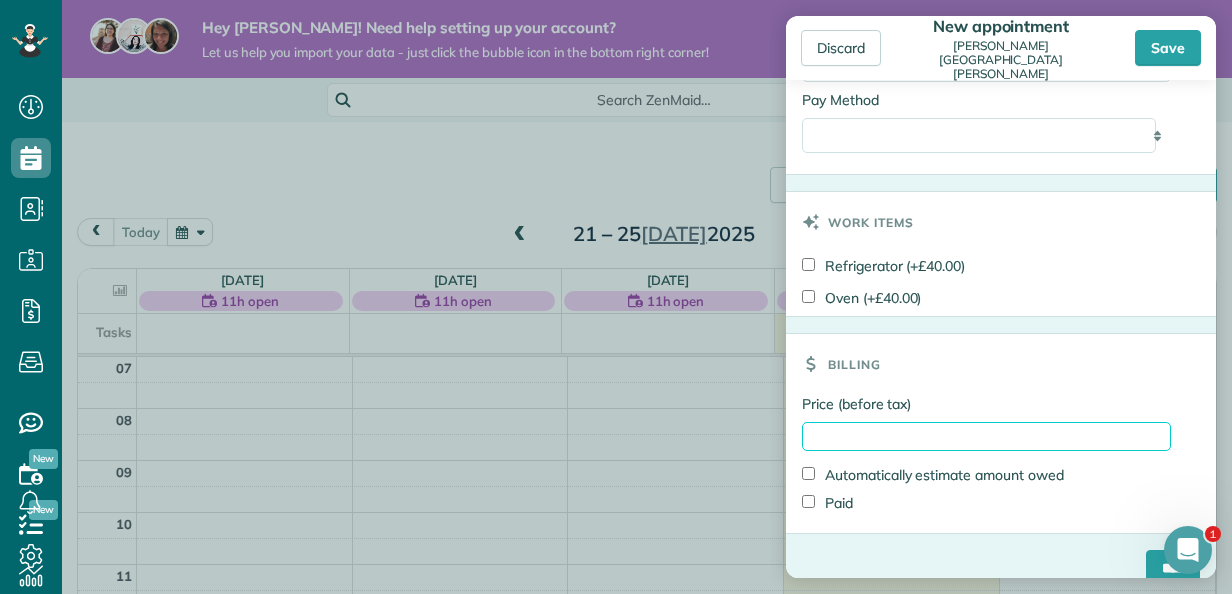 type on "*" 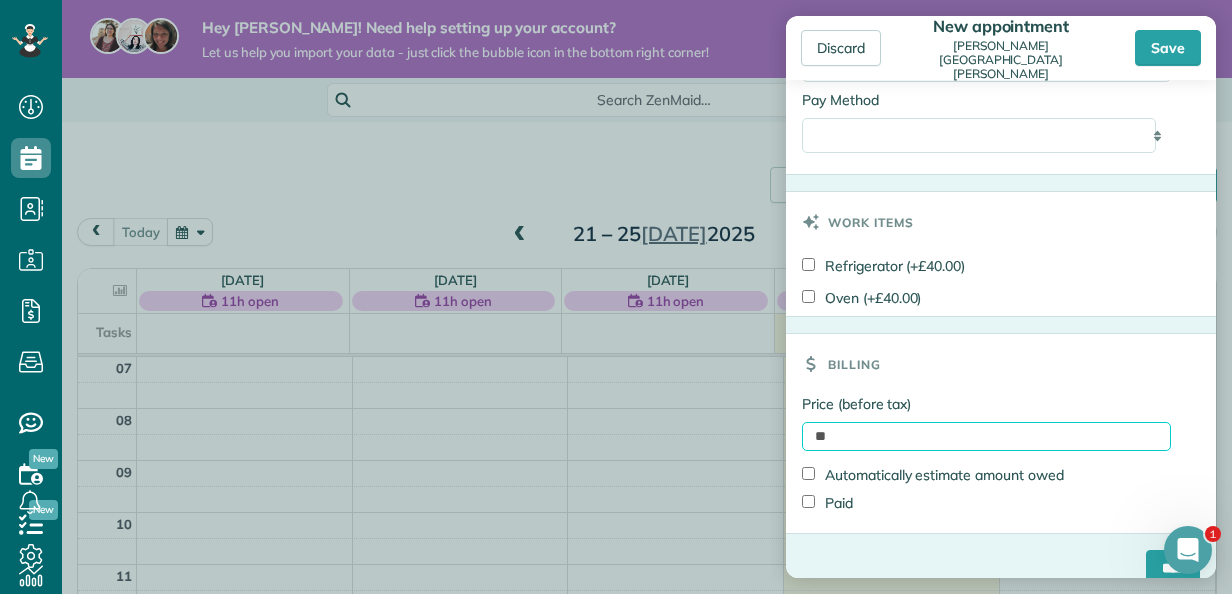 type on "*" 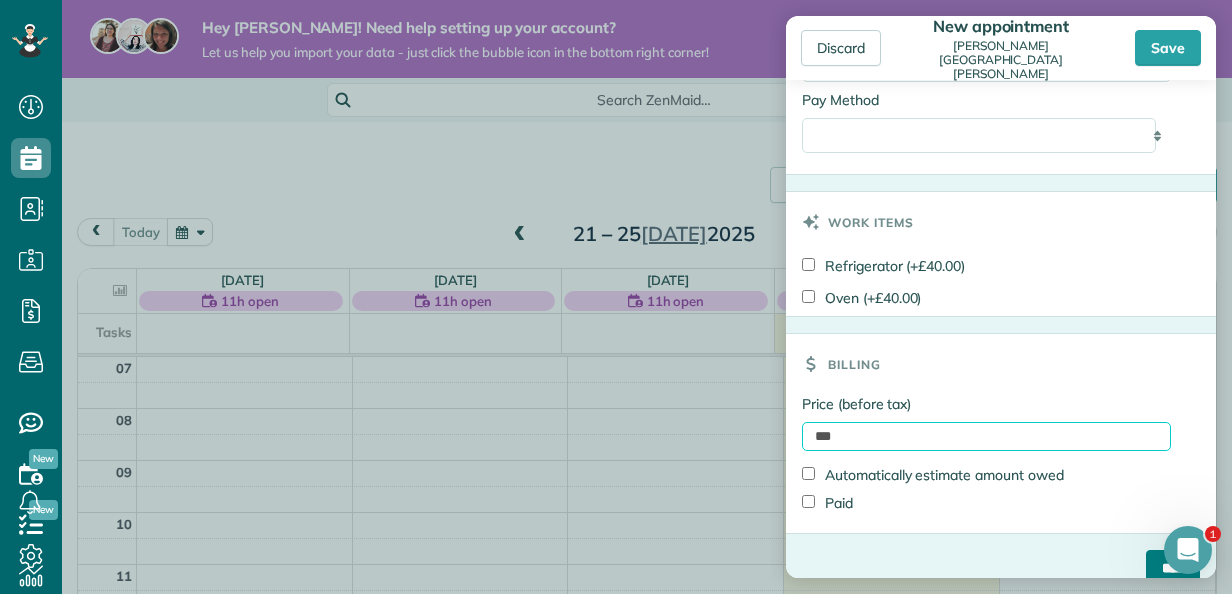type on "***" 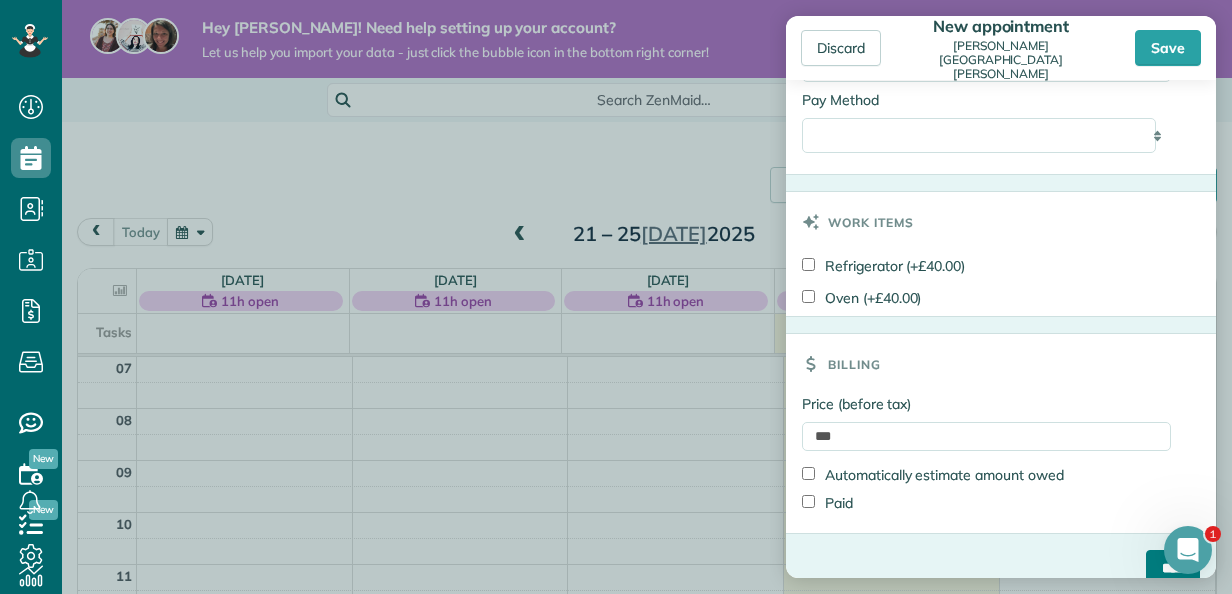 click on "****" at bounding box center [1173, 568] 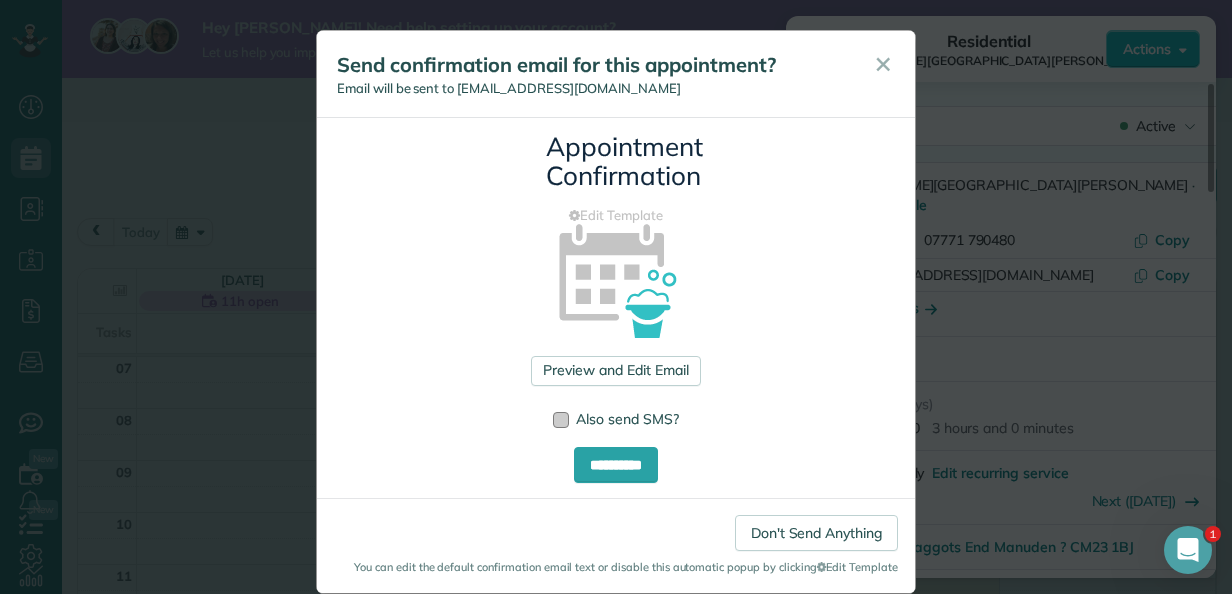 click at bounding box center [561, 420] 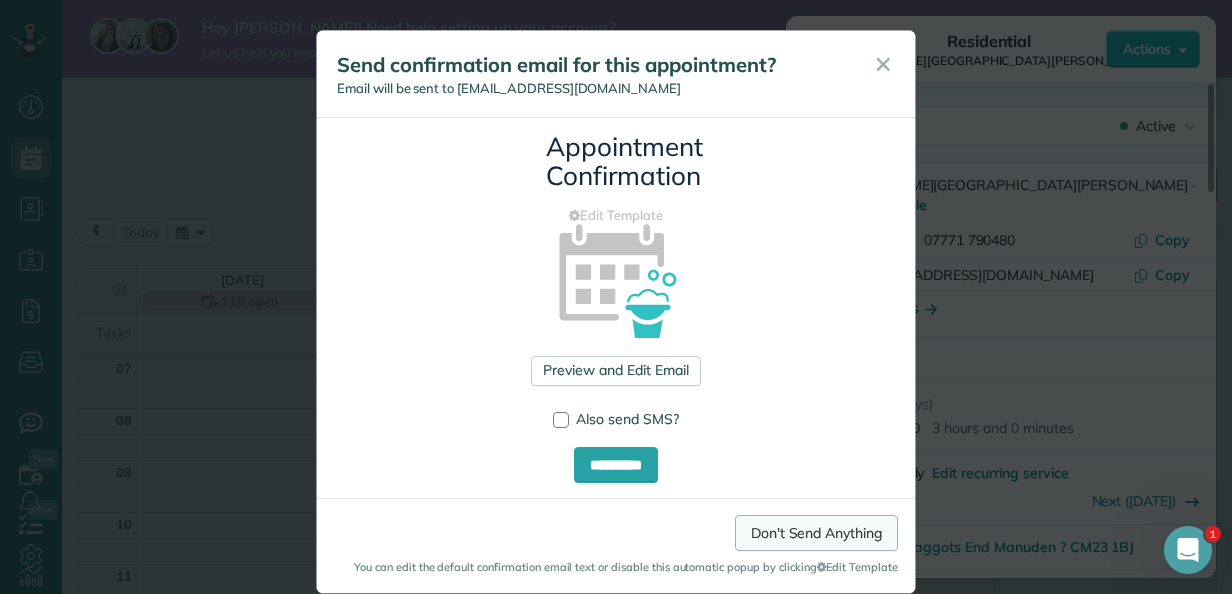 click on "Don't Send Anything" at bounding box center (816, 533) 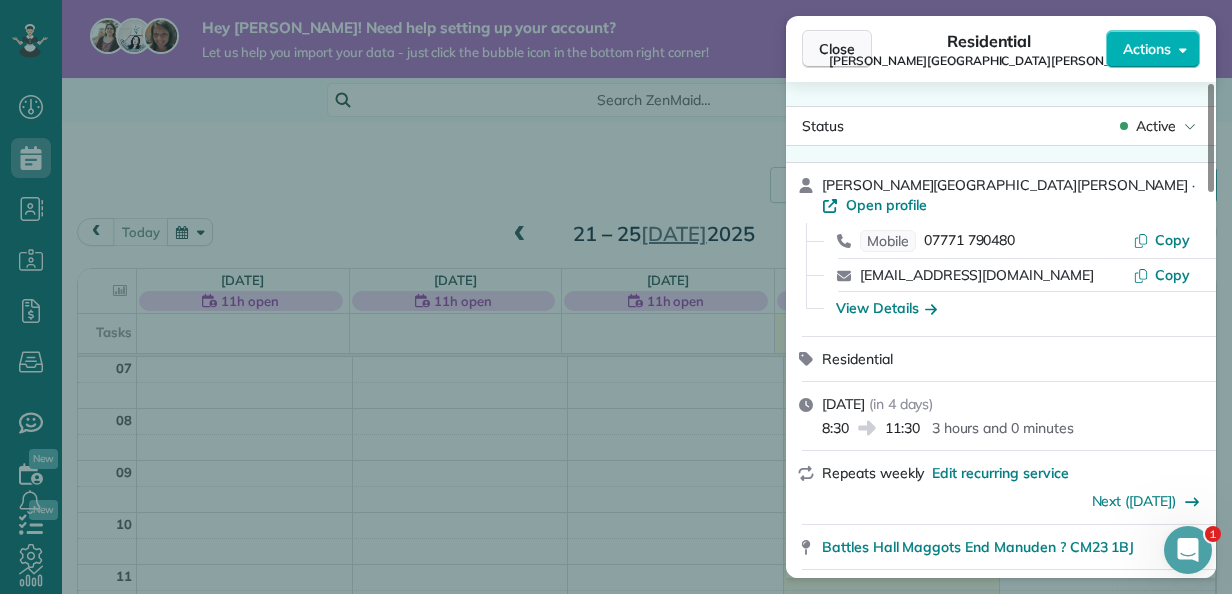 click on "Close" at bounding box center (837, 49) 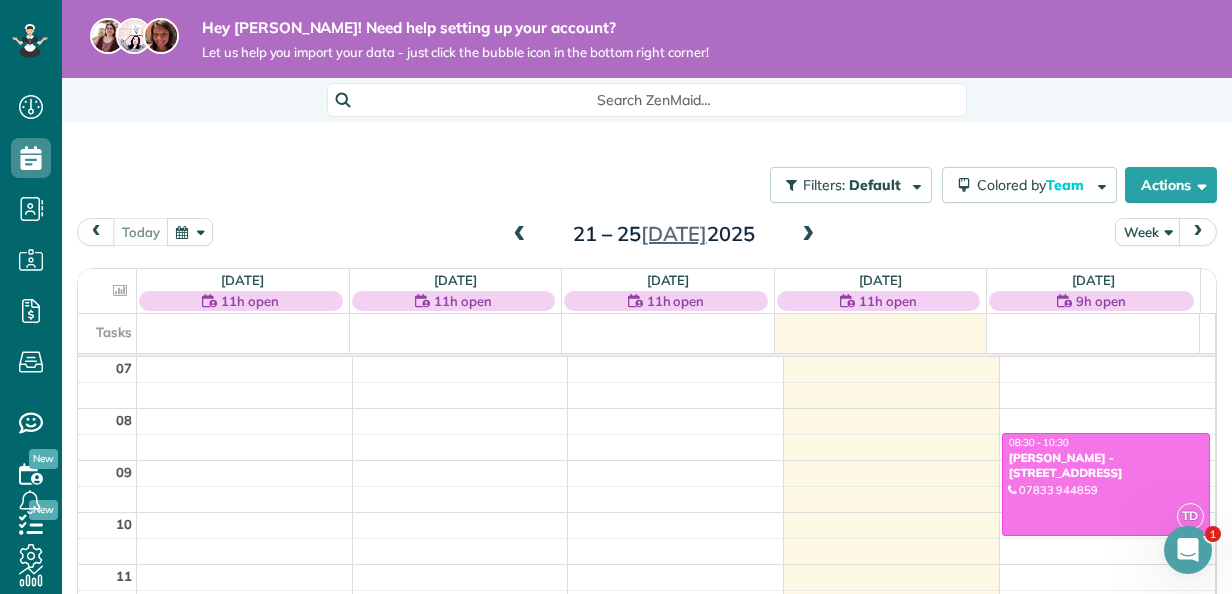 click at bounding box center (1198, 231) 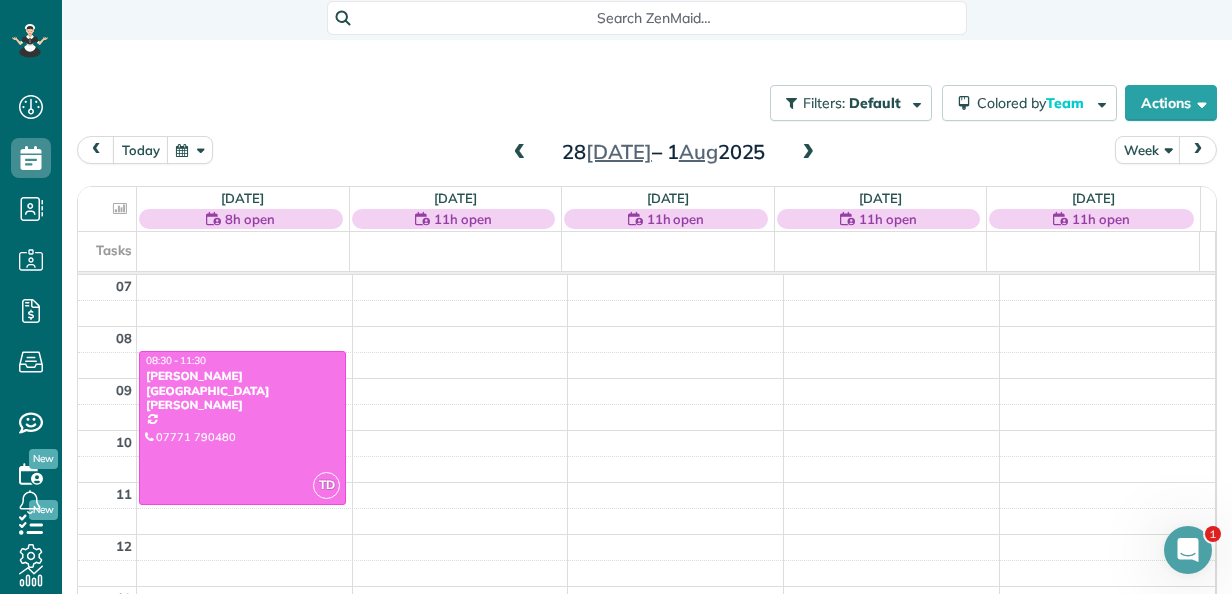 scroll, scrollTop: 105, scrollLeft: 0, axis: vertical 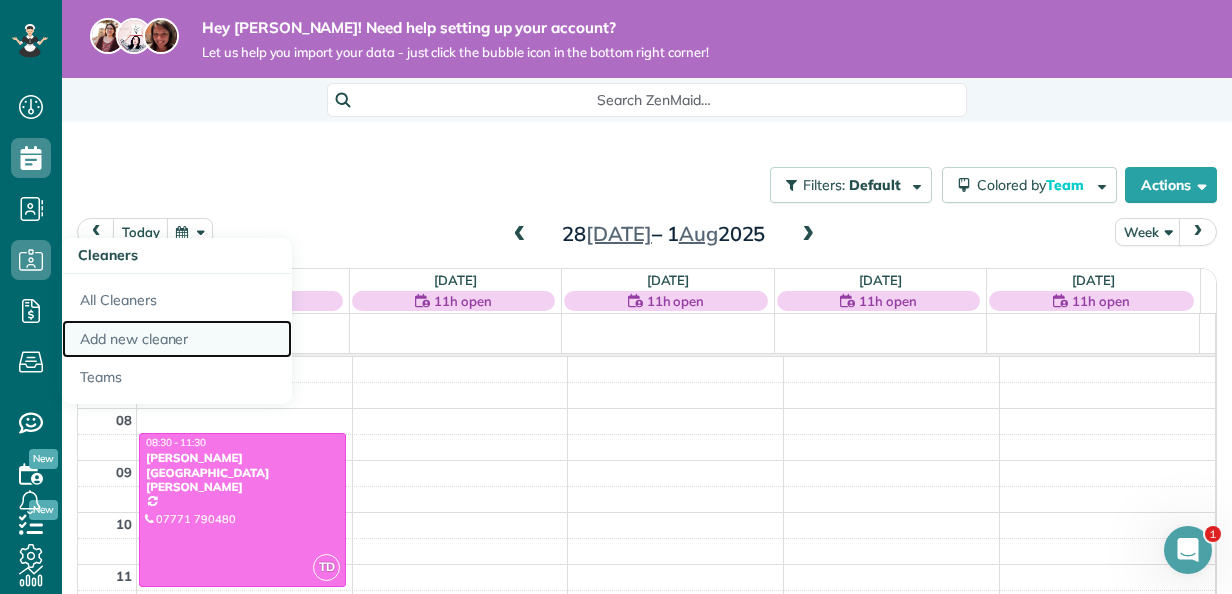 click on "Add new cleaner" at bounding box center [177, 339] 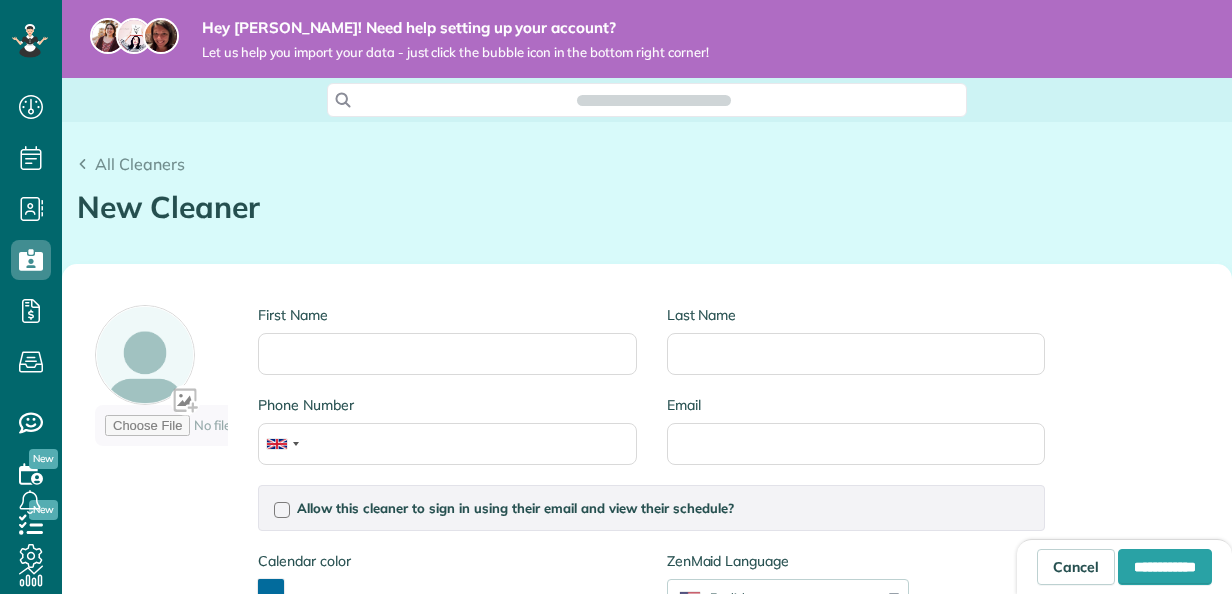scroll, scrollTop: 0, scrollLeft: 0, axis: both 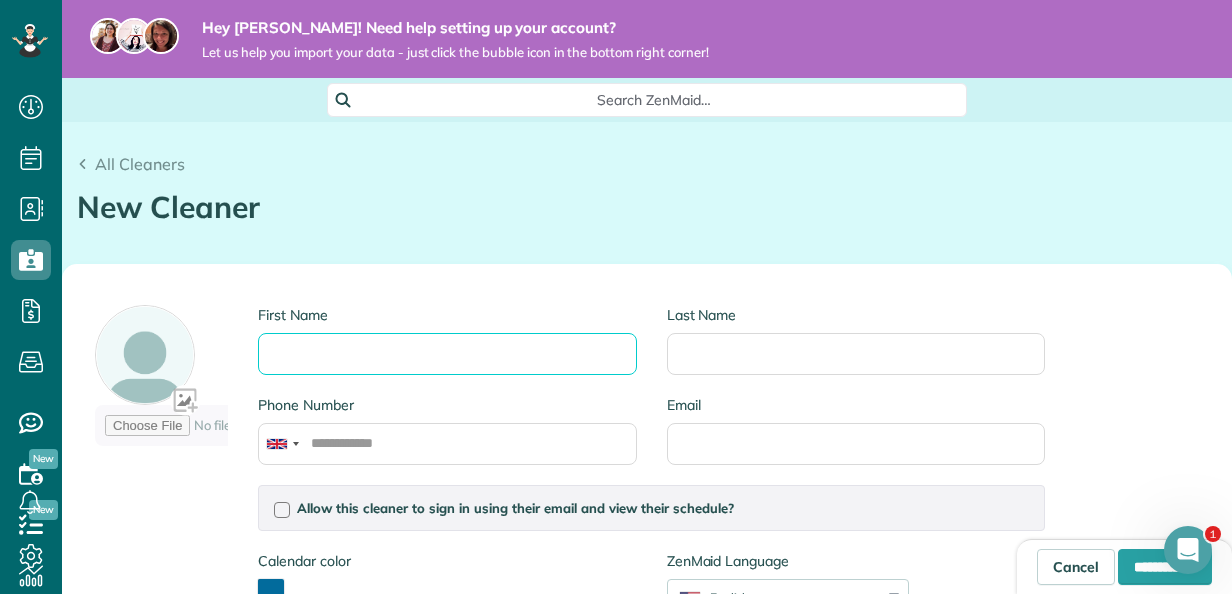 click on "First Name" at bounding box center [447, 354] 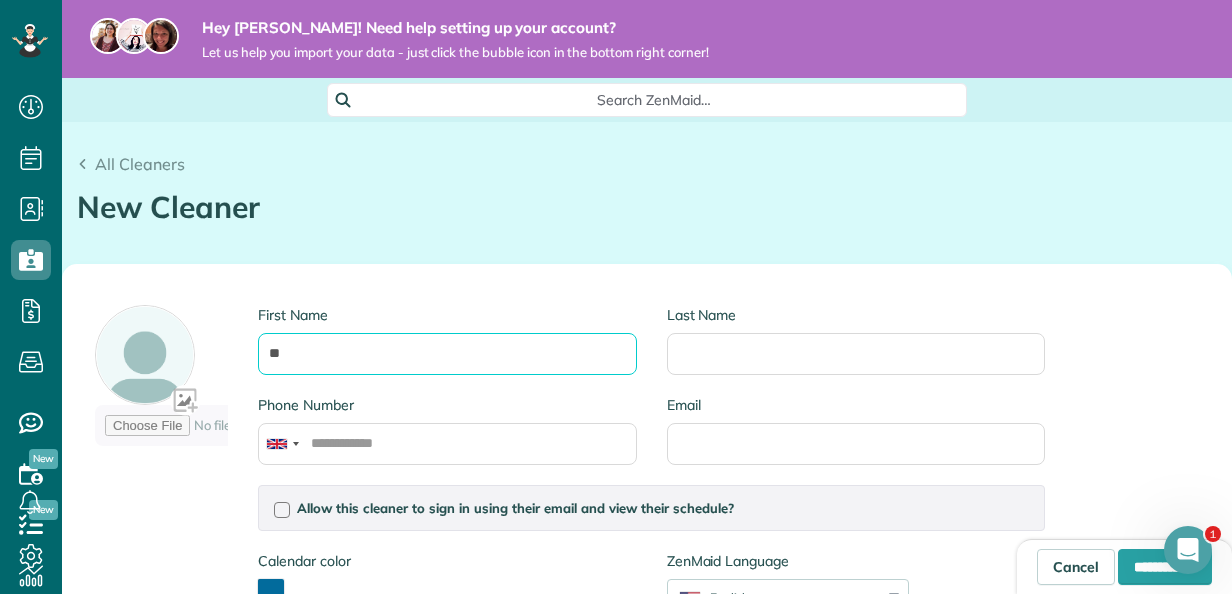 type on "*" 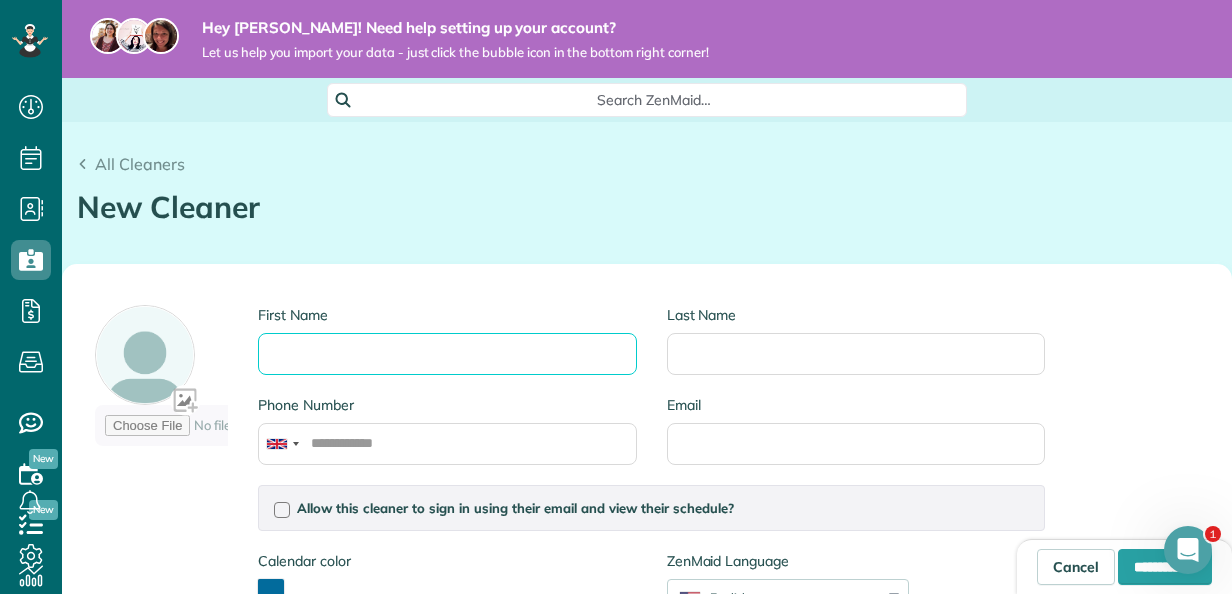 type on "*" 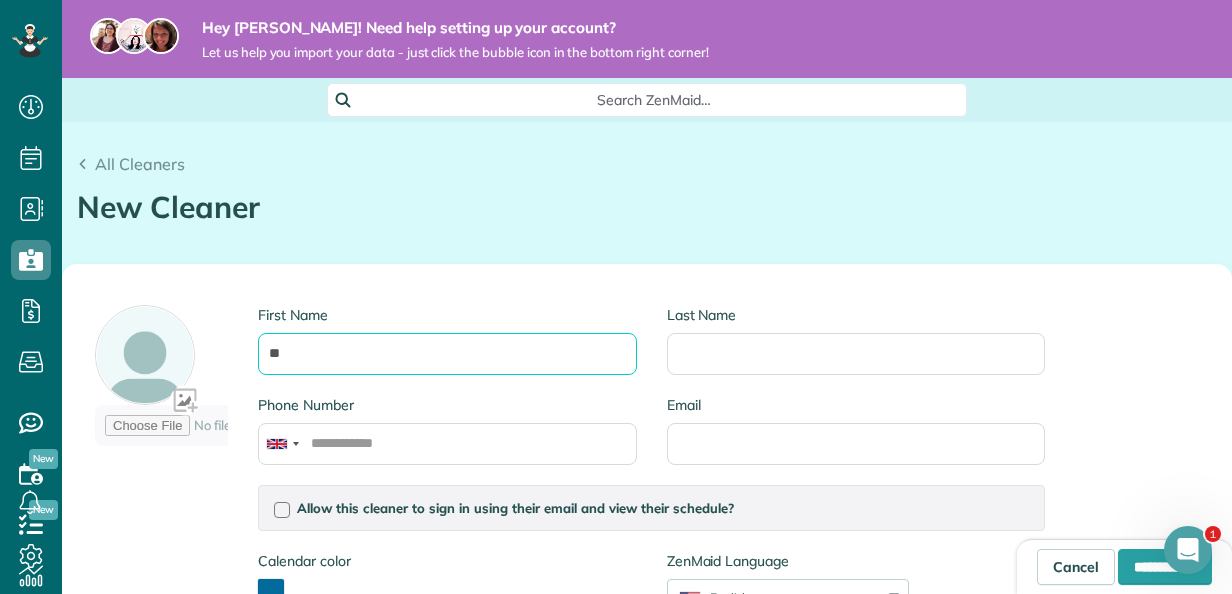 type on "**" 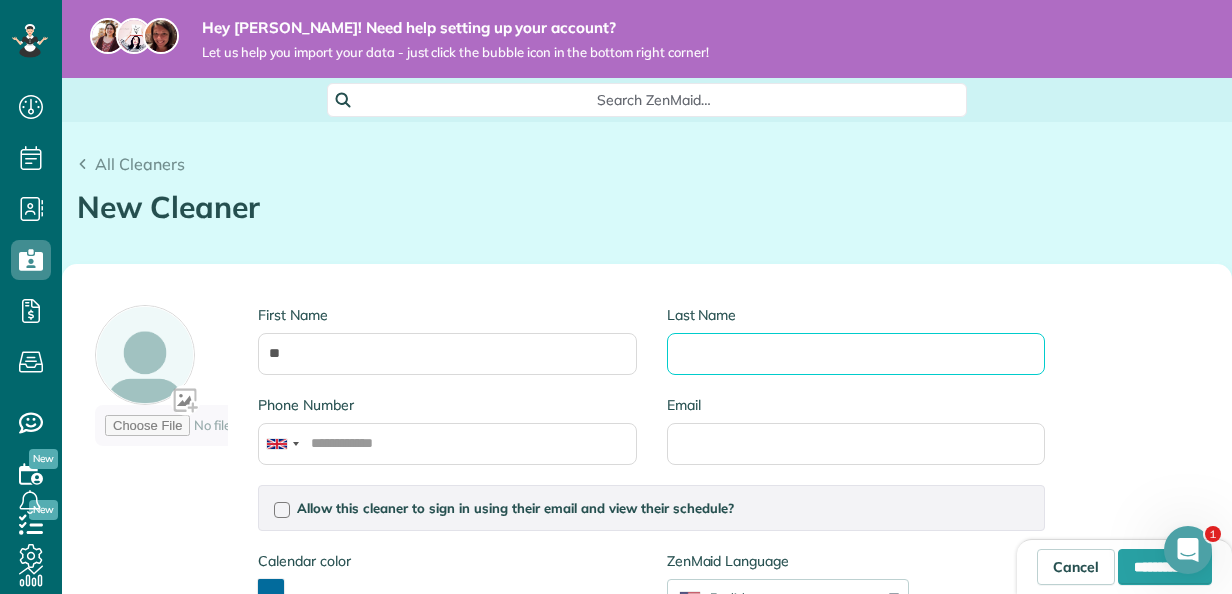 click on "Last Name" at bounding box center (856, 354) 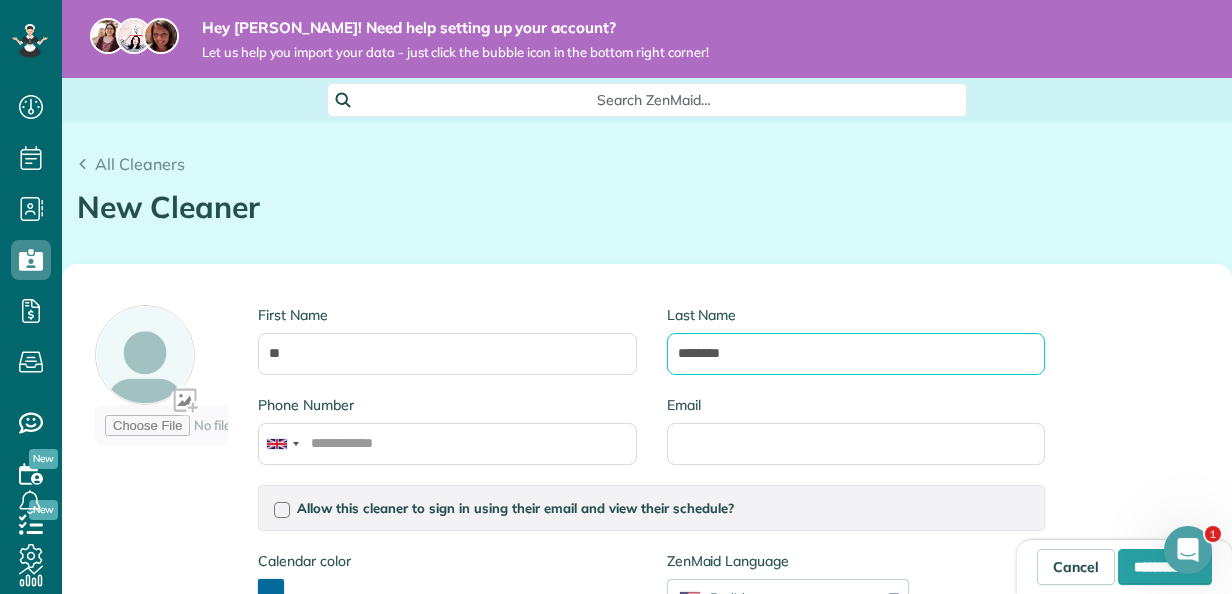 scroll, scrollTop: 2, scrollLeft: 0, axis: vertical 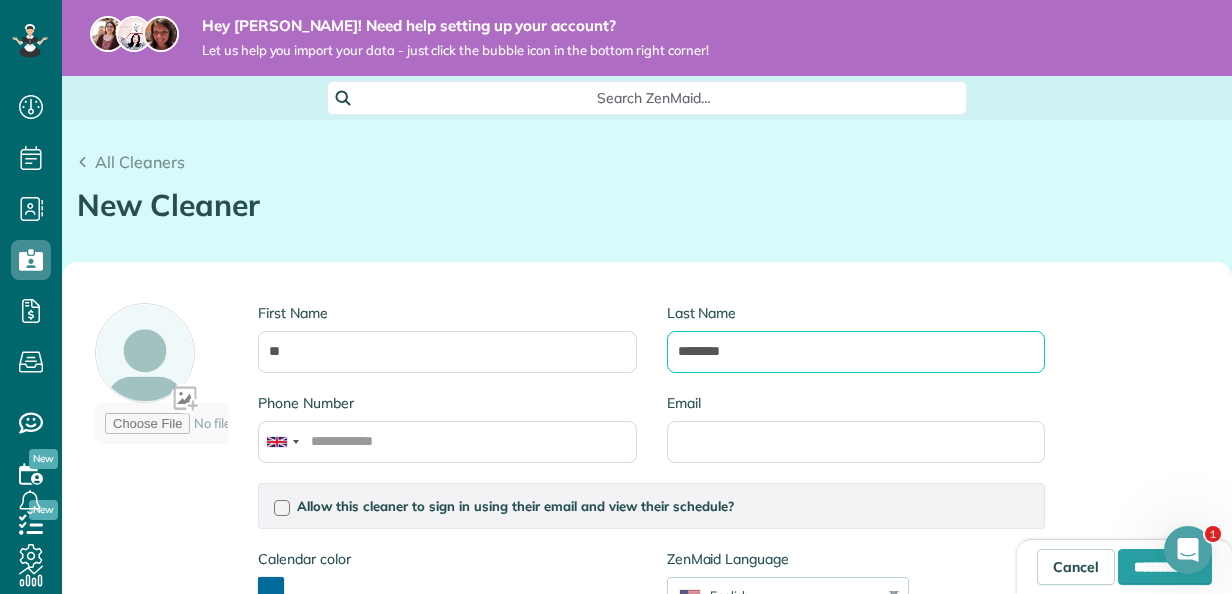 type on "********" 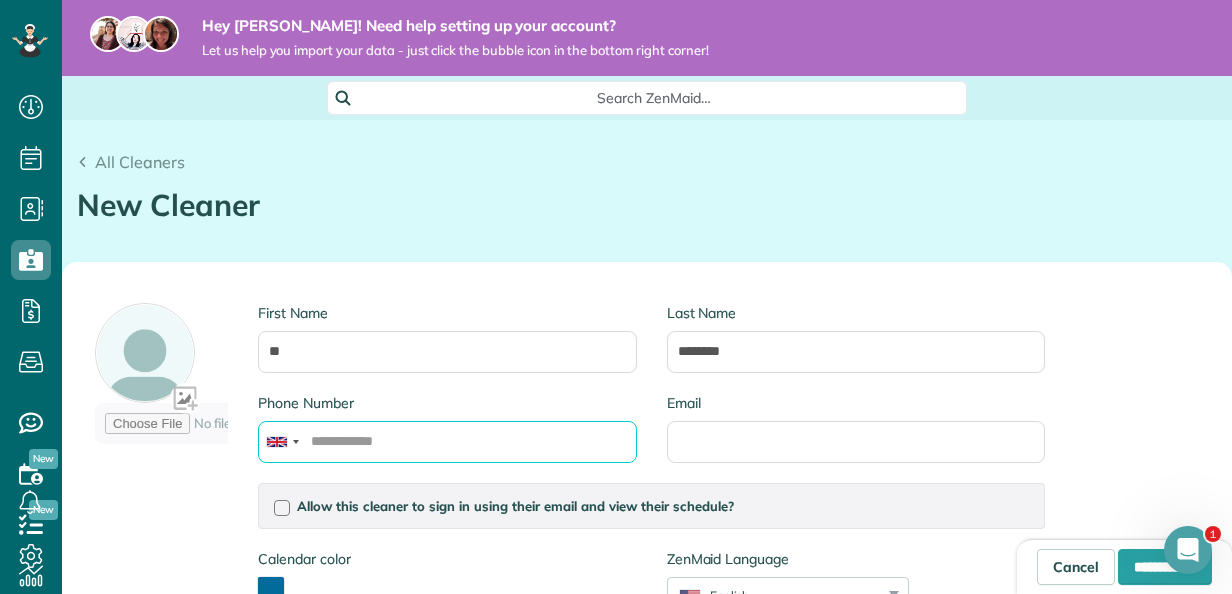 click on "Phone Number" at bounding box center [447, 442] 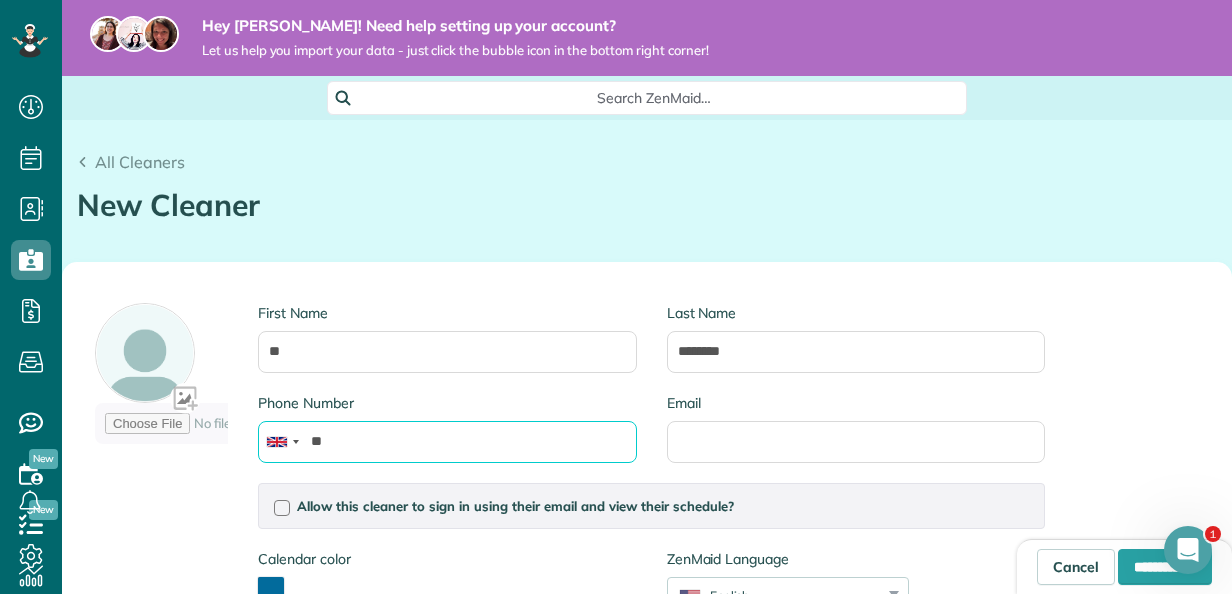 type on "*" 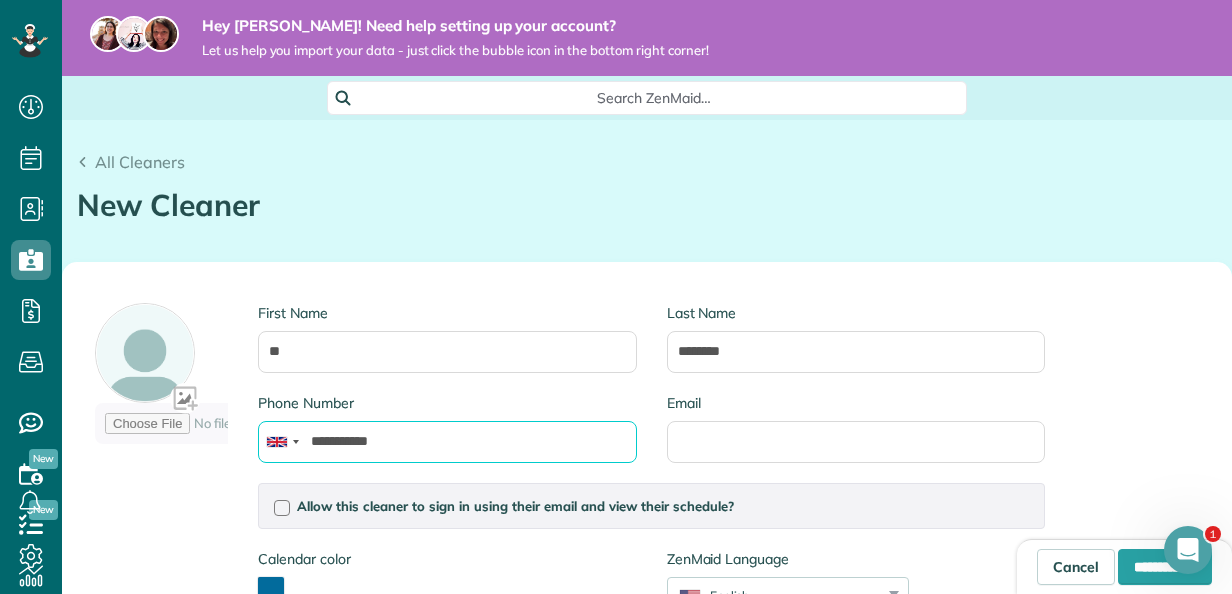 type on "**********" 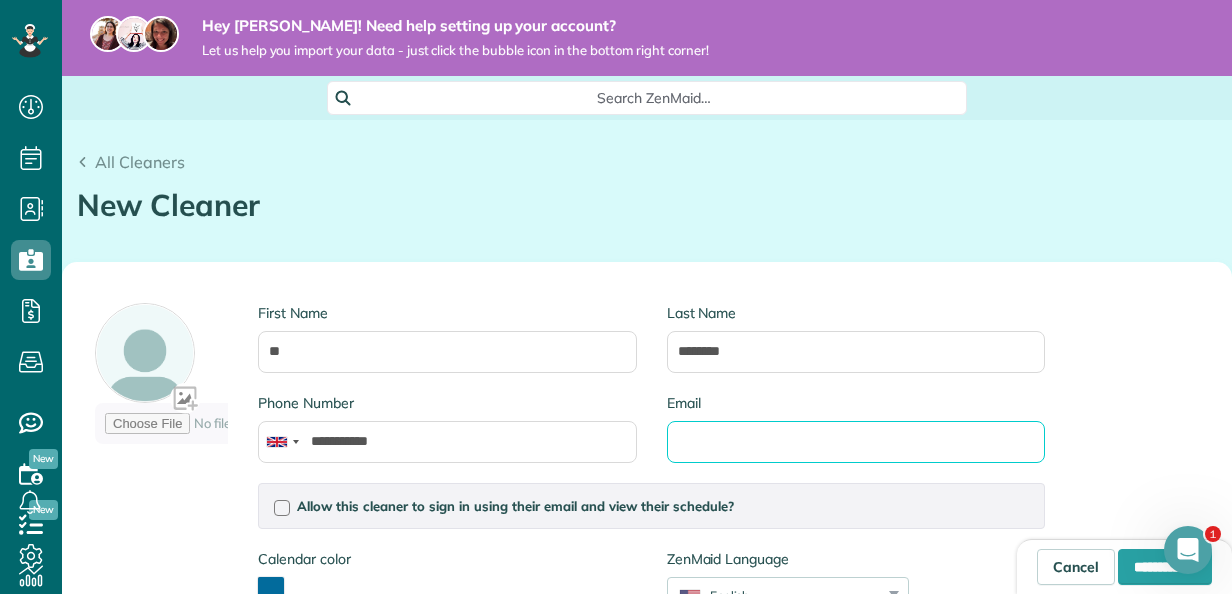 click on "Email" at bounding box center [856, 442] 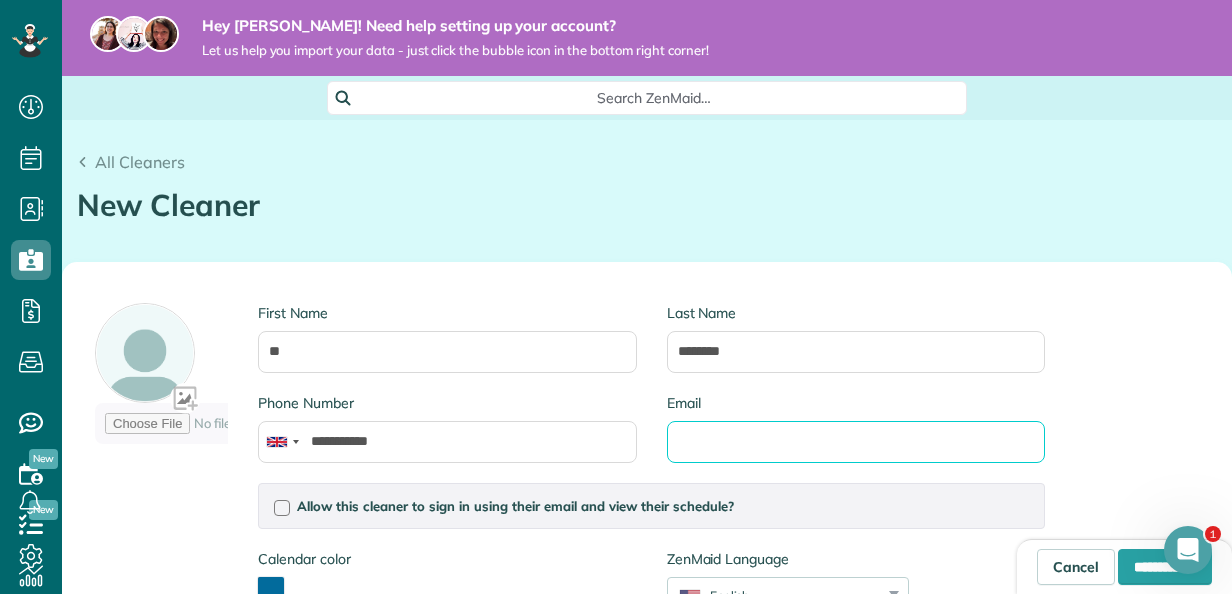 click on "Email" at bounding box center [856, 442] 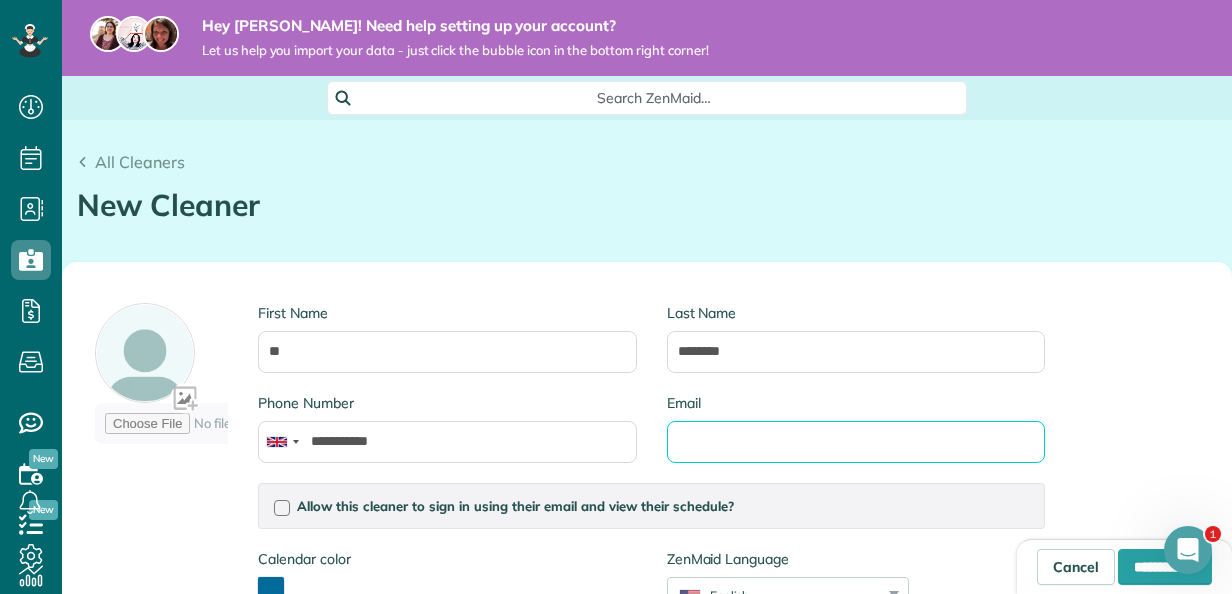 paste on "**********" 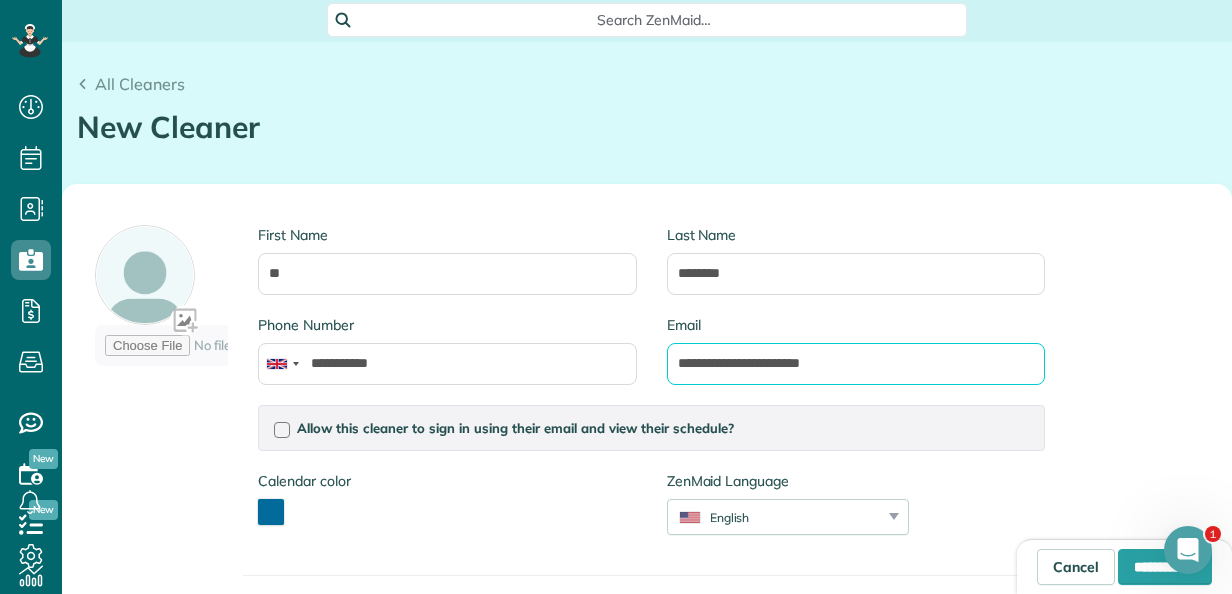 scroll, scrollTop: 153, scrollLeft: 0, axis: vertical 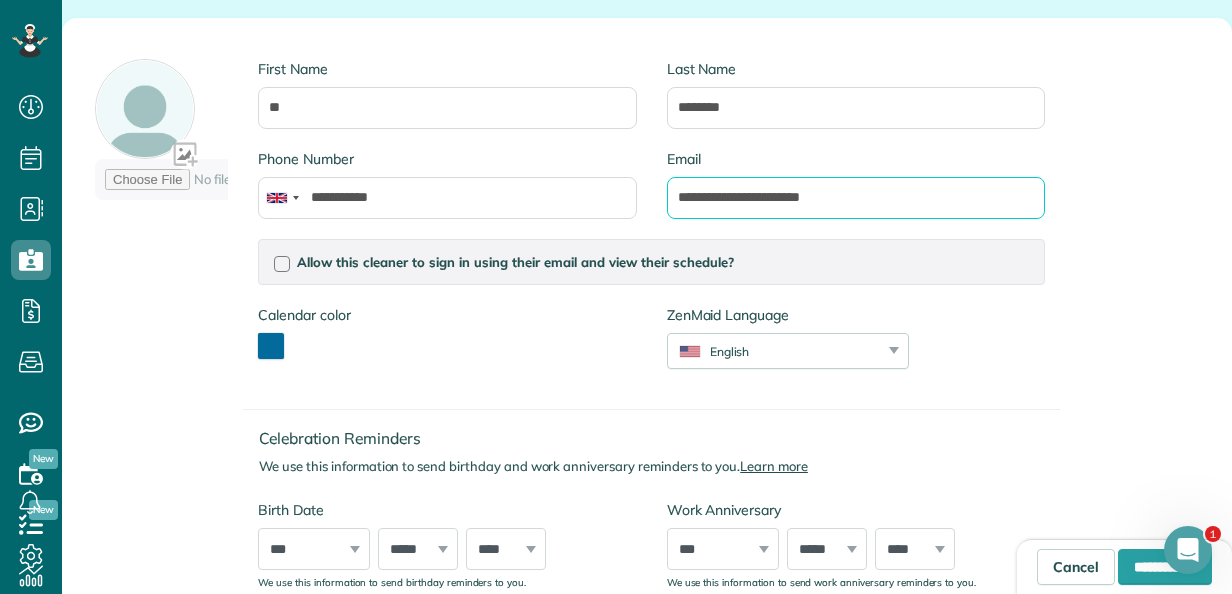 type on "**********" 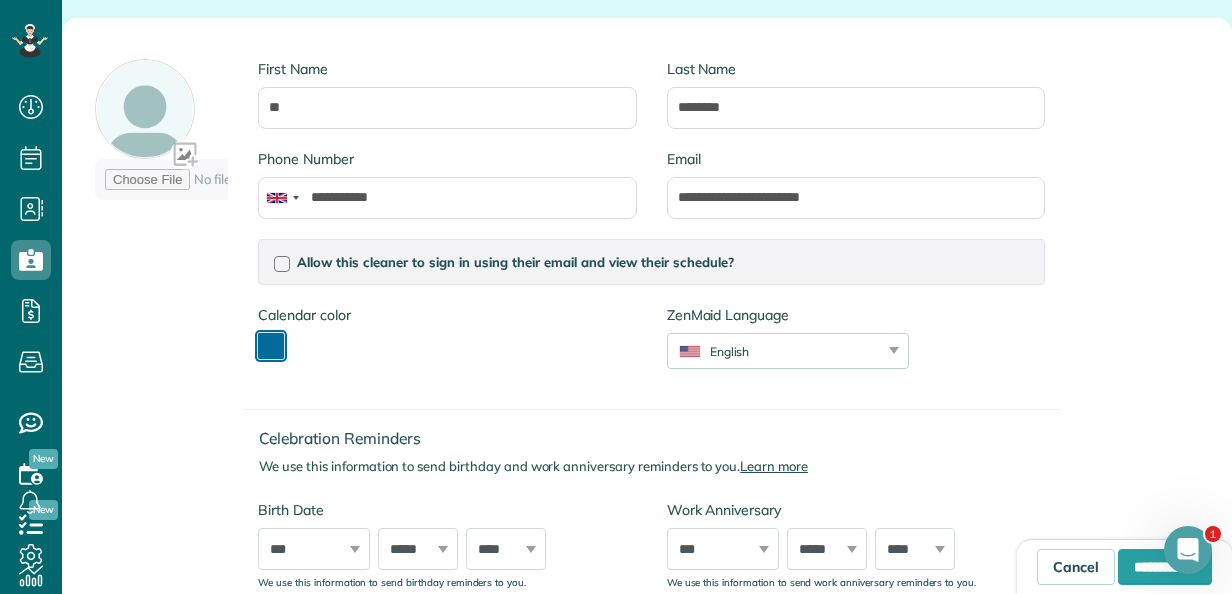 click at bounding box center [271, 346] 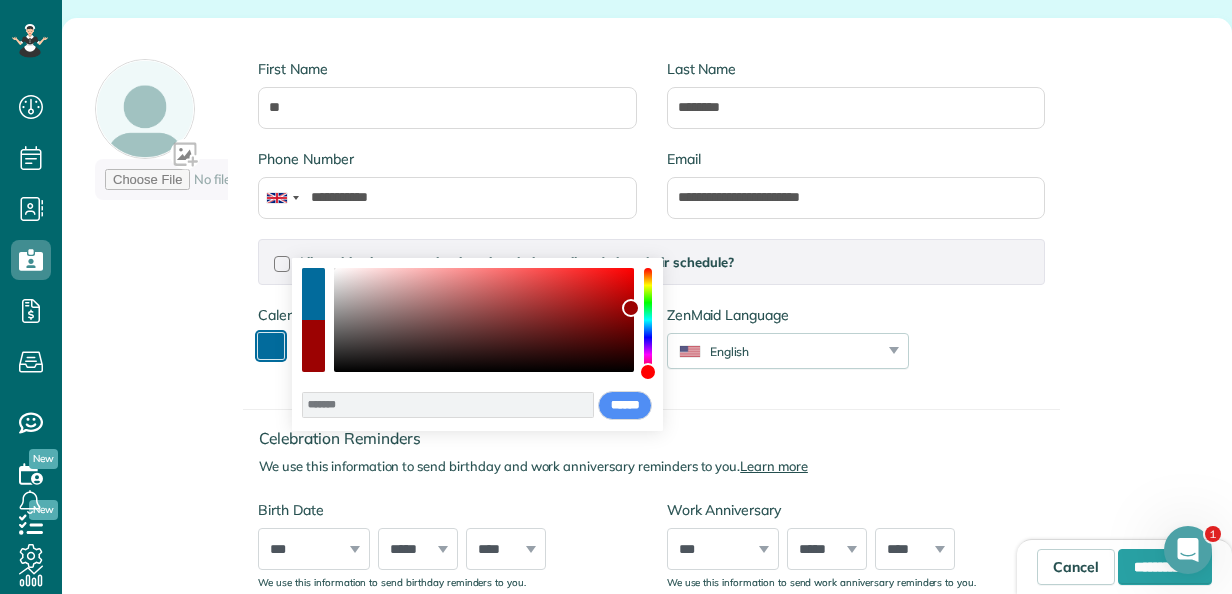 type on "*******" 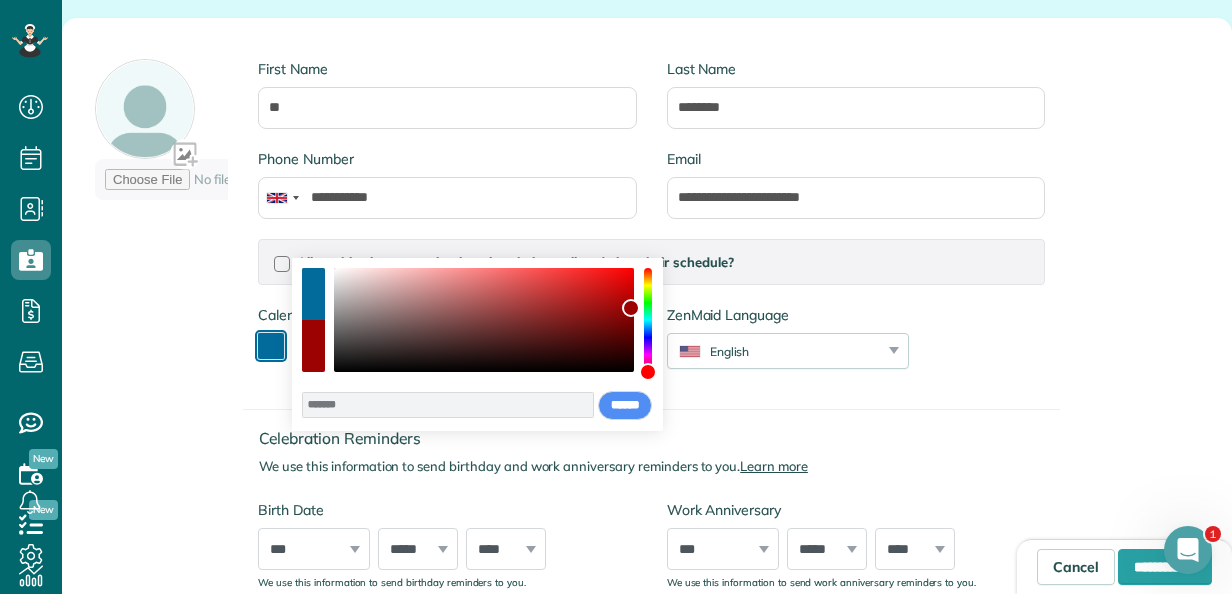 drag, startPoint x: 651, startPoint y: 330, endPoint x: 644, endPoint y: 381, distance: 51.47815 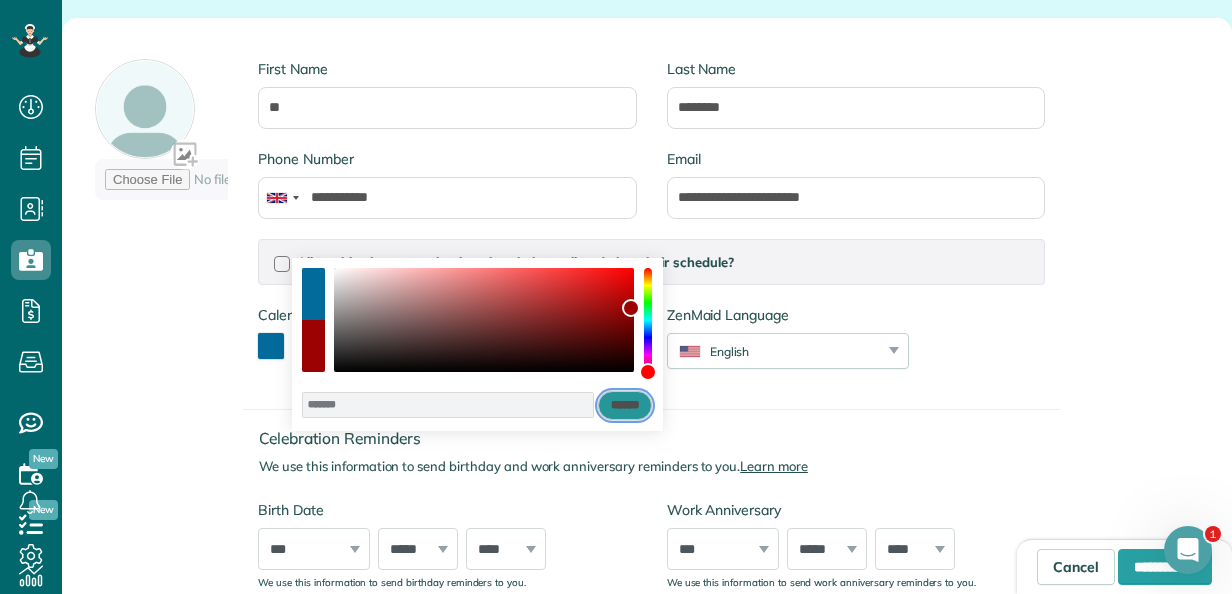 click on "******" at bounding box center (625, 406) 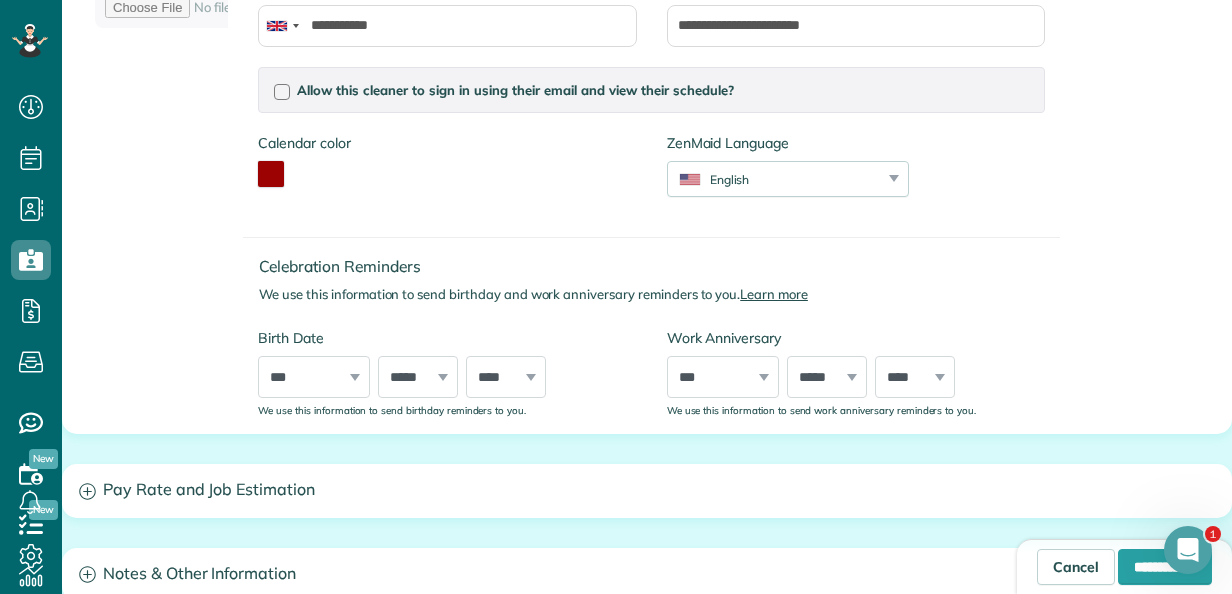 scroll, scrollTop: 422, scrollLeft: 0, axis: vertical 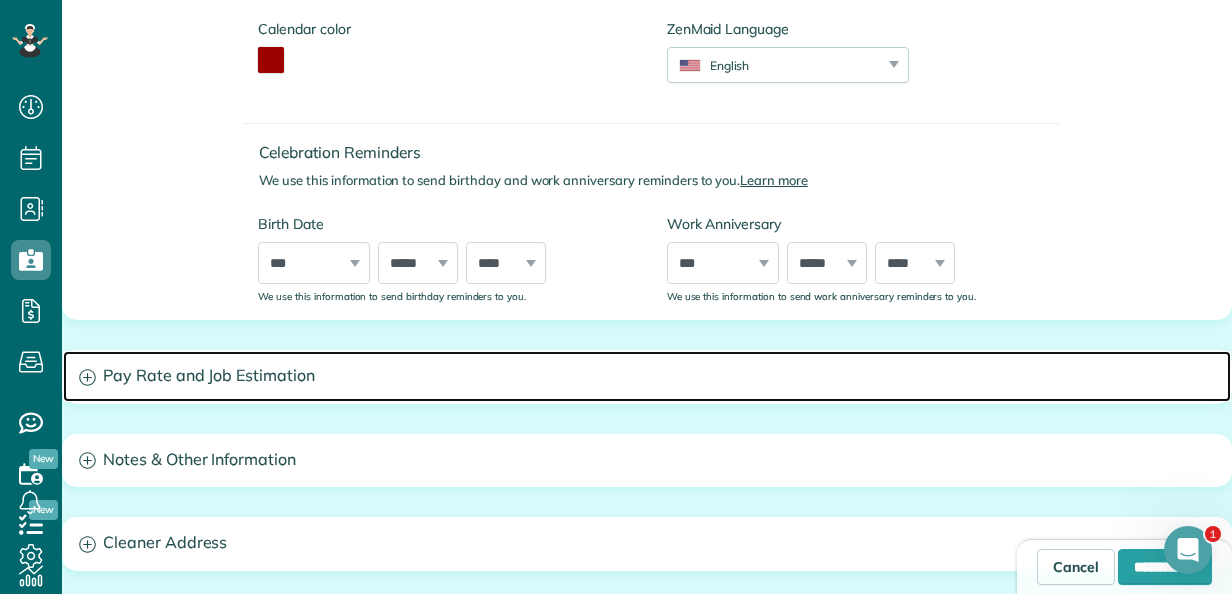 click 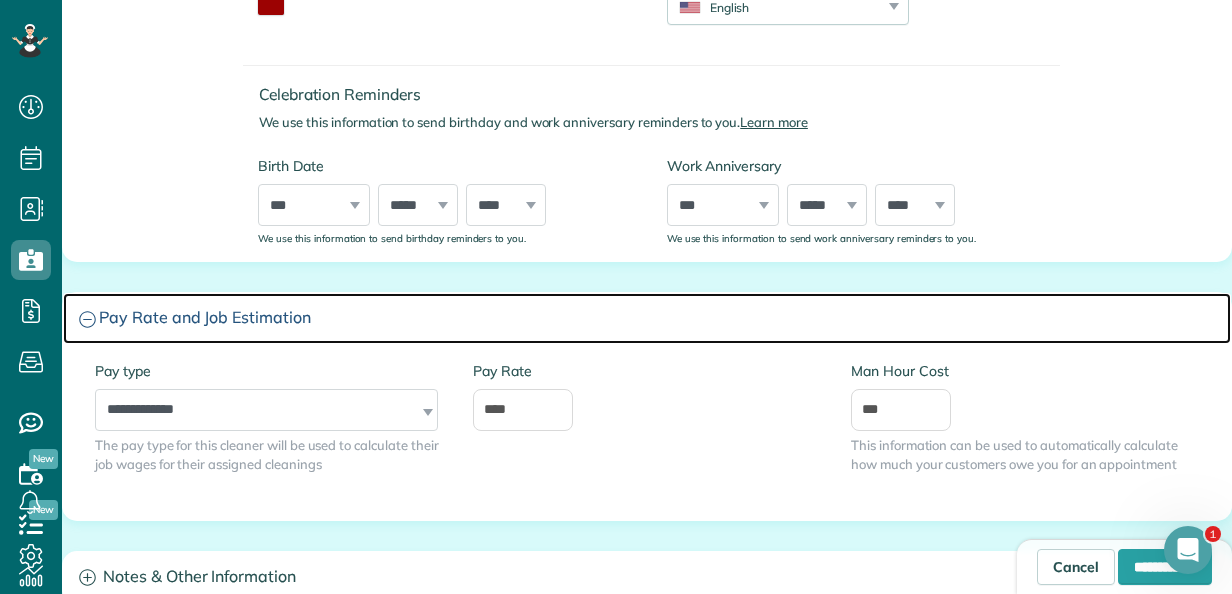 scroll, scrollTop: 624, scrollLeft: 0, axis: vertical 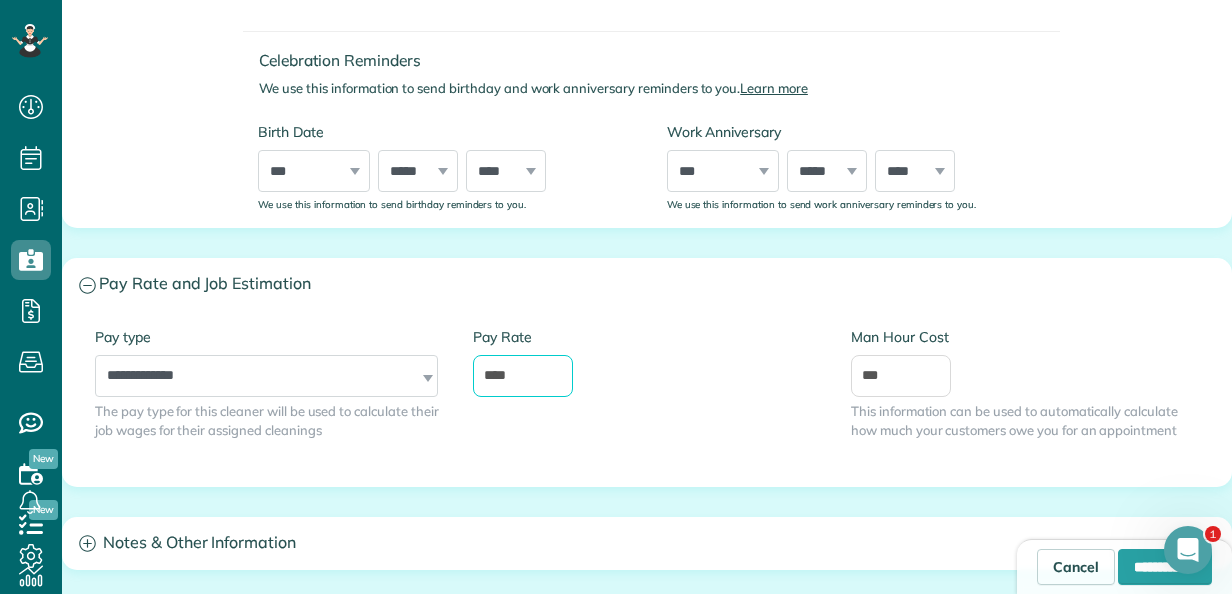 click on "****" at bounding box center (523, 376) 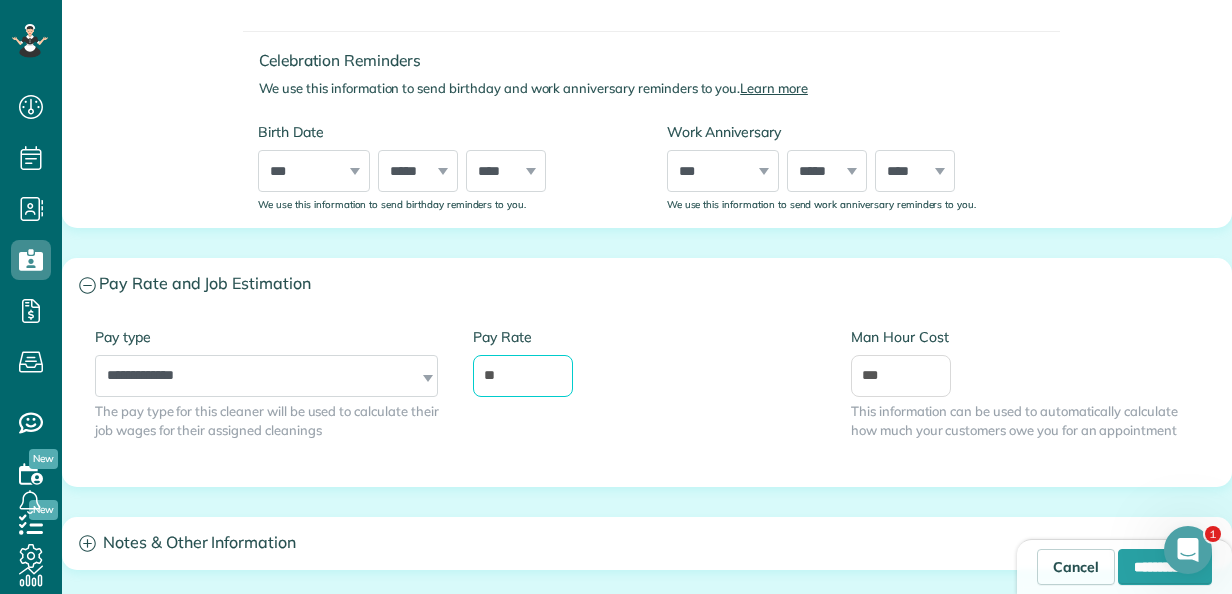 type on "*" 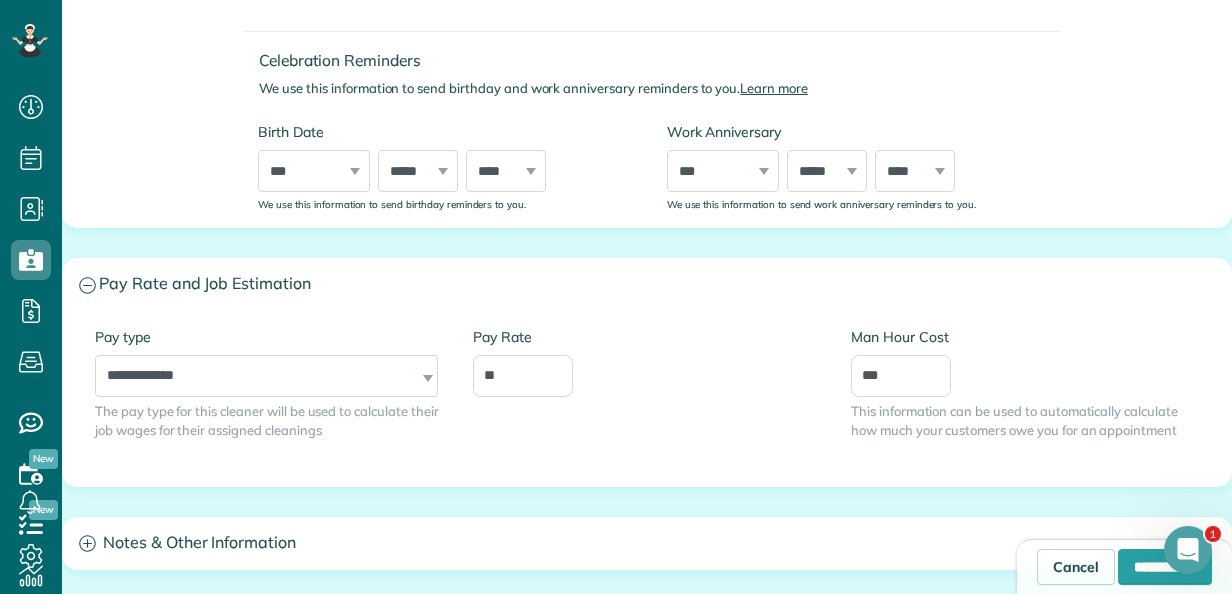 click on "Pay Rate **" at bounding box center [647, 362] 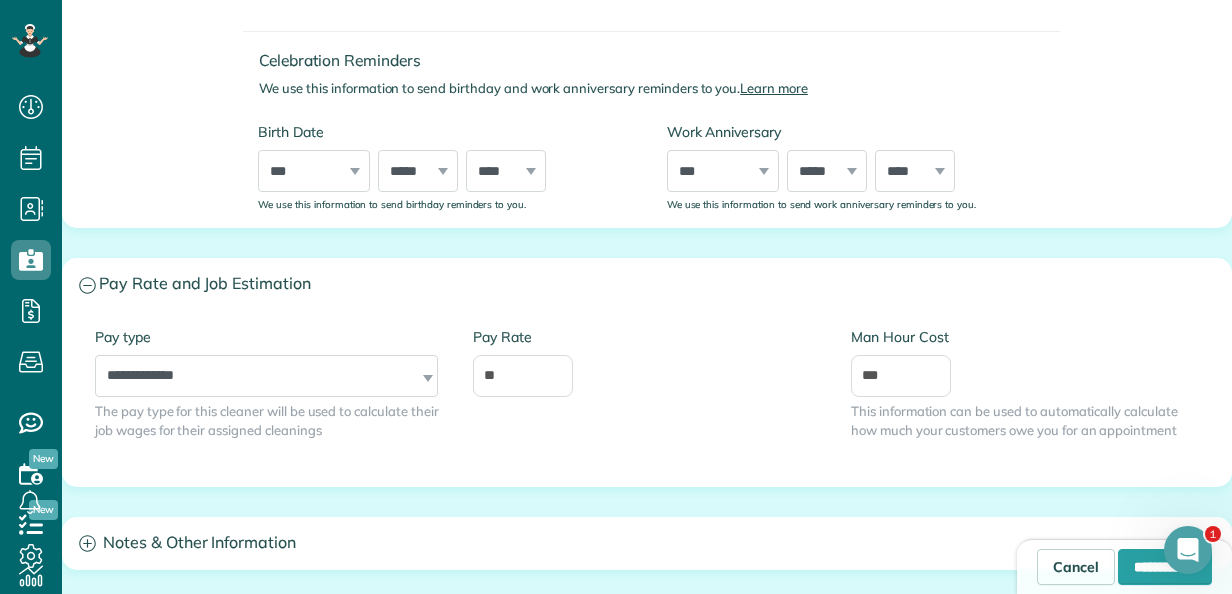 drag, startPoint x: 1216, startPoint y: 296, endPoint x: 1217, endPoint y: 316, distance: 20.024984 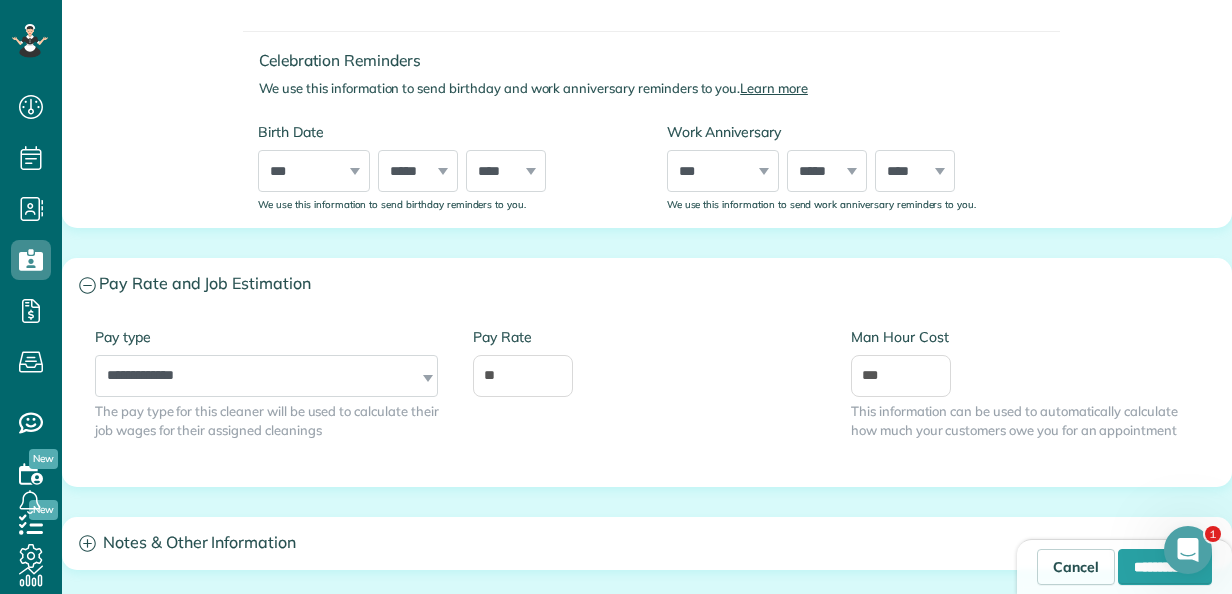 drag, startPoint x: 1217, startPoint y: 316, endPoint x: 1114, endPoint y: 320, distance: 103.077644 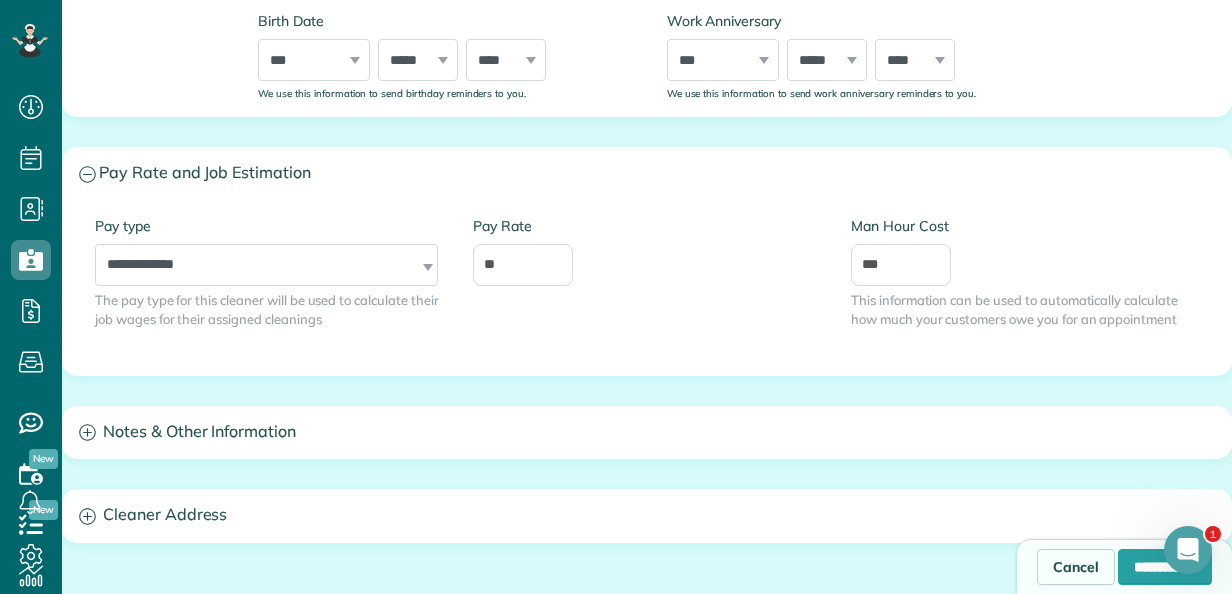 scroll, scrollTop: 765, scrollLeft: 0, axis: vertical 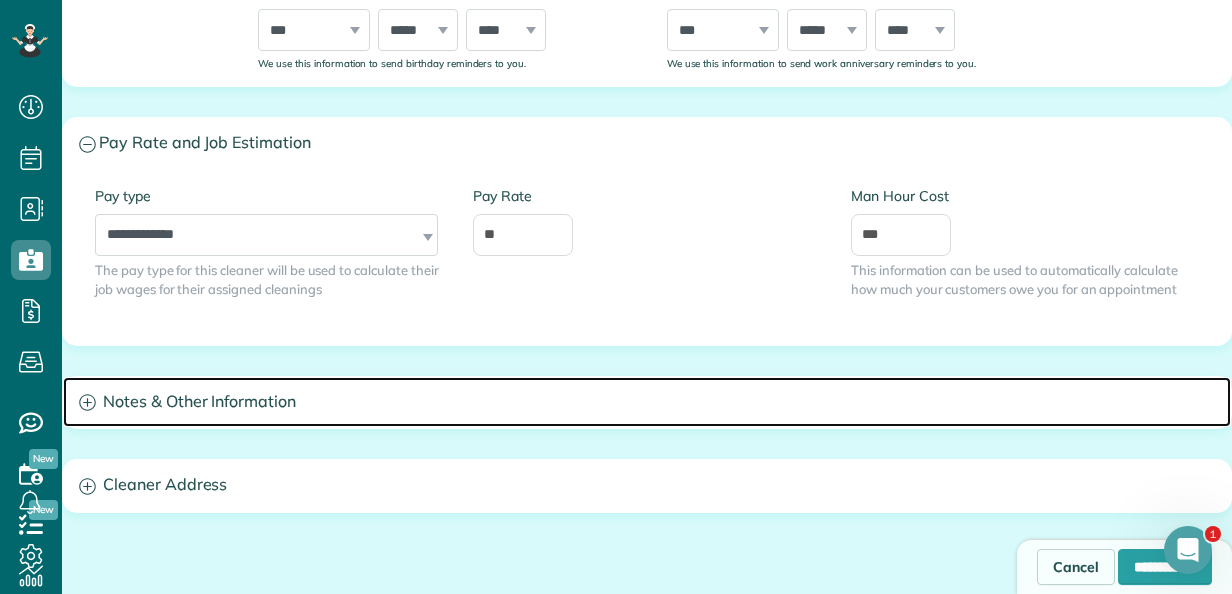 click 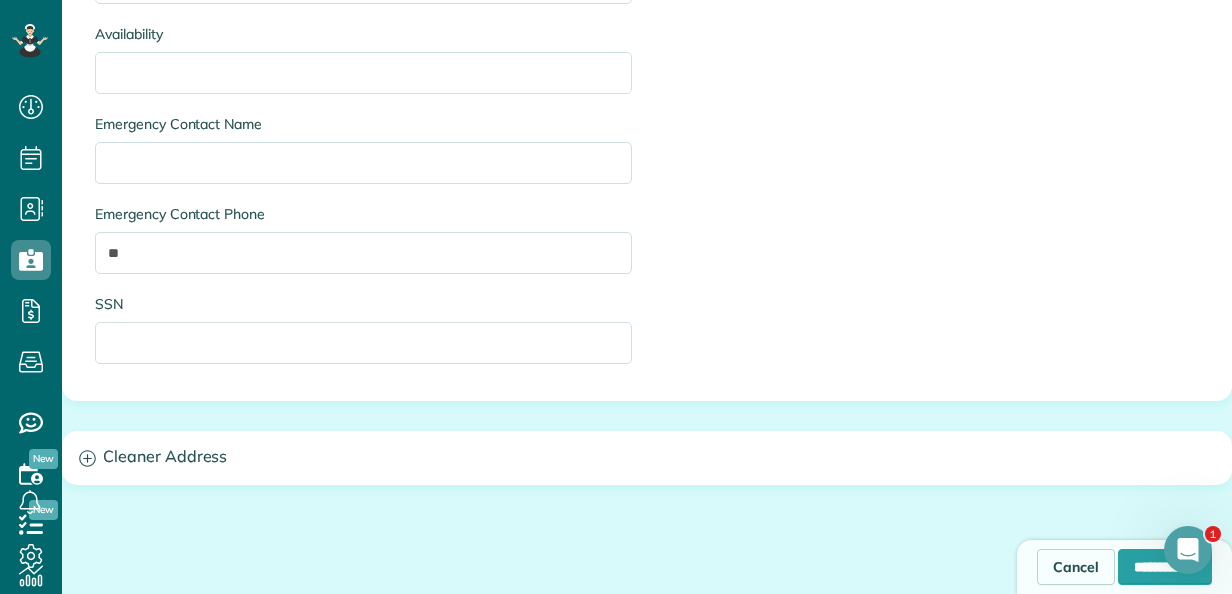 scroll, scrollTop: 1511, scrollLeft: 0, axis: vertical 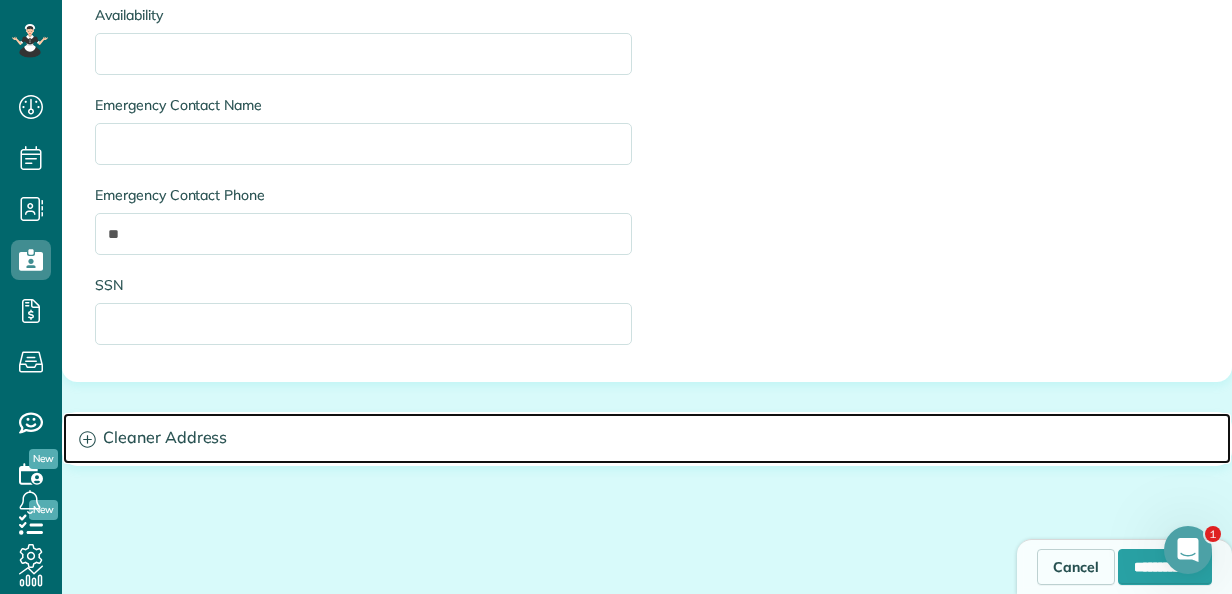 click 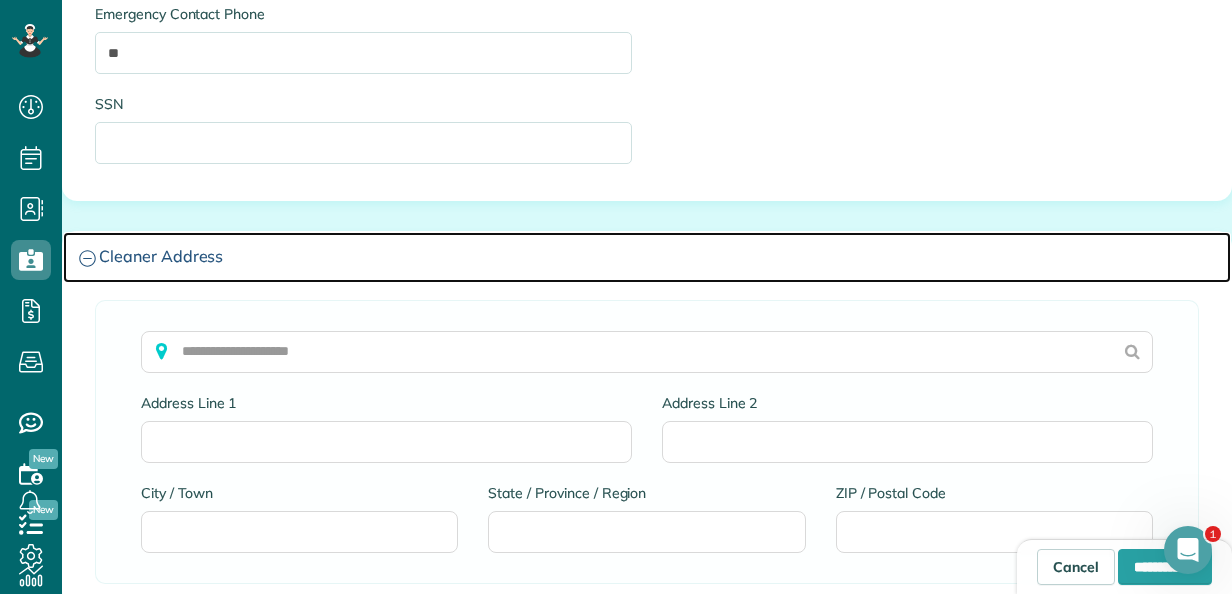 scroll, scrollTop: 1698, scrollLeft: 0, axis: vertical 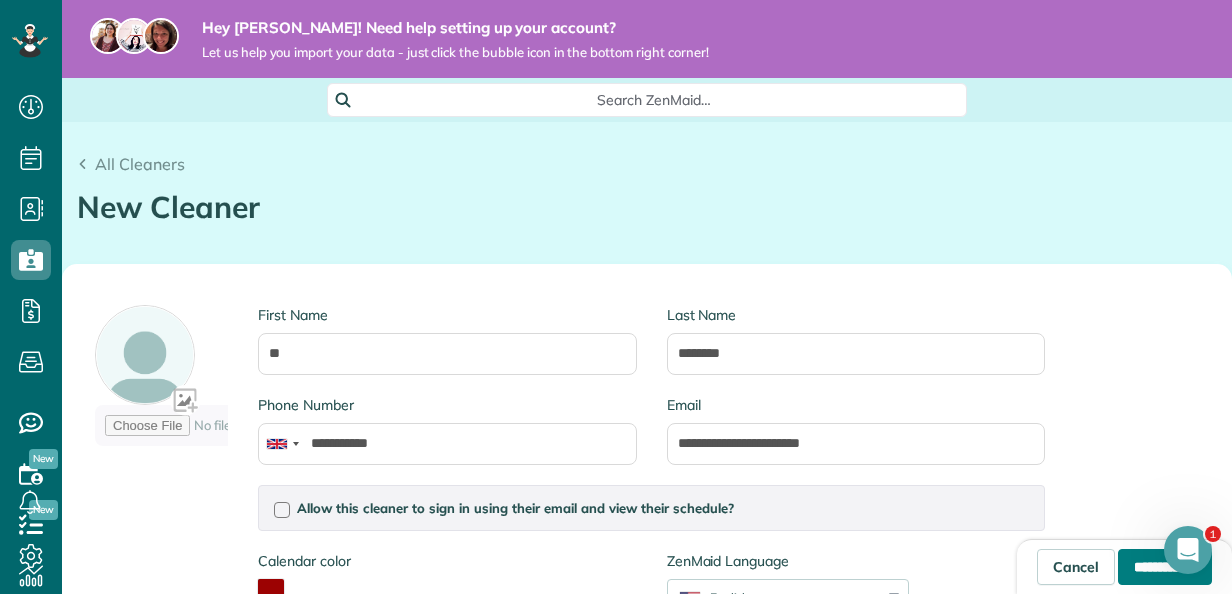 click on "**********" at bounding box center [1165, 567] 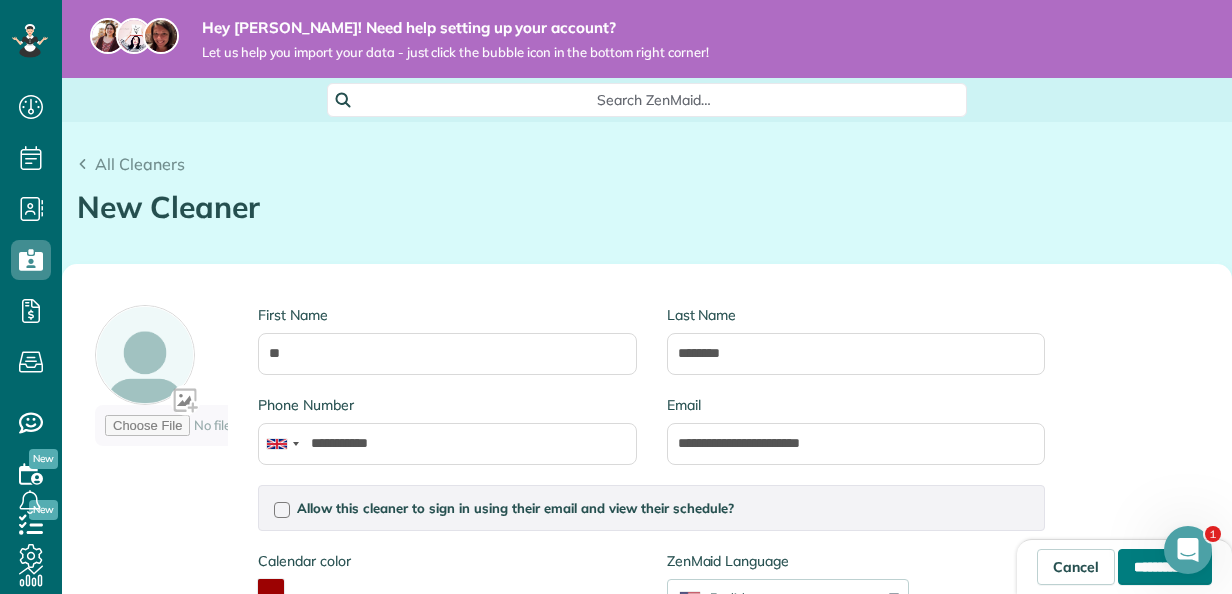 type on "**********" 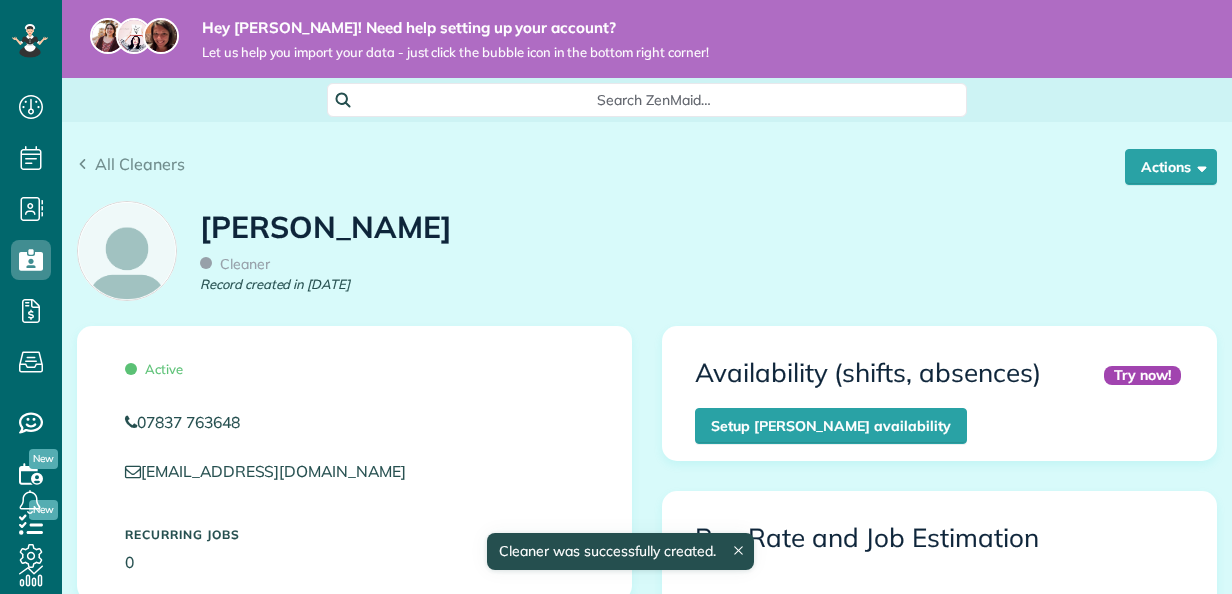 scroll, scrollTop: 0, scrollLeft: 0, axis: both 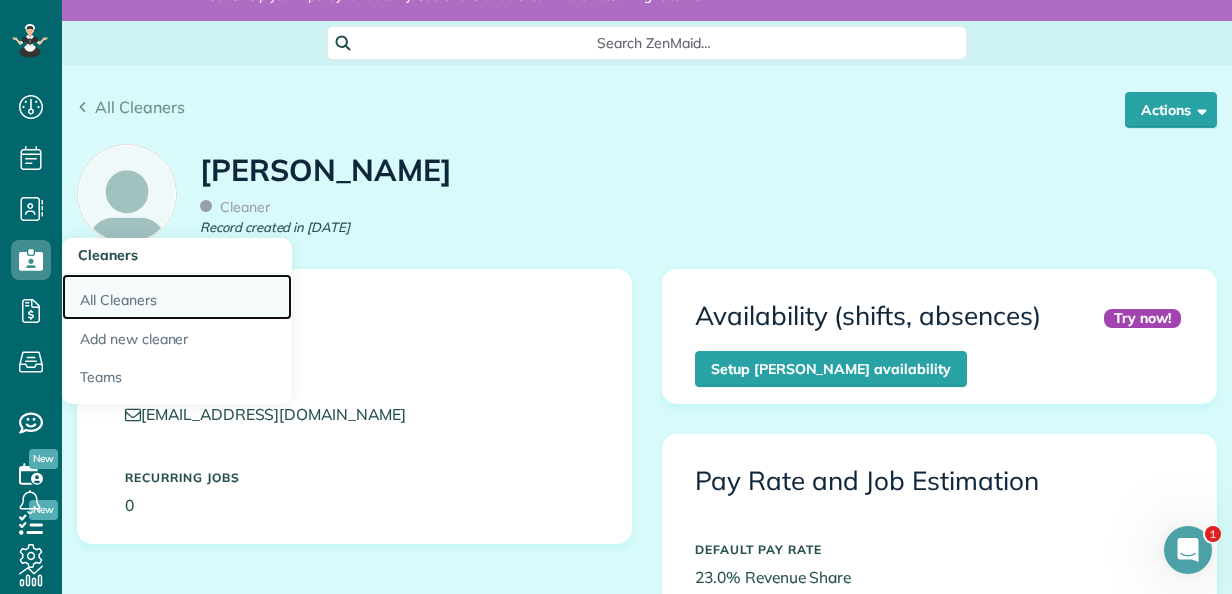 click on "All Cleaners" at bounding box center [177, 297] 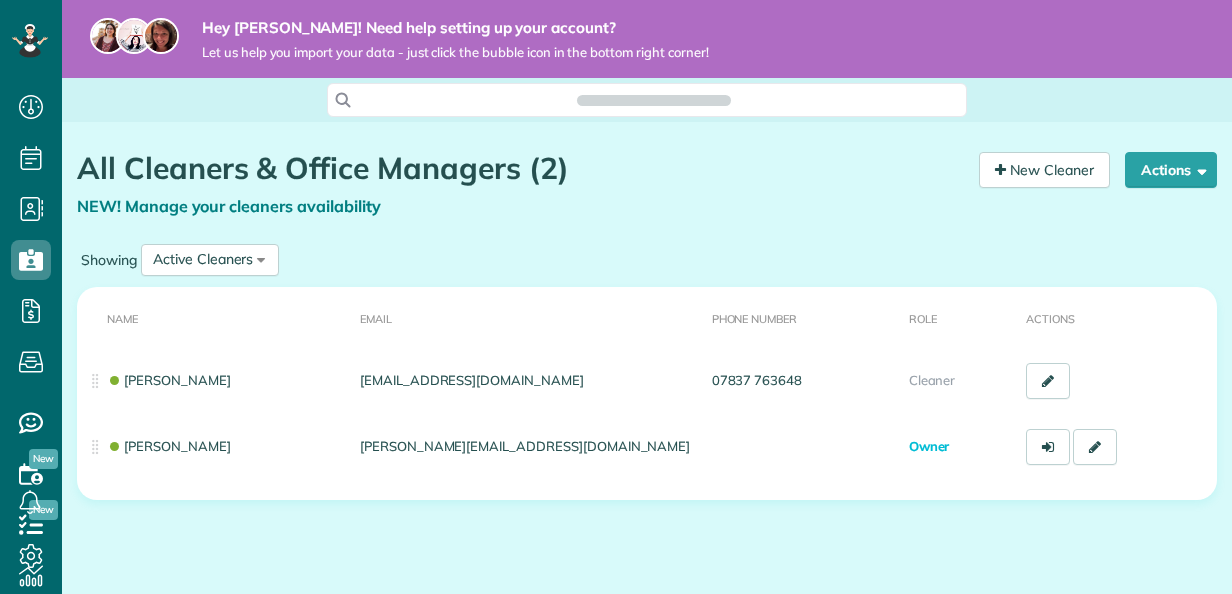 scroll, scrollTop: 0, scrollLeft: 0, axis: both 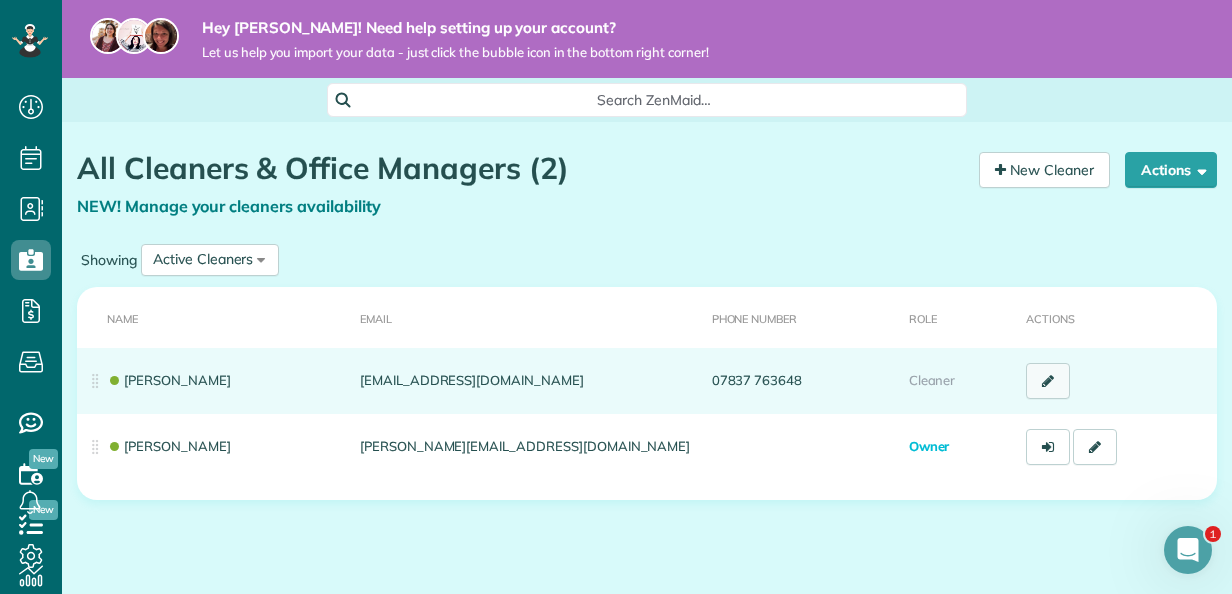 click at bounding box center (1048, 381) 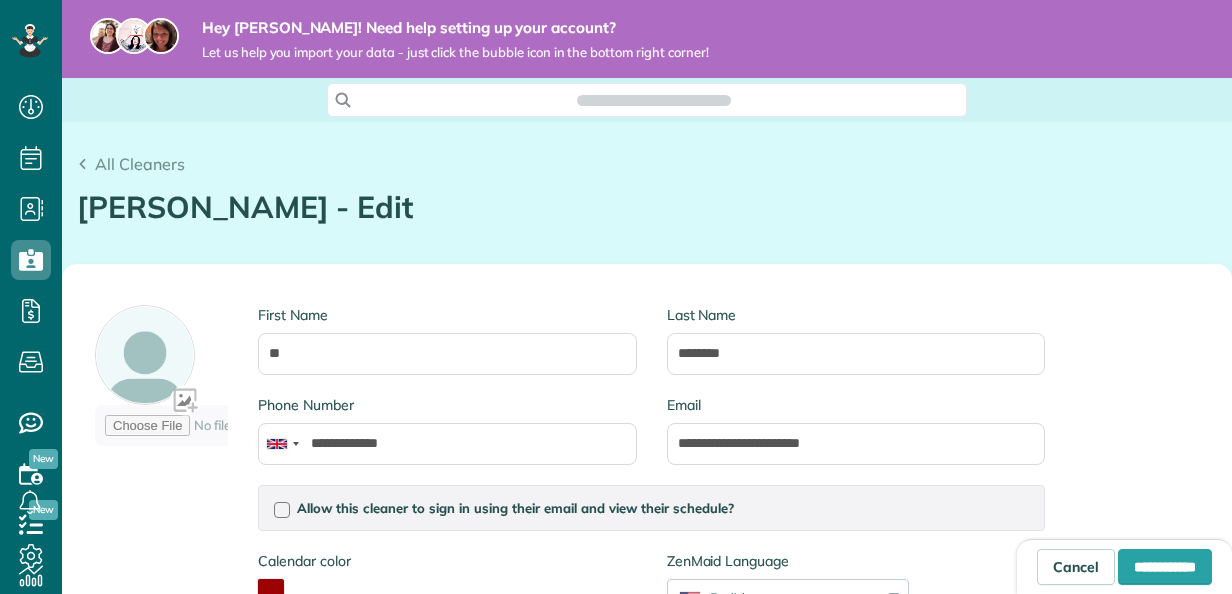 scroll, scrollTop: 0, scrollLeft: 0, axis: both 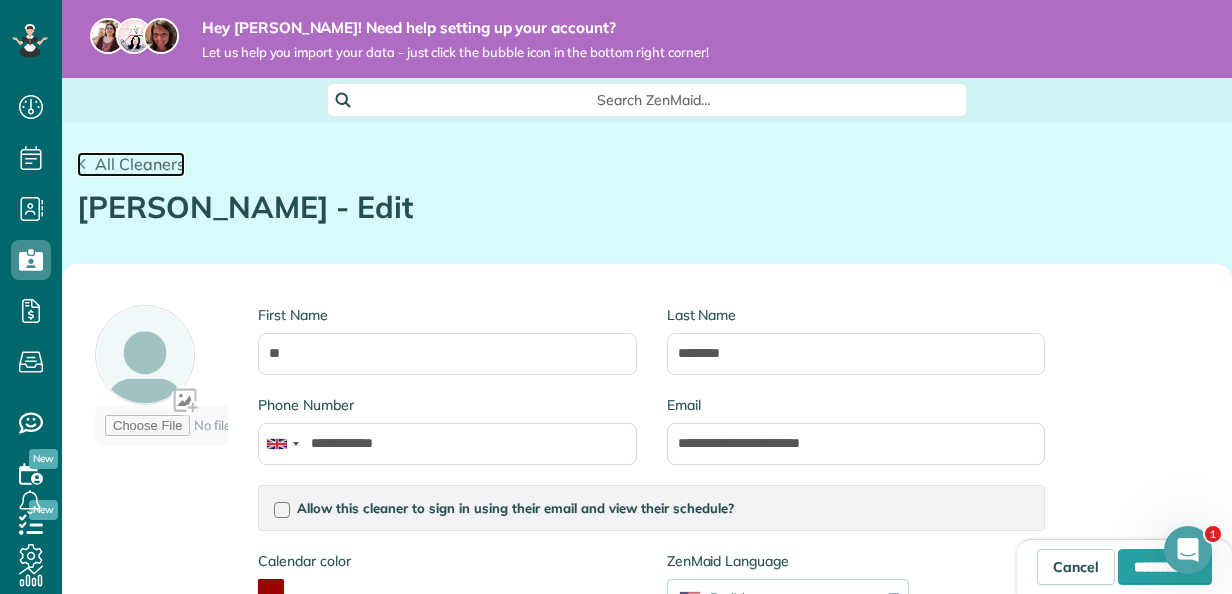click on "All Cleaners" at bounding box center [131, 164] 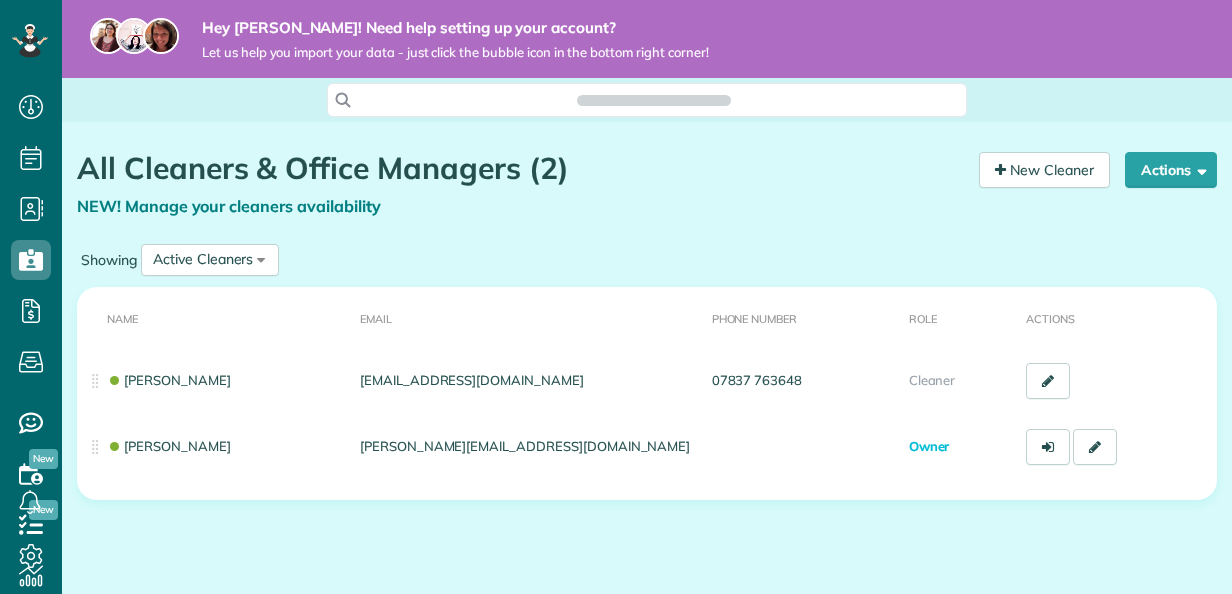 scroll, scrollTop: 0, scrollLeft: 0, axis: both 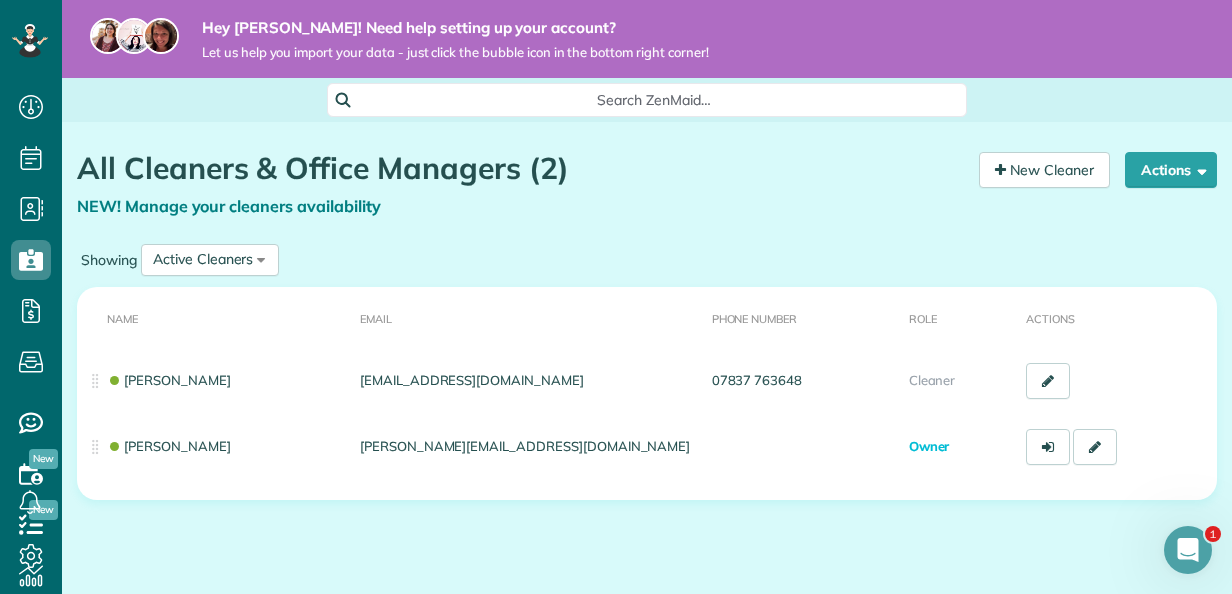click on "All Cleaners & Office Managers (2)
NEW! Manage your cleaners availability
Your Cleaners [30 sec]
New Cleaner
Actions
Manage your cleaners availability
Team Management
Go to Payroll
Export data.." at bounding box center (647, 180) 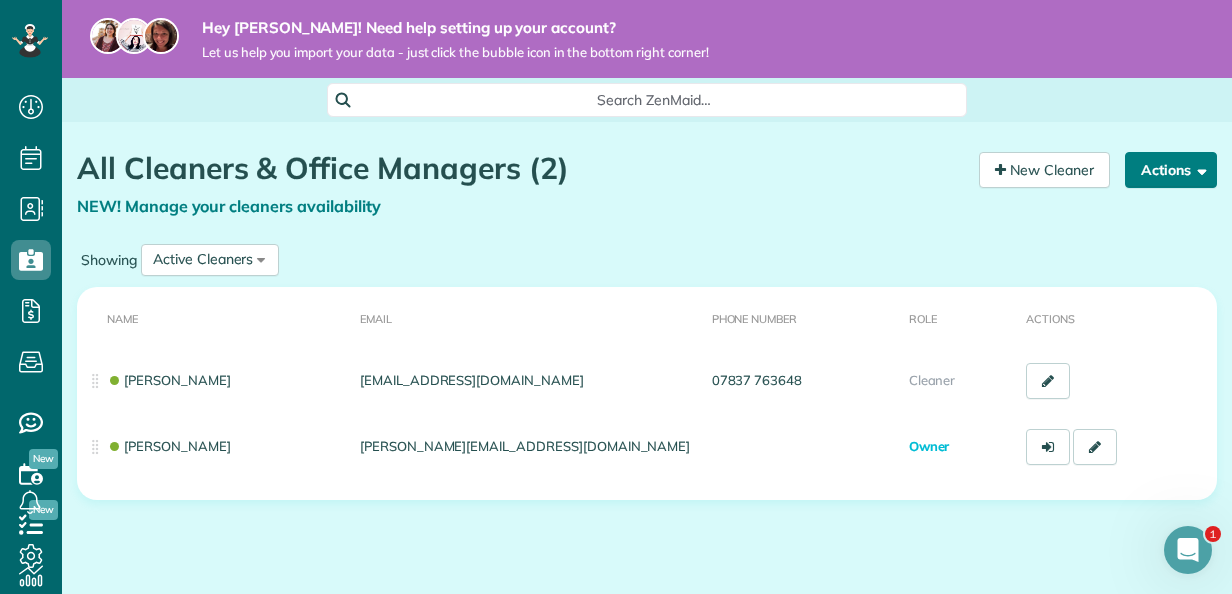 click on "Actions" at bounding box center [1171, 170] 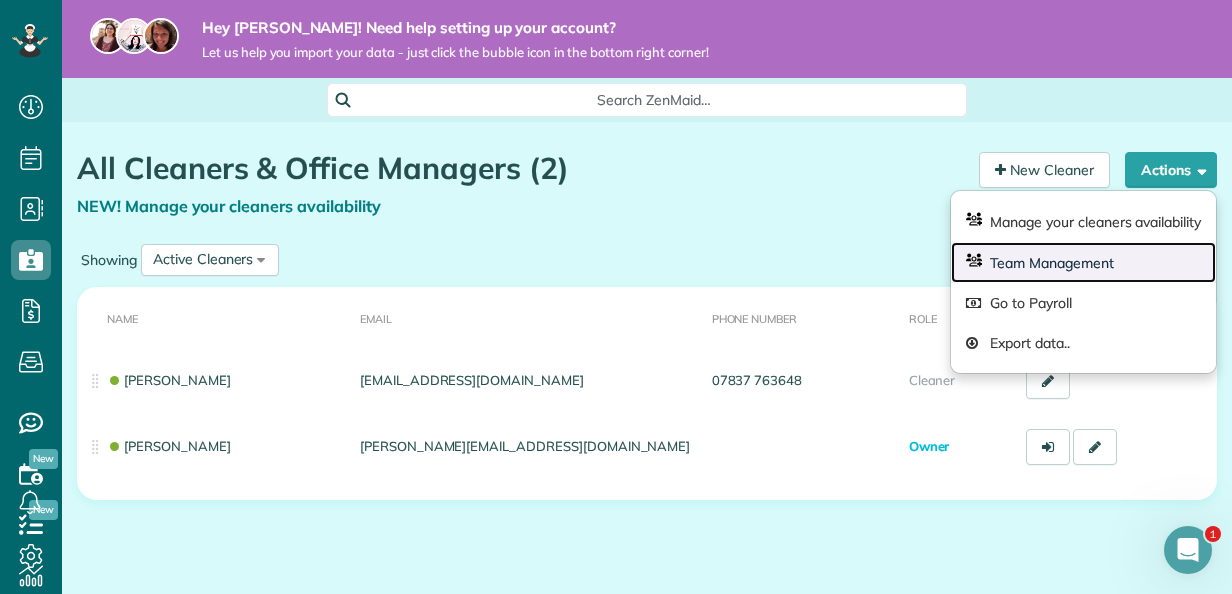 click on "Team Management" at bounding box center (1083, 262) 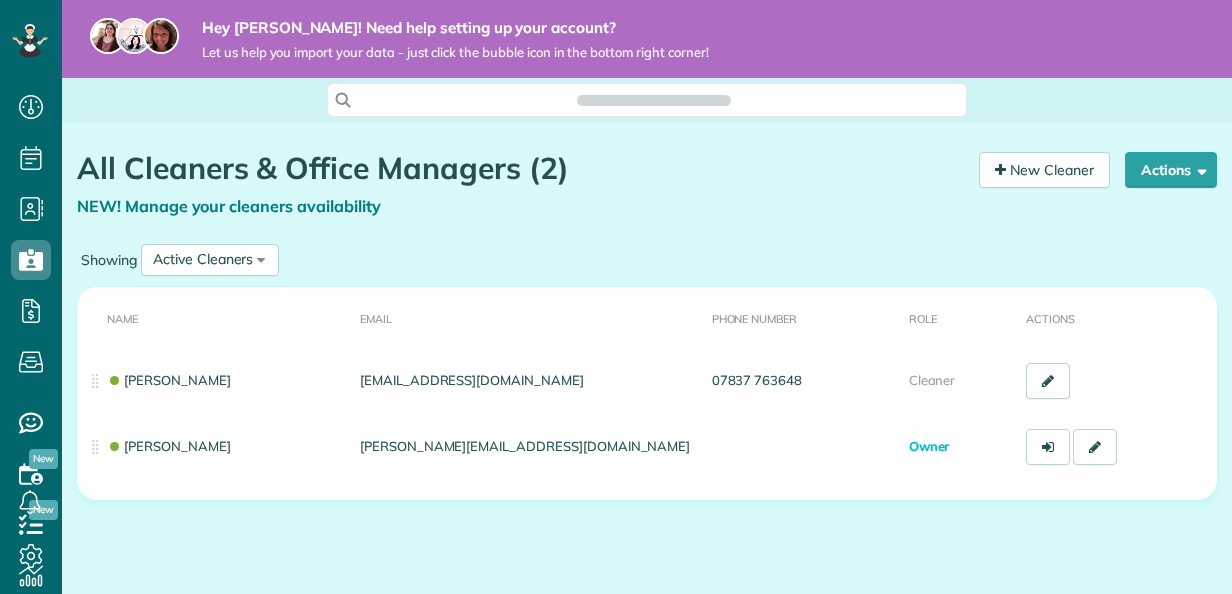 scroll, scrollTop: 0, scrollLeft: 0, axis: both 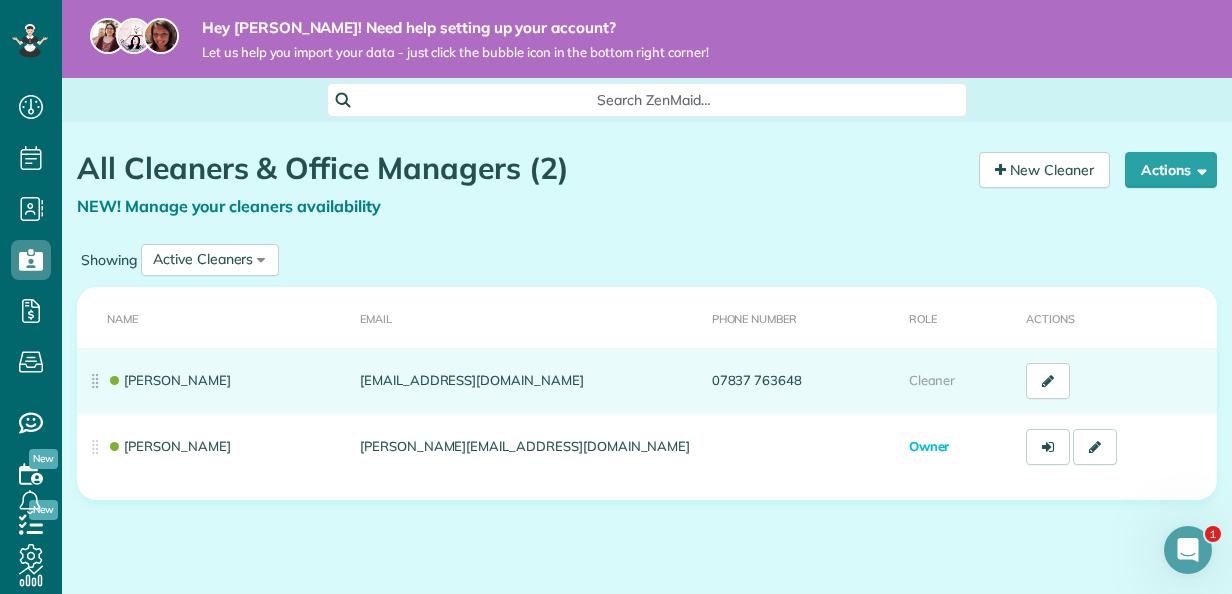 click on "[PERSON_NAME]" at bounding box center (214, 381) 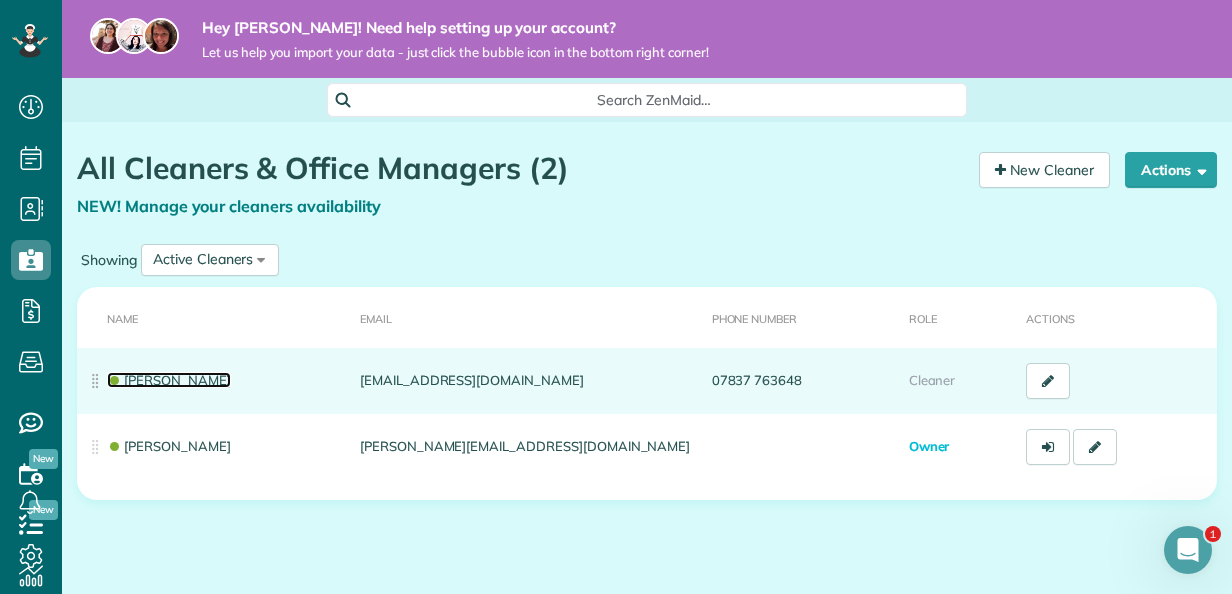 click at bounding box center (114, 380) 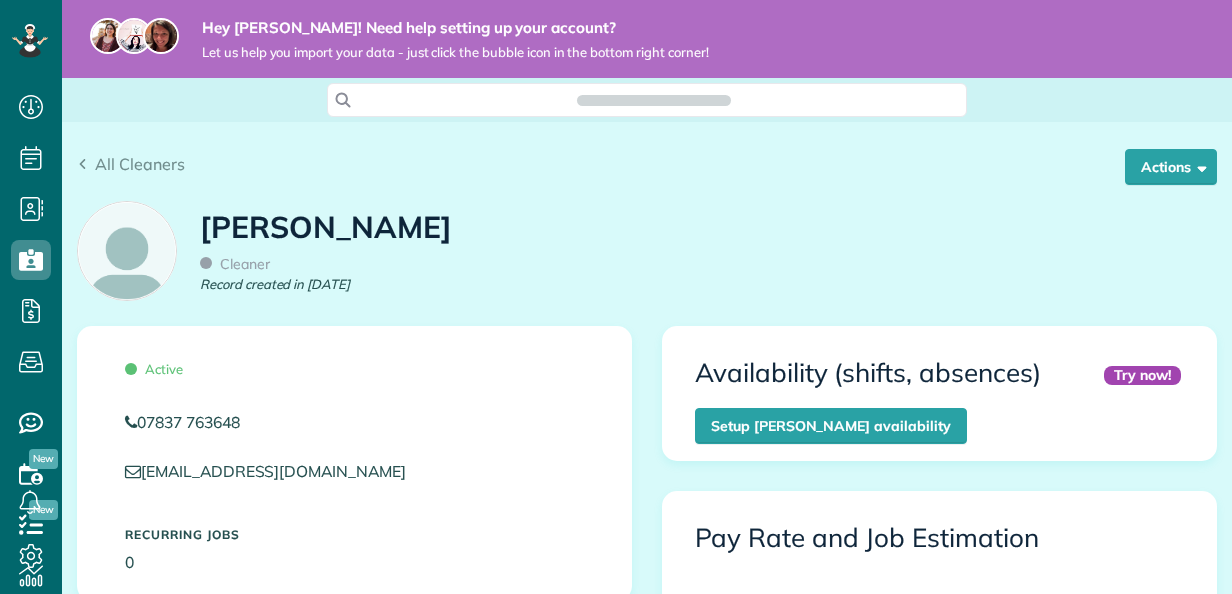 scroll, scrollTop: 0, scrollLeft: 0, axis: both 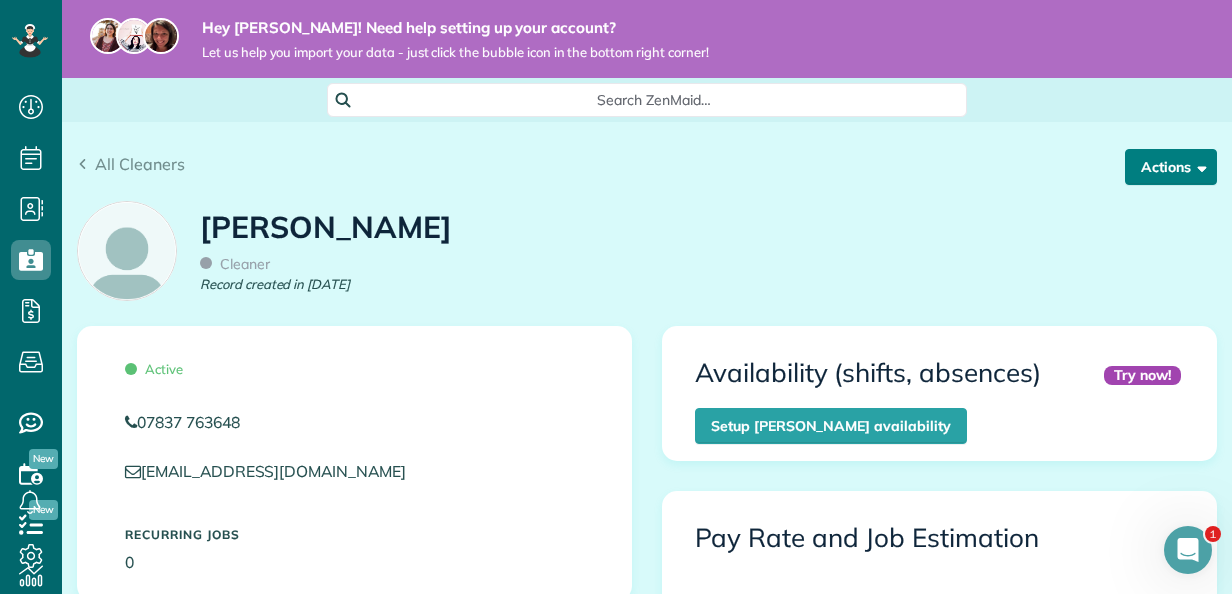 click on "Actions" at bounding box center [1171, 167] 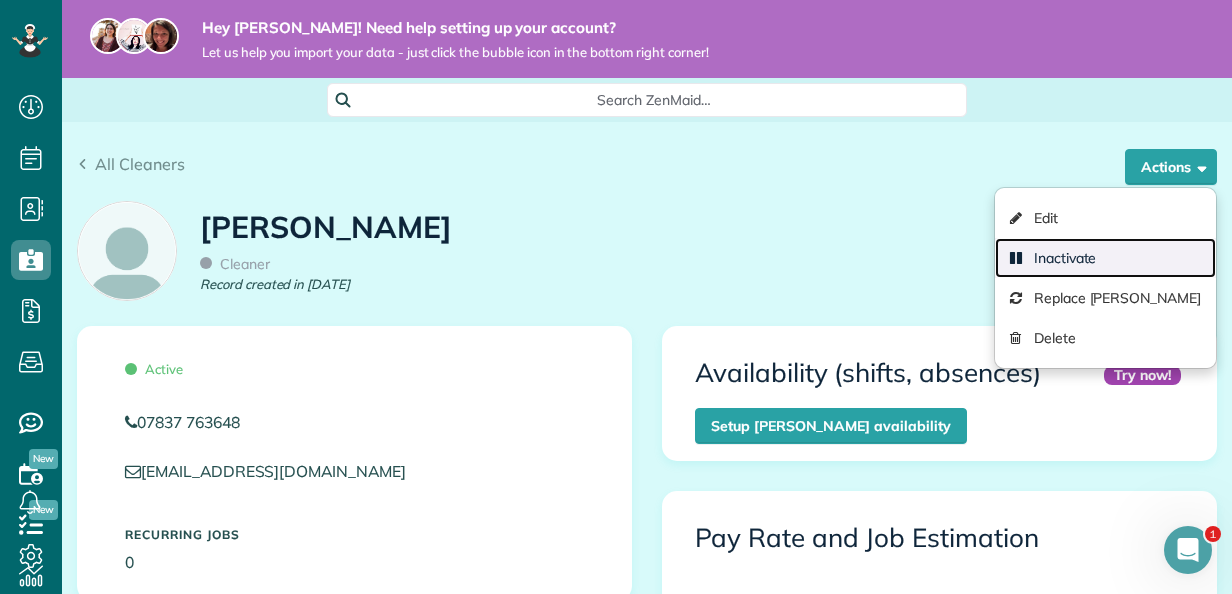click on "Inactivate" at bounding box center (1105, 258) 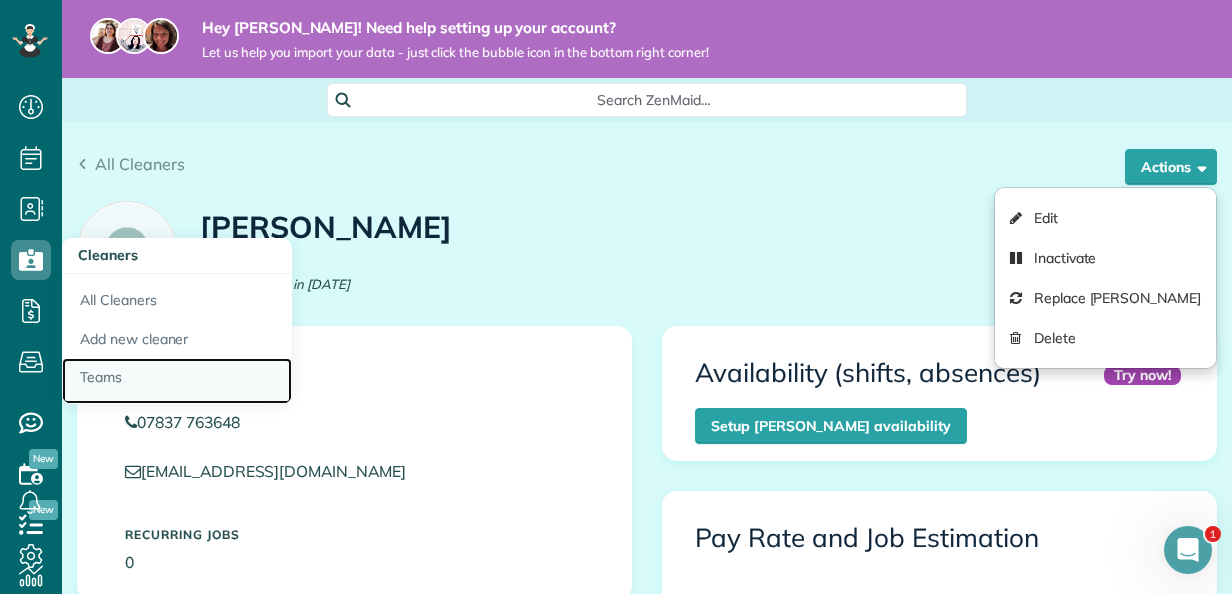 click on "Teams" at bounding box center (177, 381) 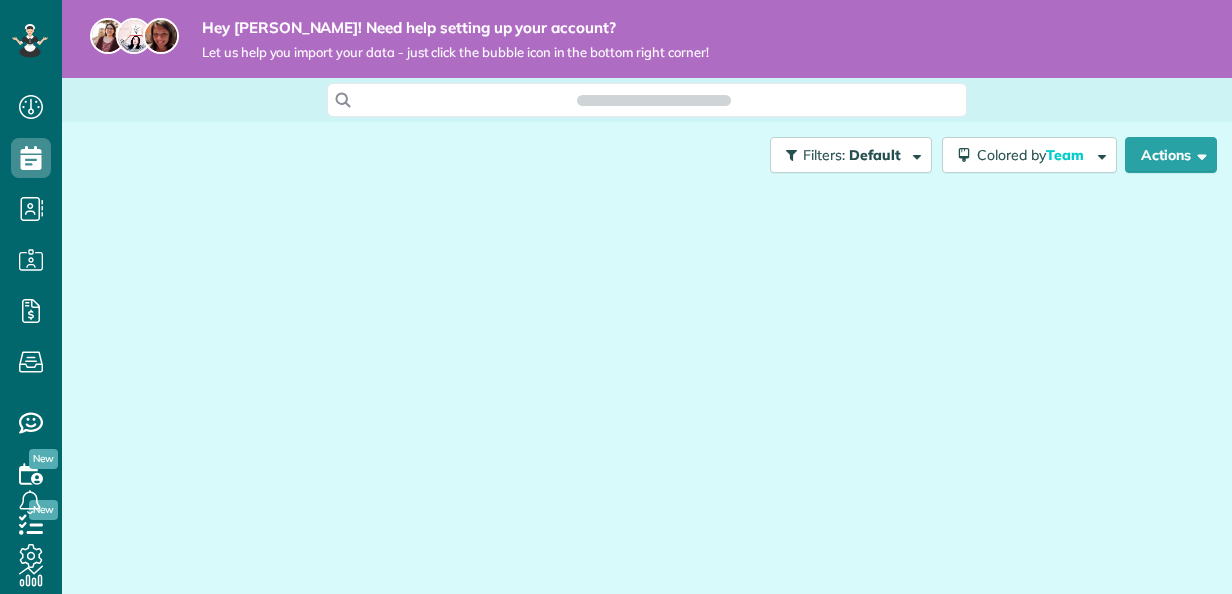 scroll, scrollTop: 0, scrollLeft: 0, axis: both 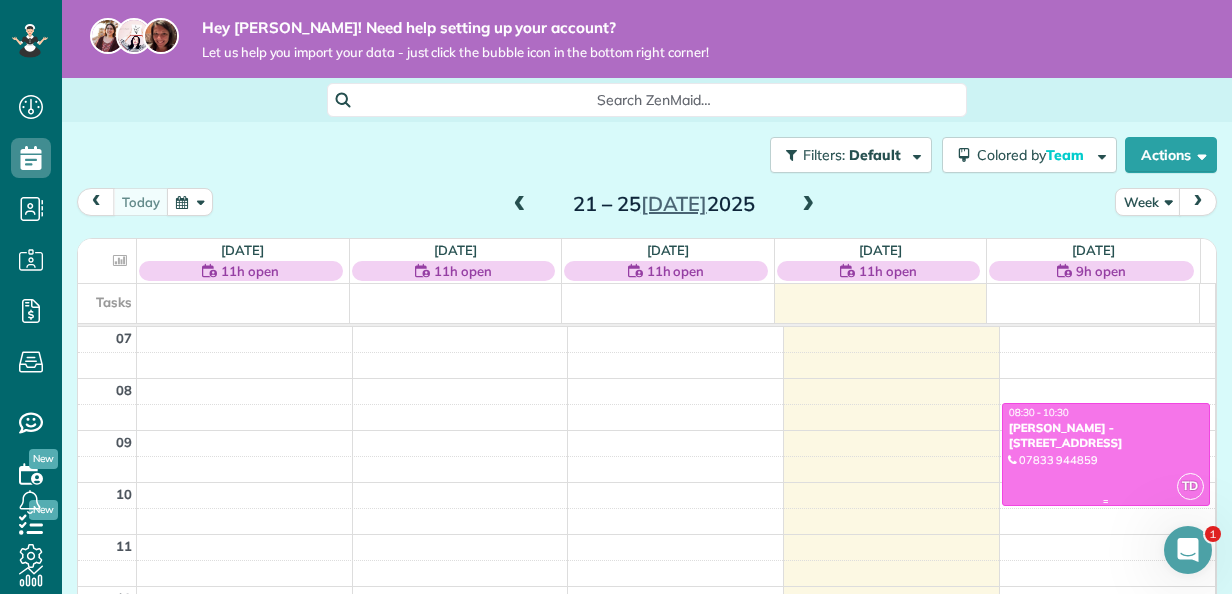 click on "[PERSON_NAME] - [STREET_ADDRESS]" at bounding box center (1106, 435) 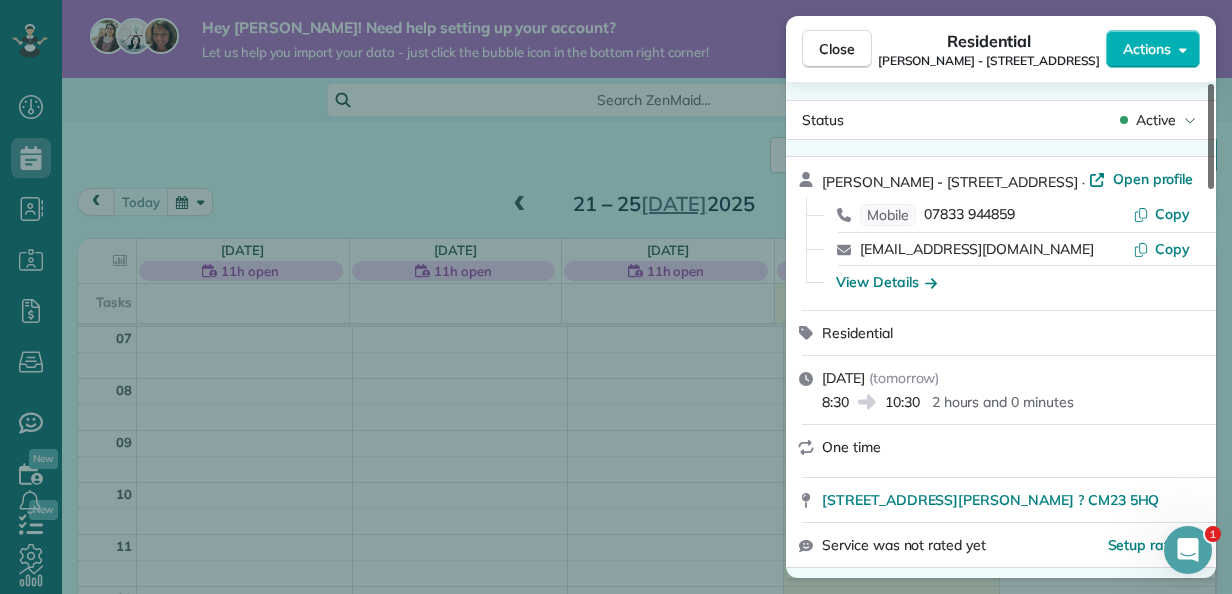 scroll, scrollTop: 0, scrollLeft: 0, axis: both 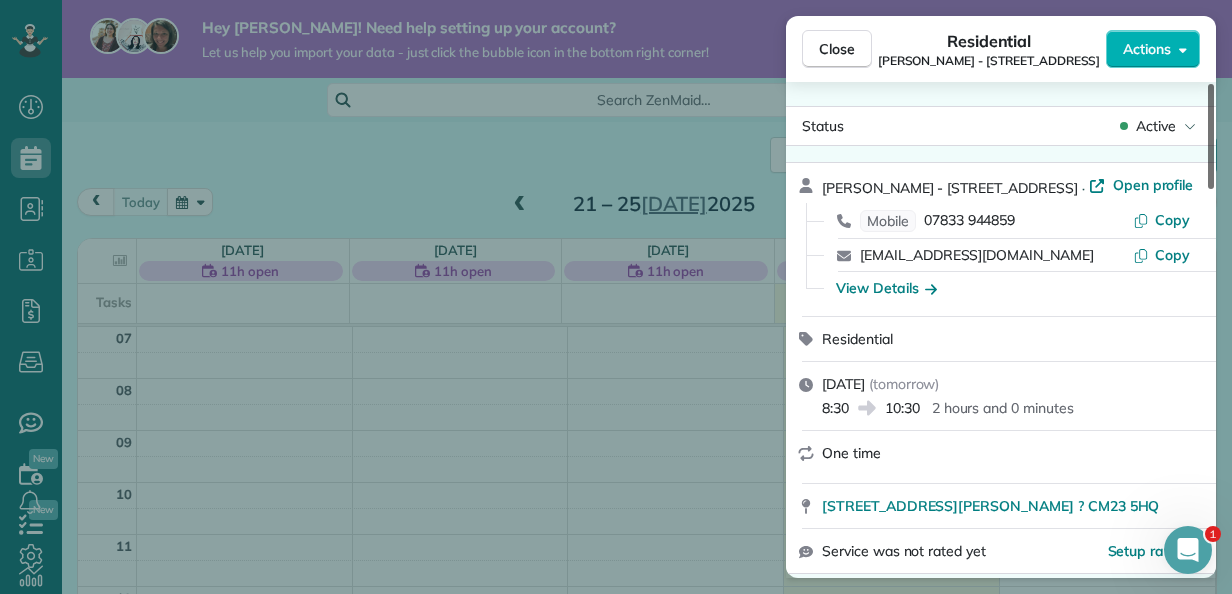 click at bounding box center [1211, 136] 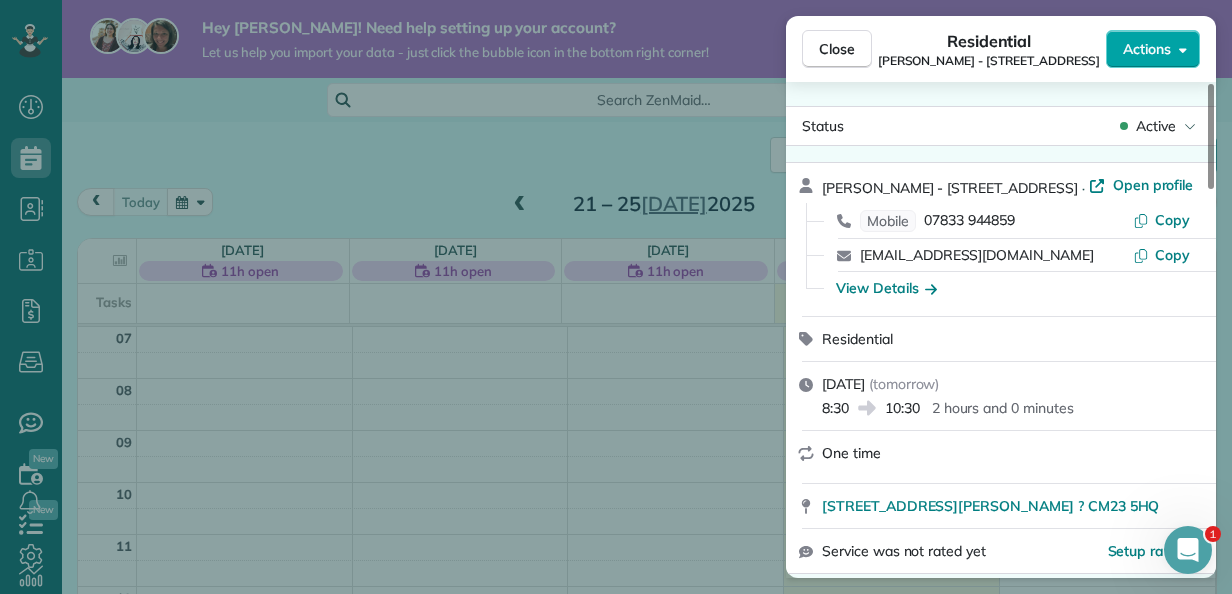 click 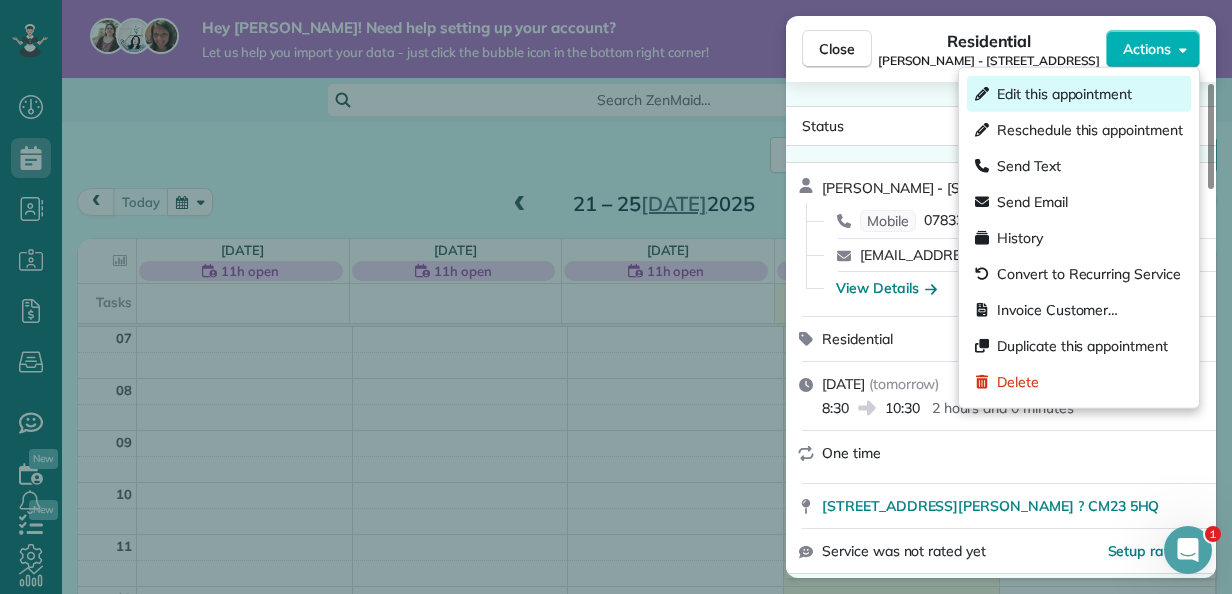 click on "Edit this appointment" at bounding box center (1064, 94) 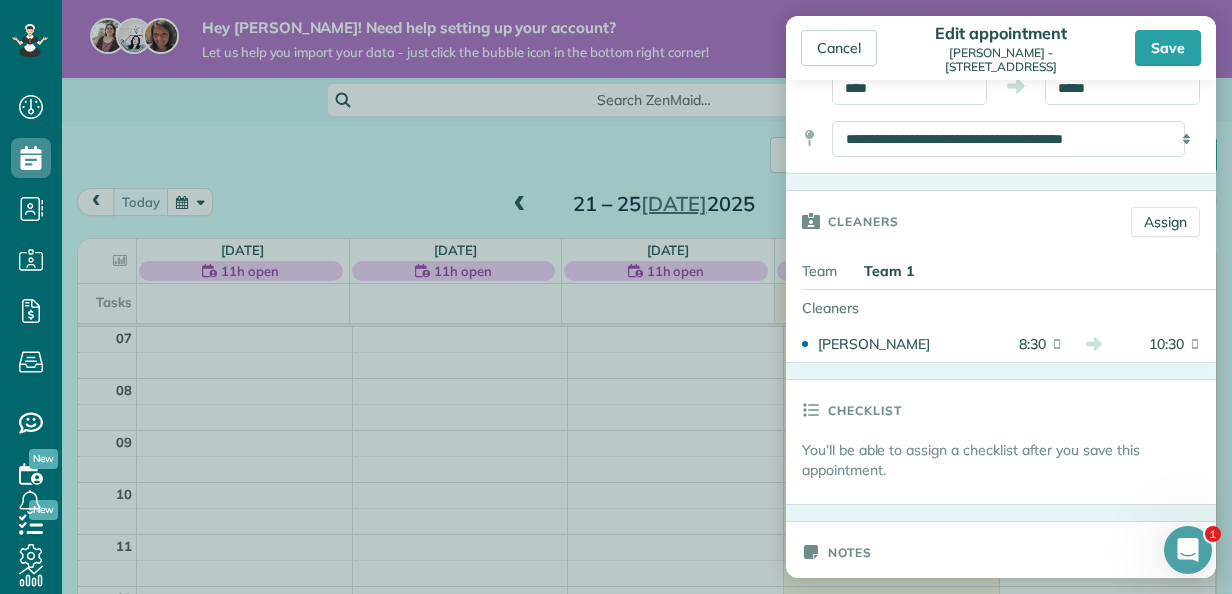 scroll, scrollTop: 242, scrollLeft: 0, axis: vertical 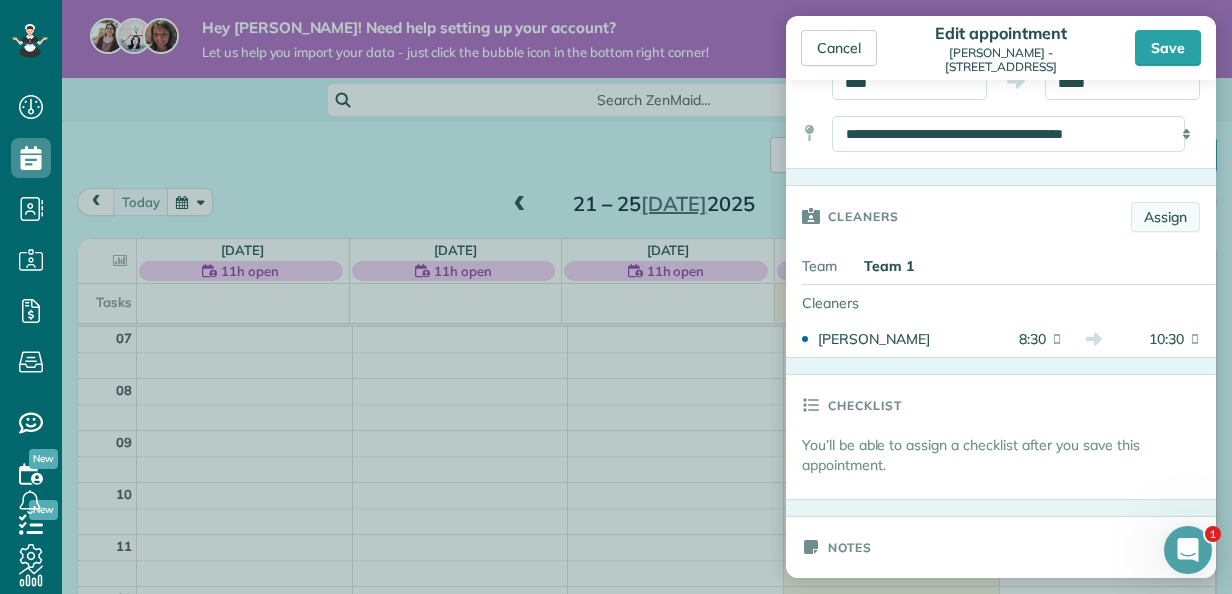 click on "Assign" at bounding box center (1165, 217) 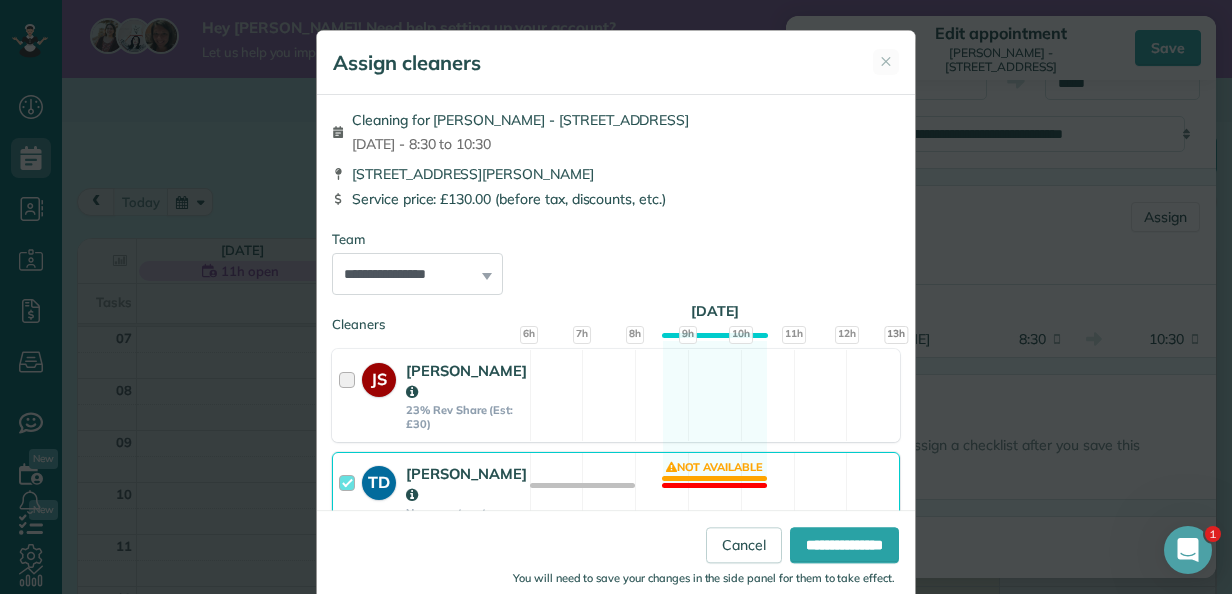click at bounding box center [350, 395] 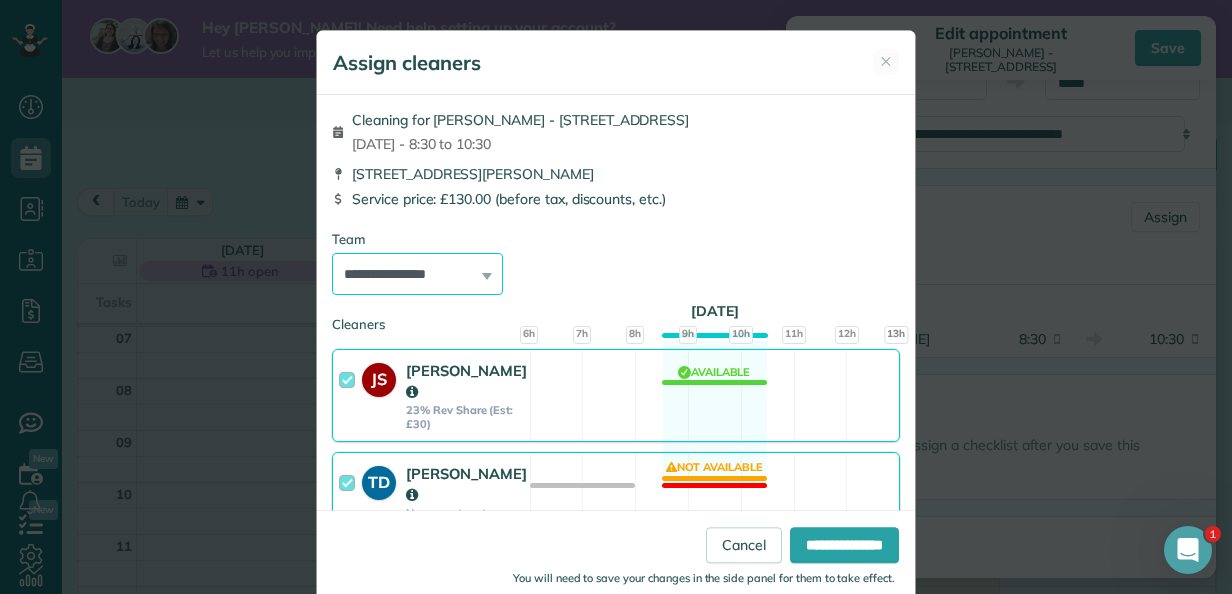 click on "**********" at bounding box center [417, 274] 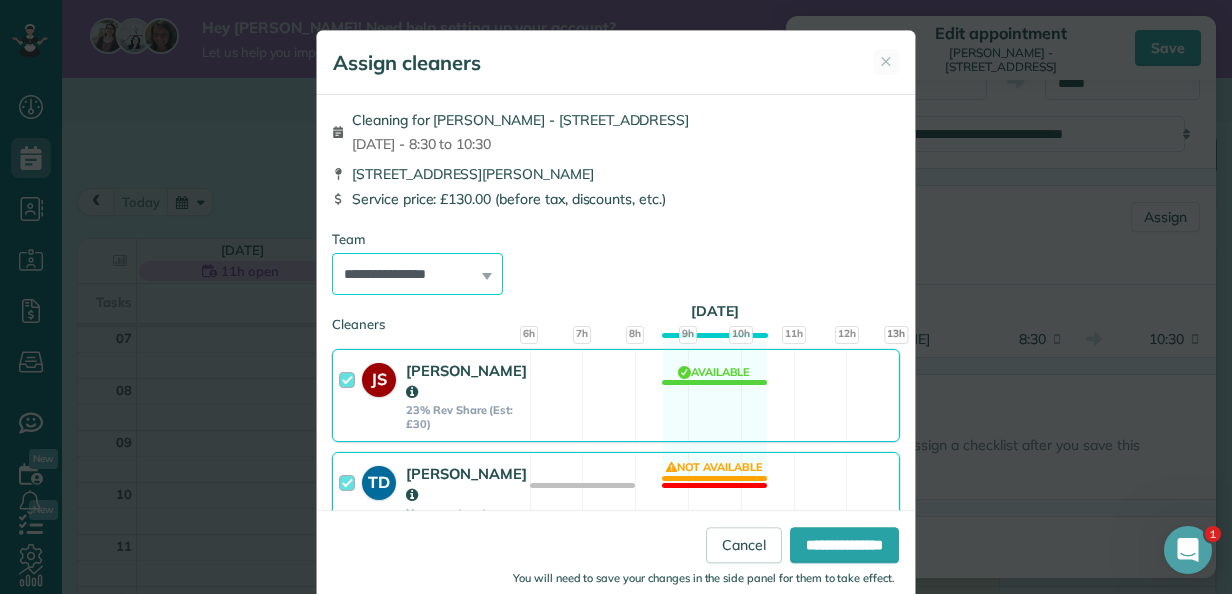 select on "*****" 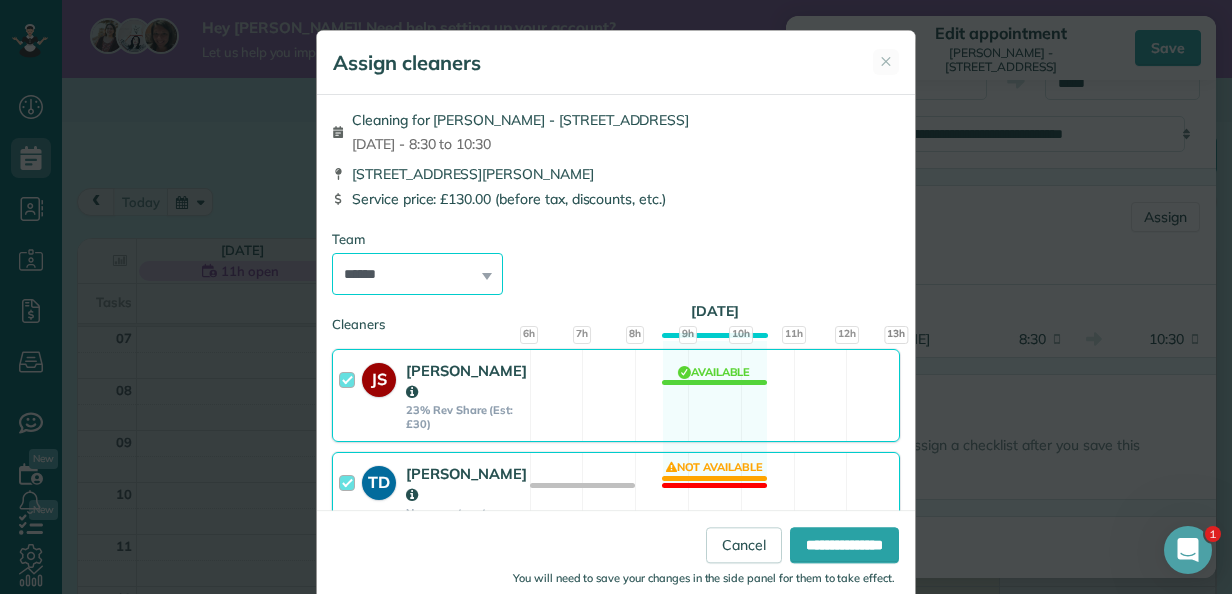 click on "**********" at bounding box center (417, 274) 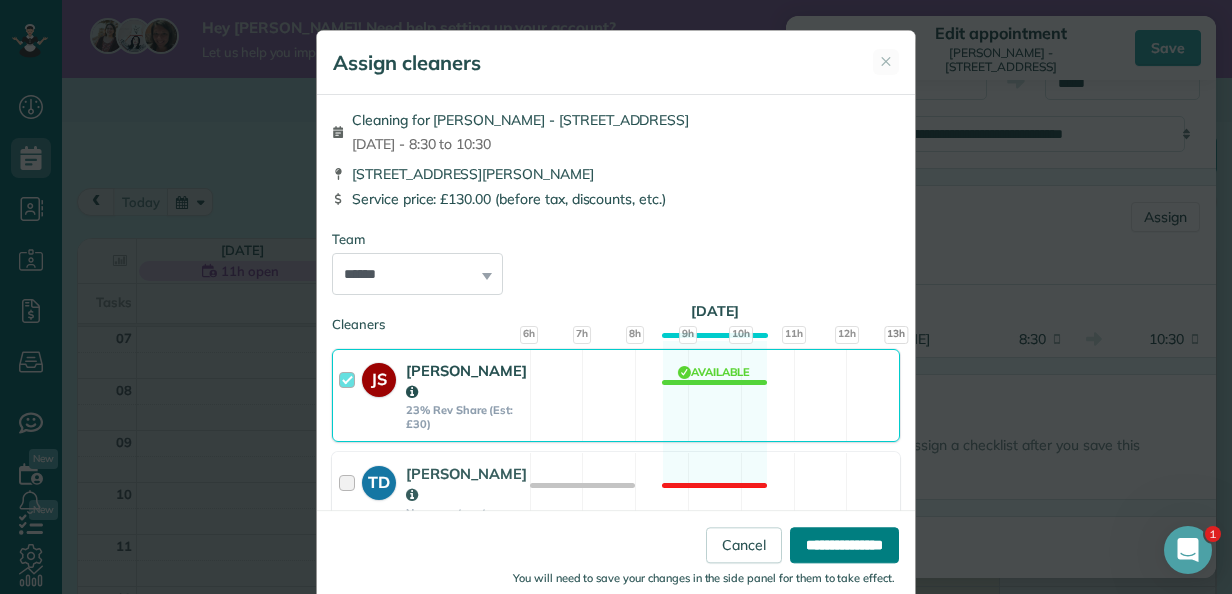 click on "**********" at bounding box center [844, 545] 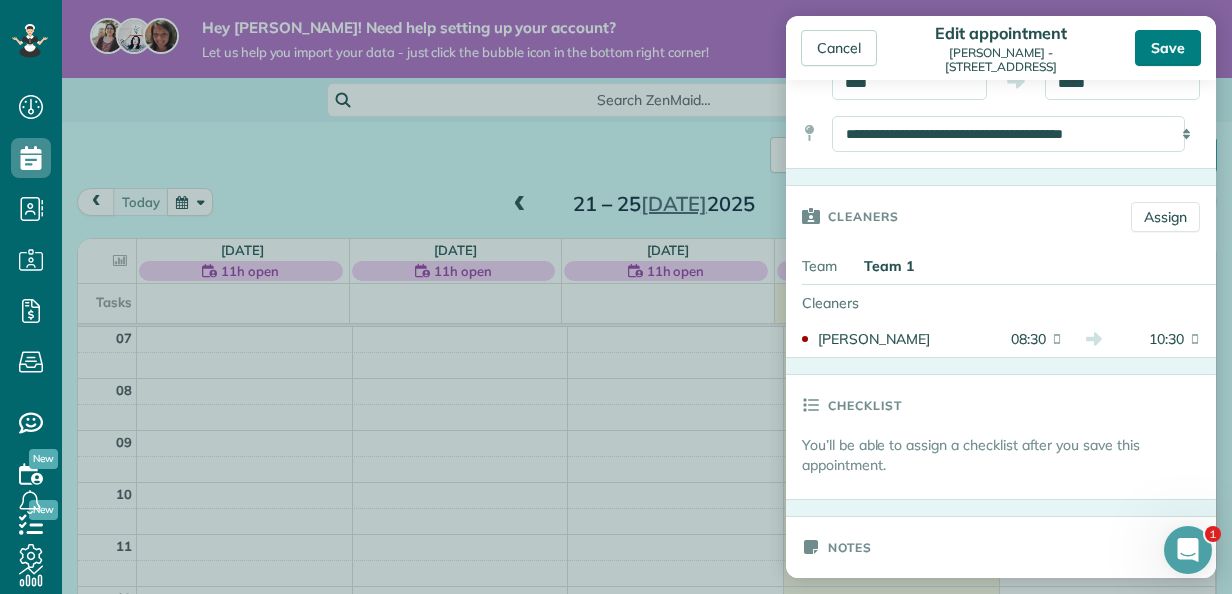 click on "Save" at bounding box center [1168, 48] 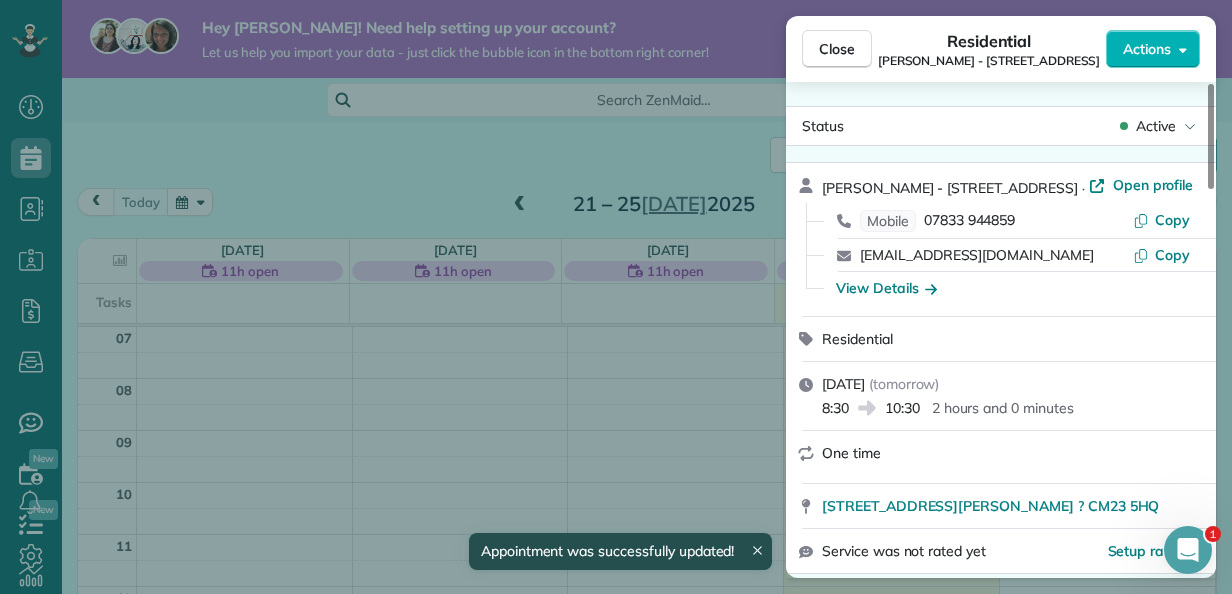 click on "Close Residential [PERSON_NAME] - [STREET_ADDRESS] Actions" at bounding box center [1001, 49] 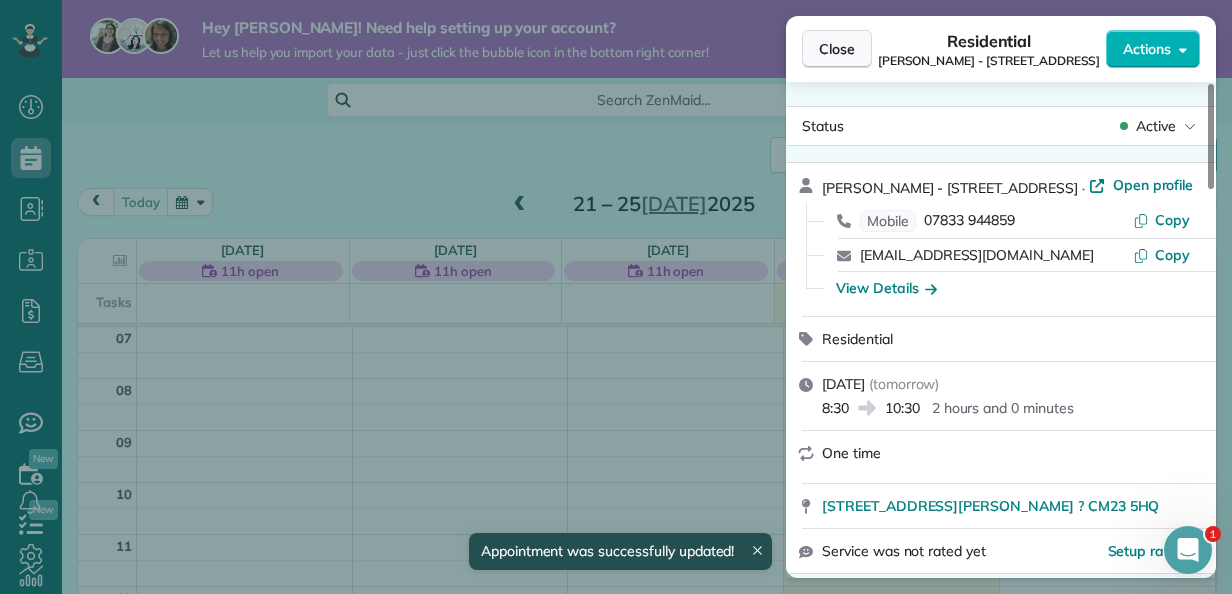 click on "Close" at bounding box center [837, 49] 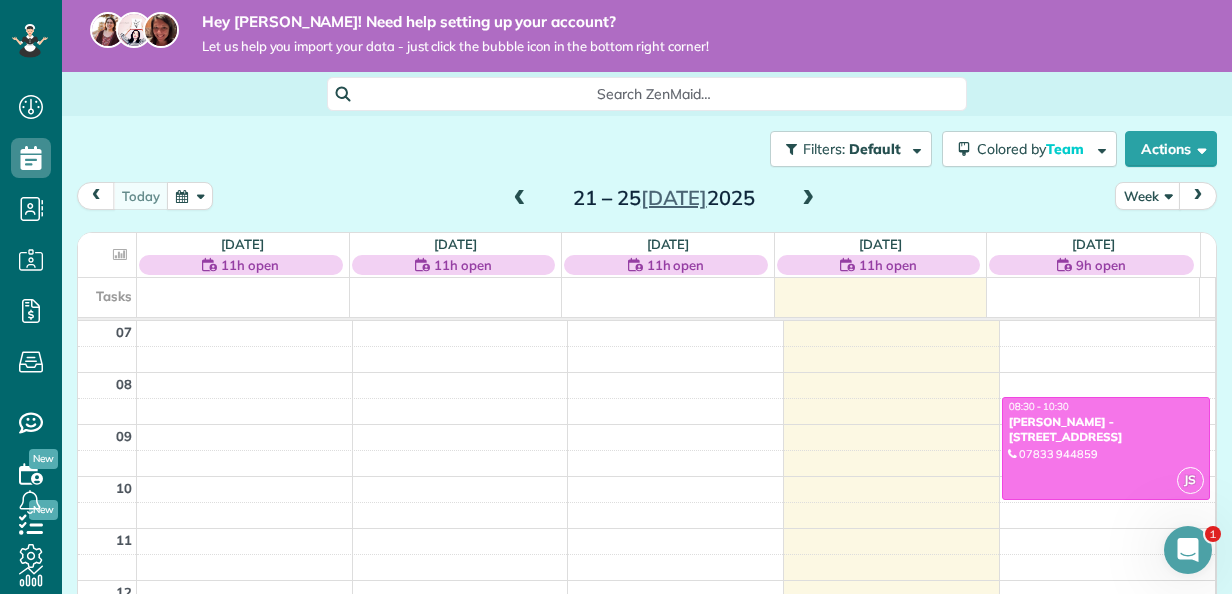 scroll, scrollTop: 0, scrollLeft: 0, axis: both 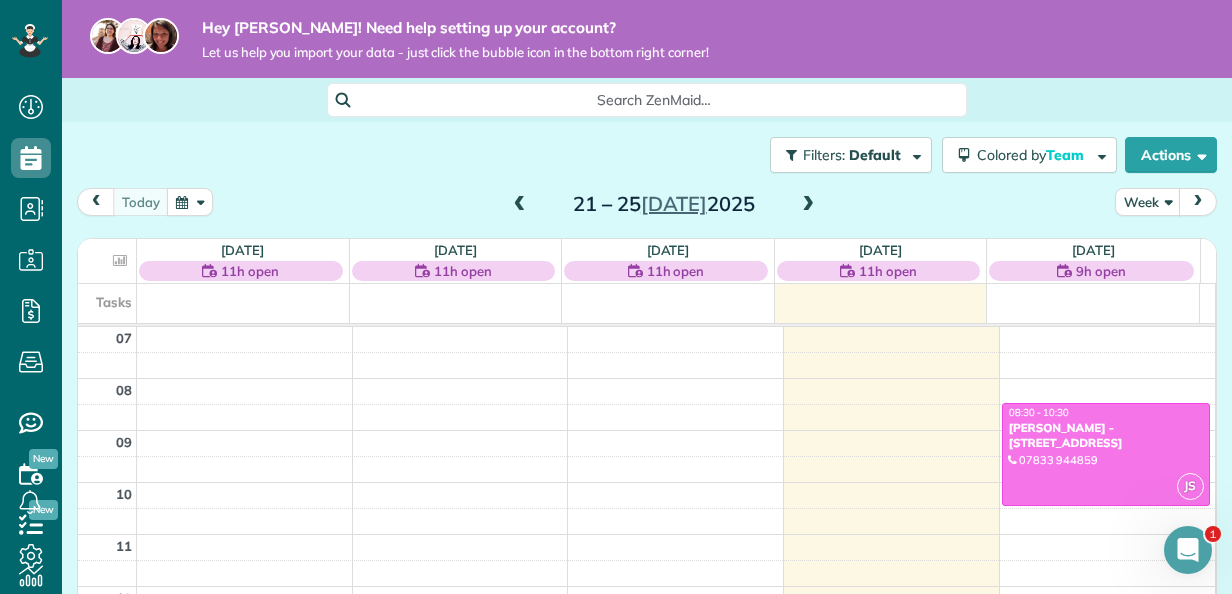 click at bounding box center (1198, 201) 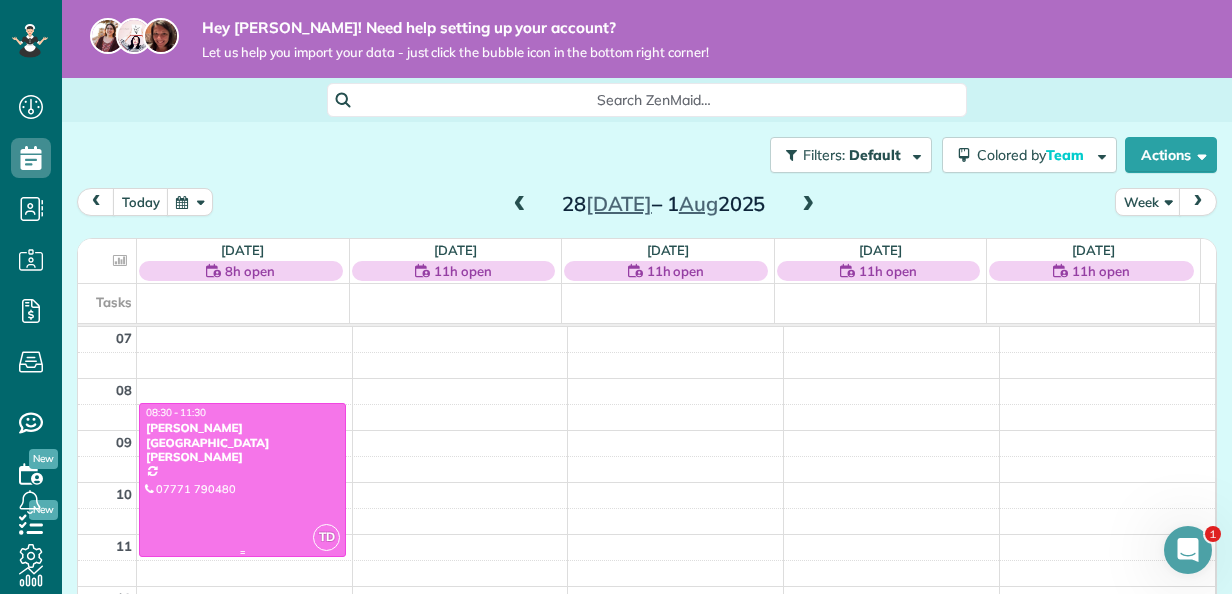 click on "08:30 - 11:30" at bounding box center [242, 412] 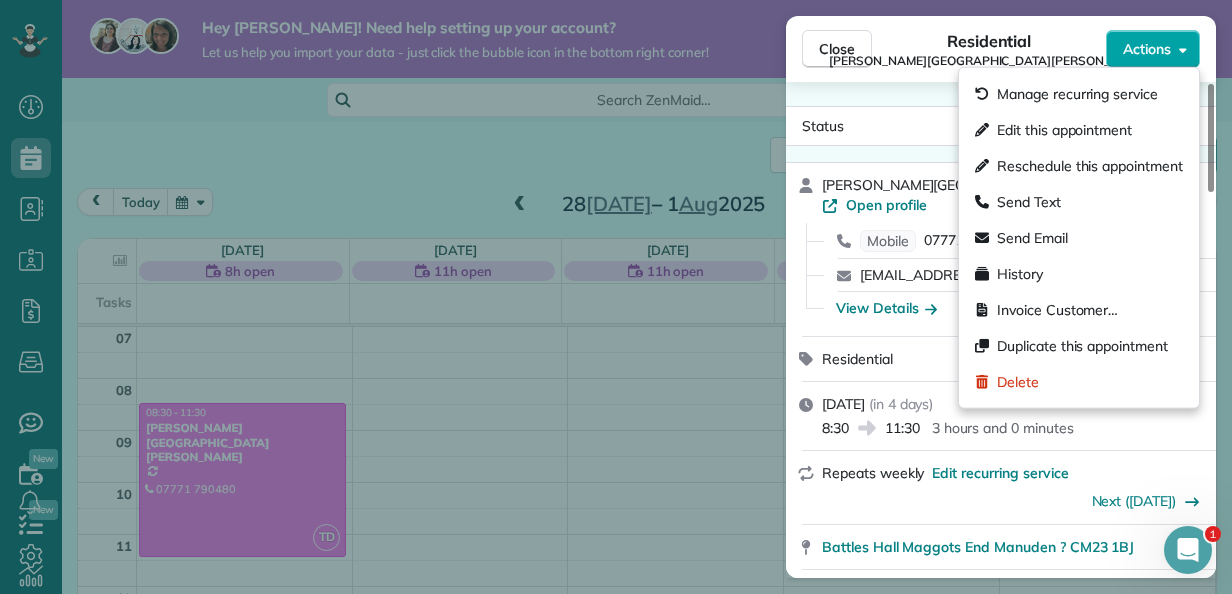 click 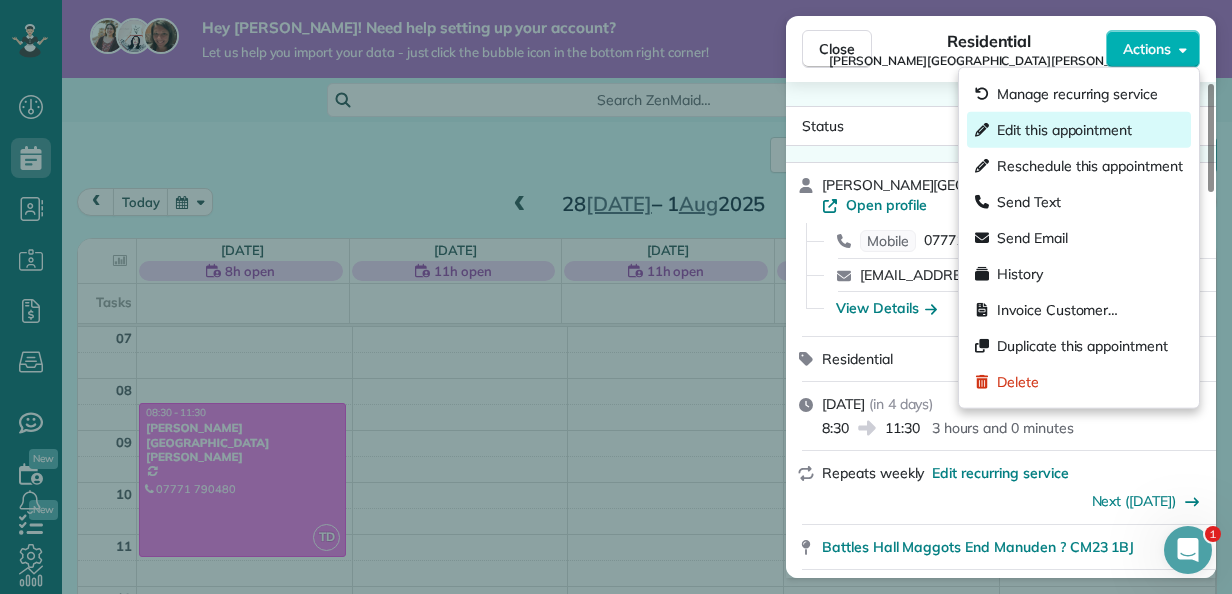click on "Edit this appointment" at bounding box center [1064, 130] 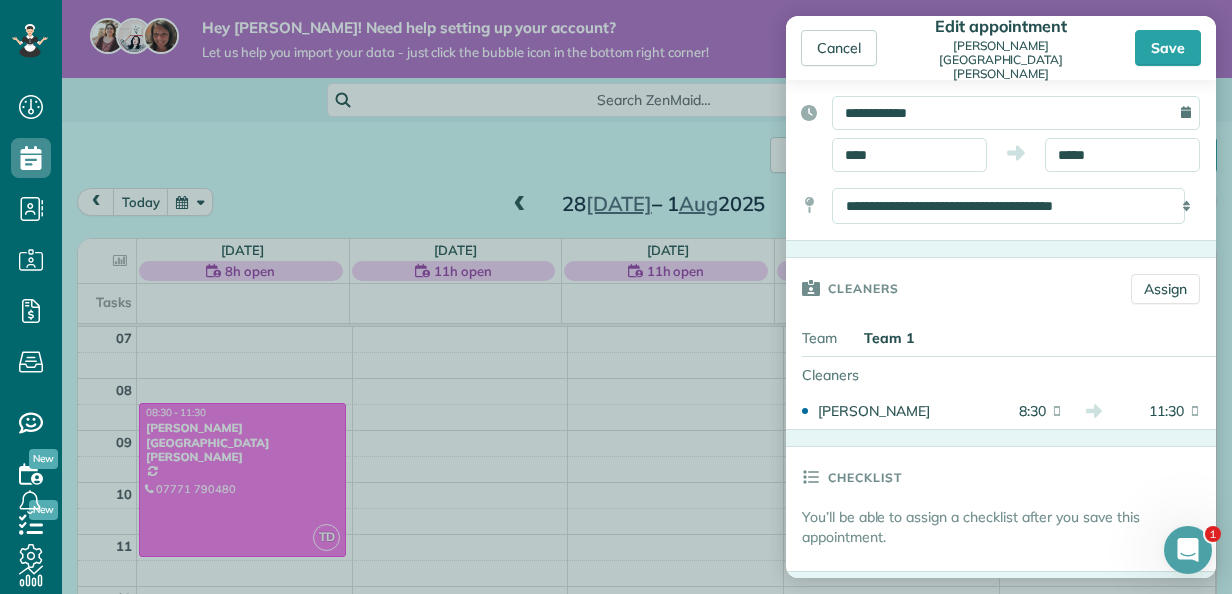 scroll, scrollTop: 288, scrollLeft: 0, axis: vertical 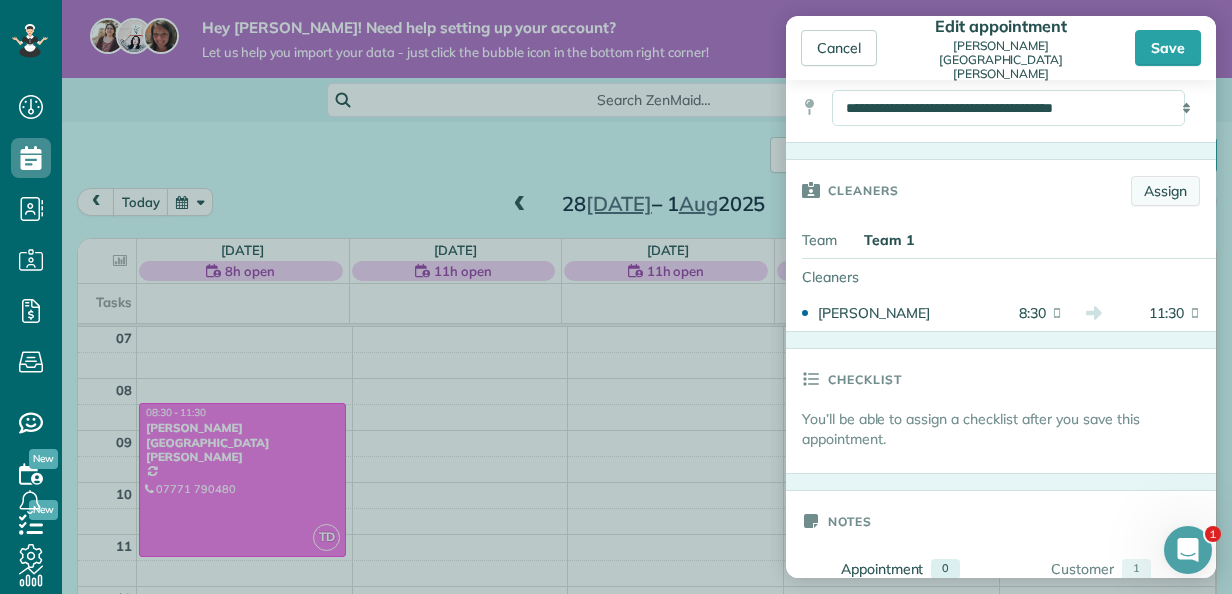 click on "Assign" at bounding box center [1165, 191] 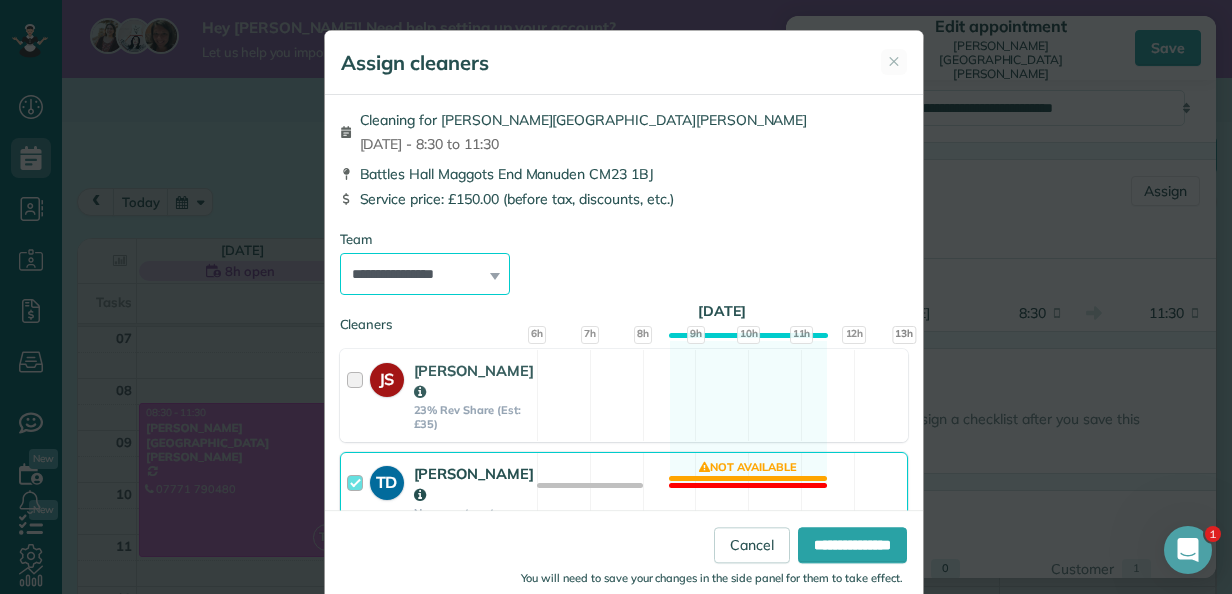 click on "**********" at bounding box center (425, 274) 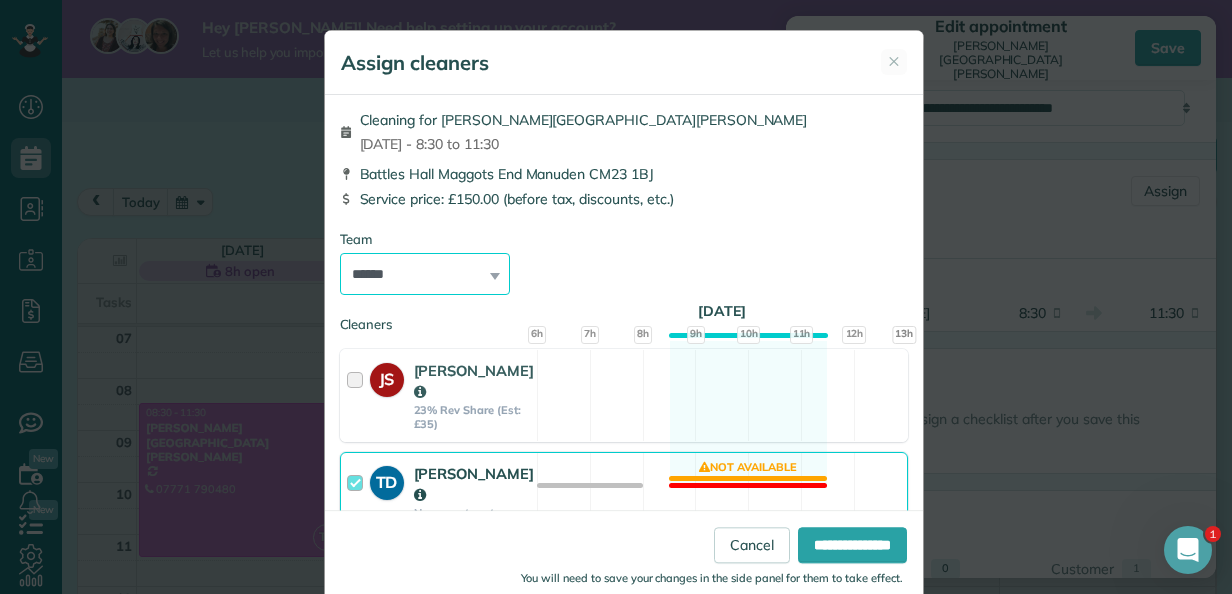 click on "**********" at bounding box center (425, 274) 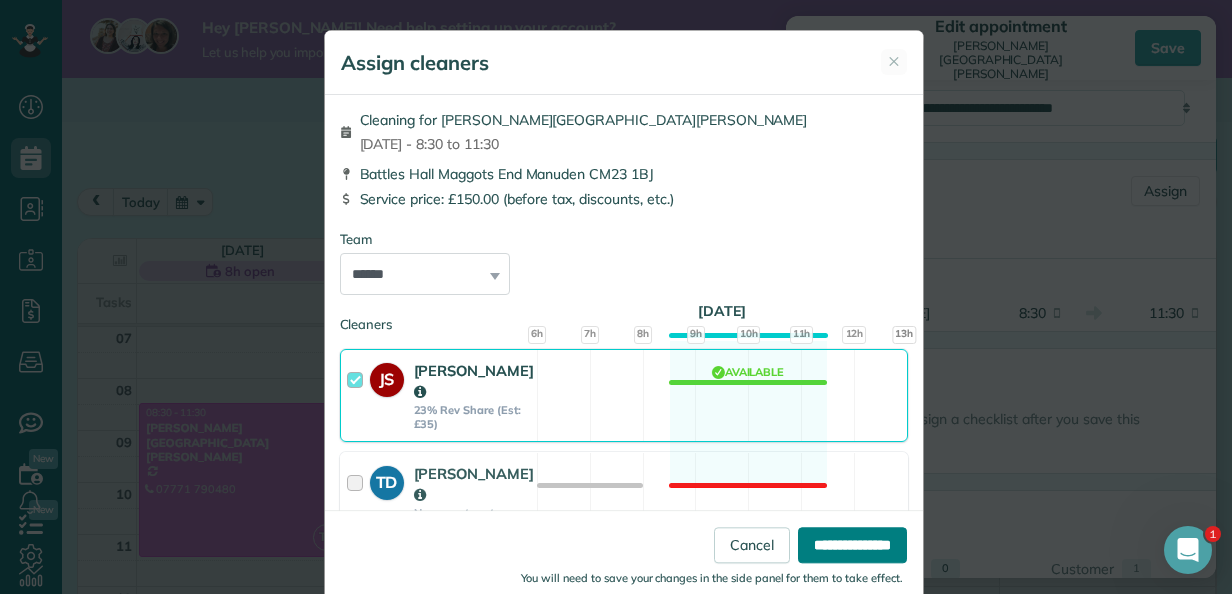 click on "**********" at bounding box center [852, 545] 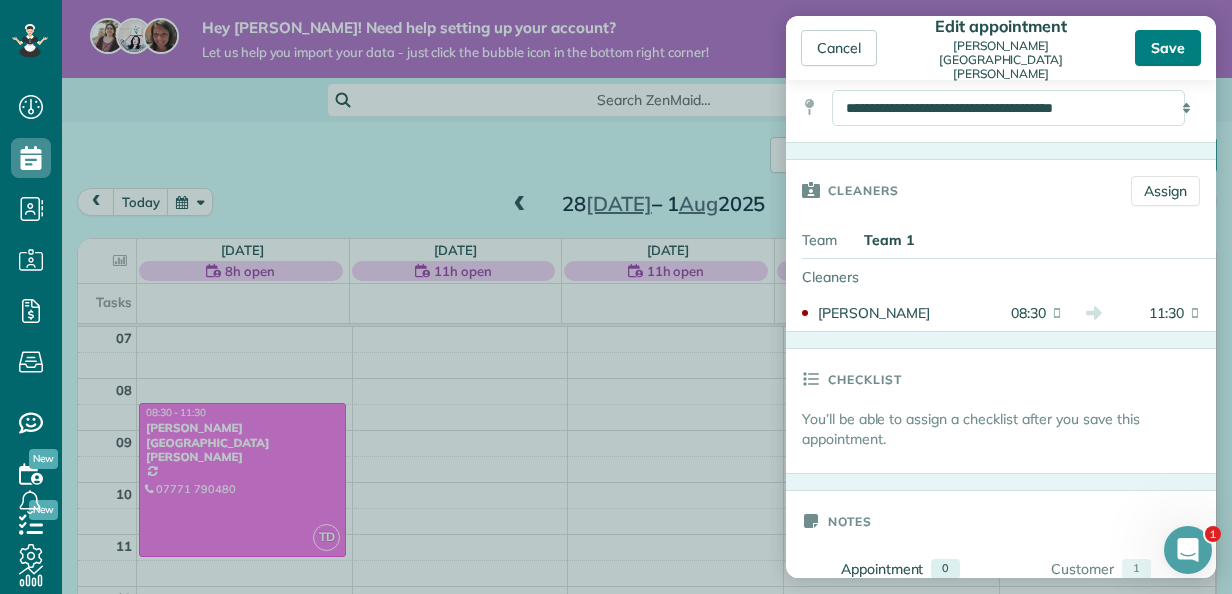 click on "Save" at bounding box center [1168, 48] 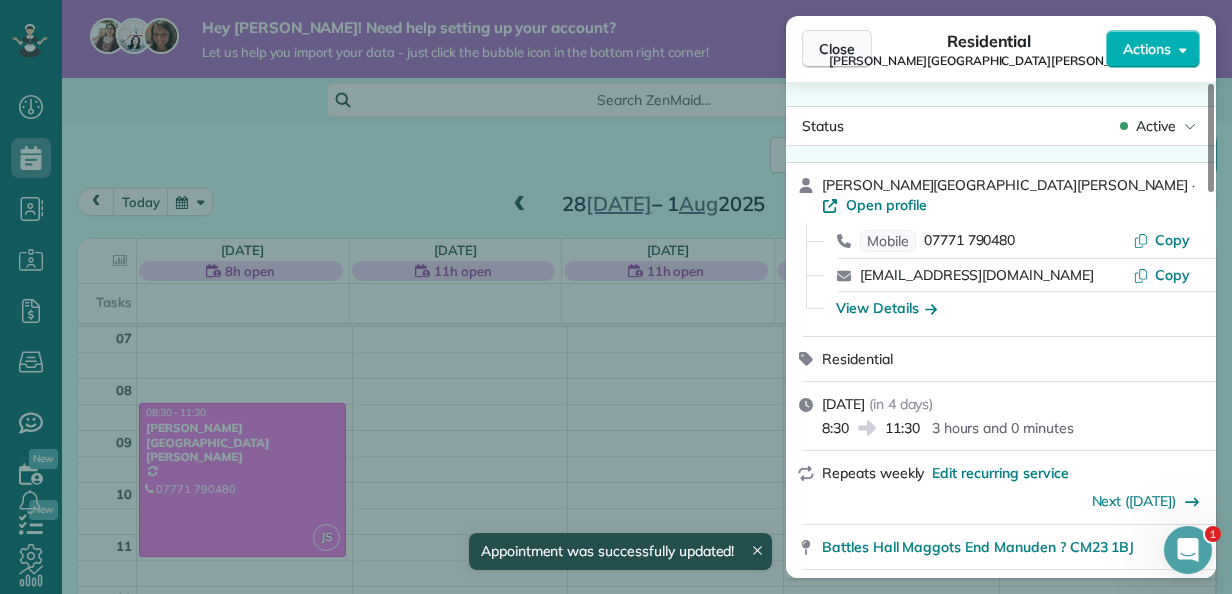 click on "Close" at bounding box center (837, 49) 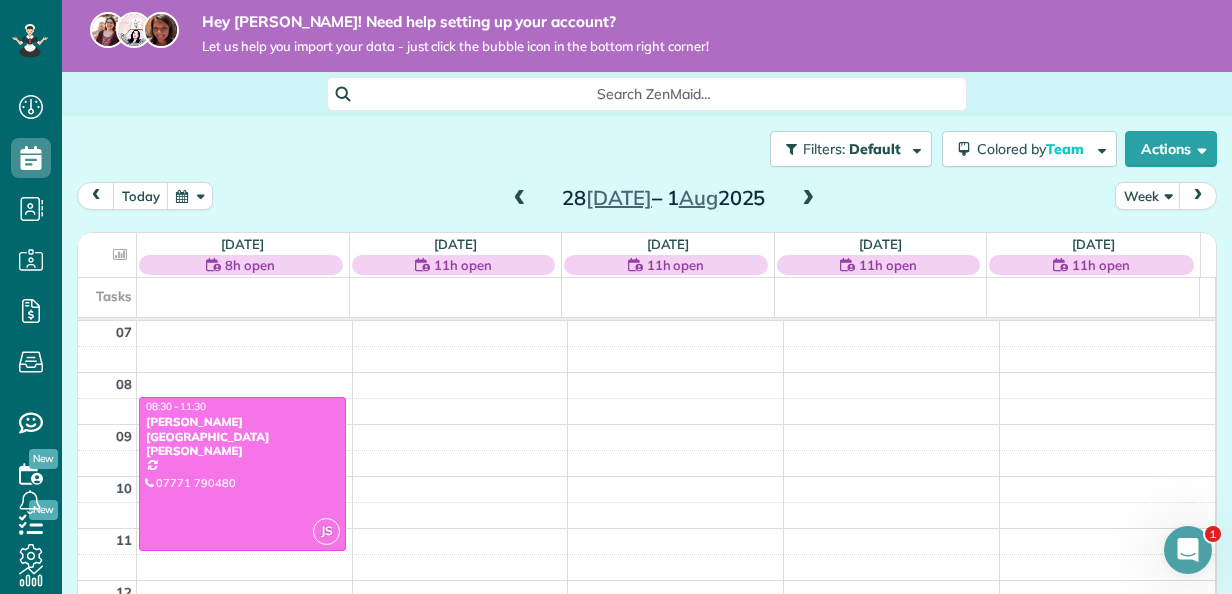 scroll, scrollTop: 0, scrollLeft: 0, axis: both 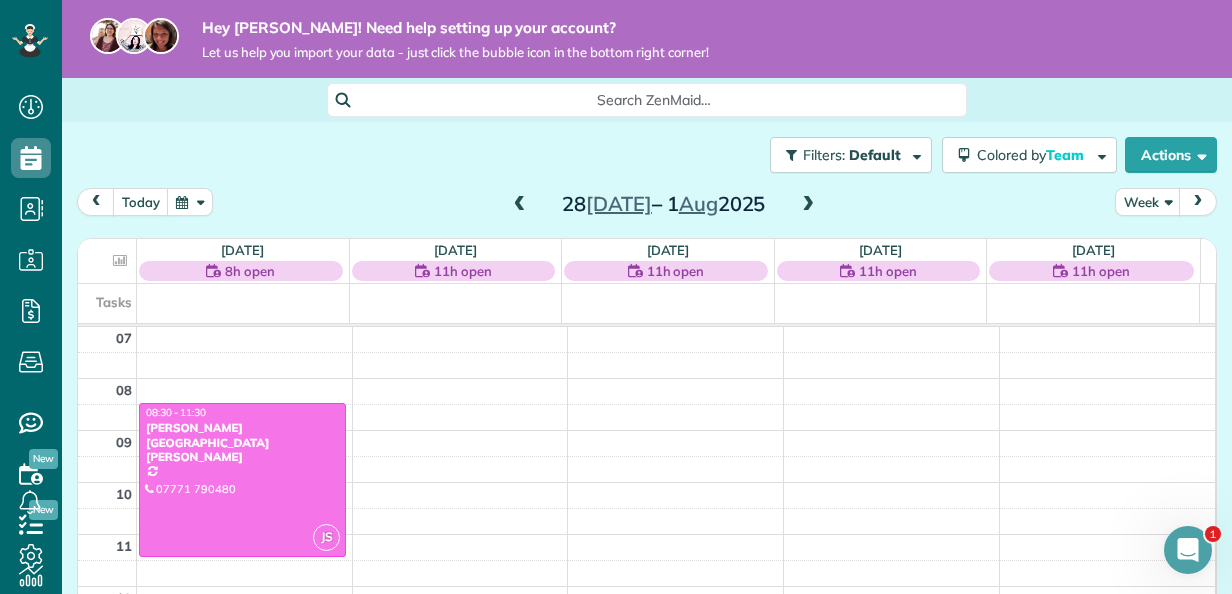 click 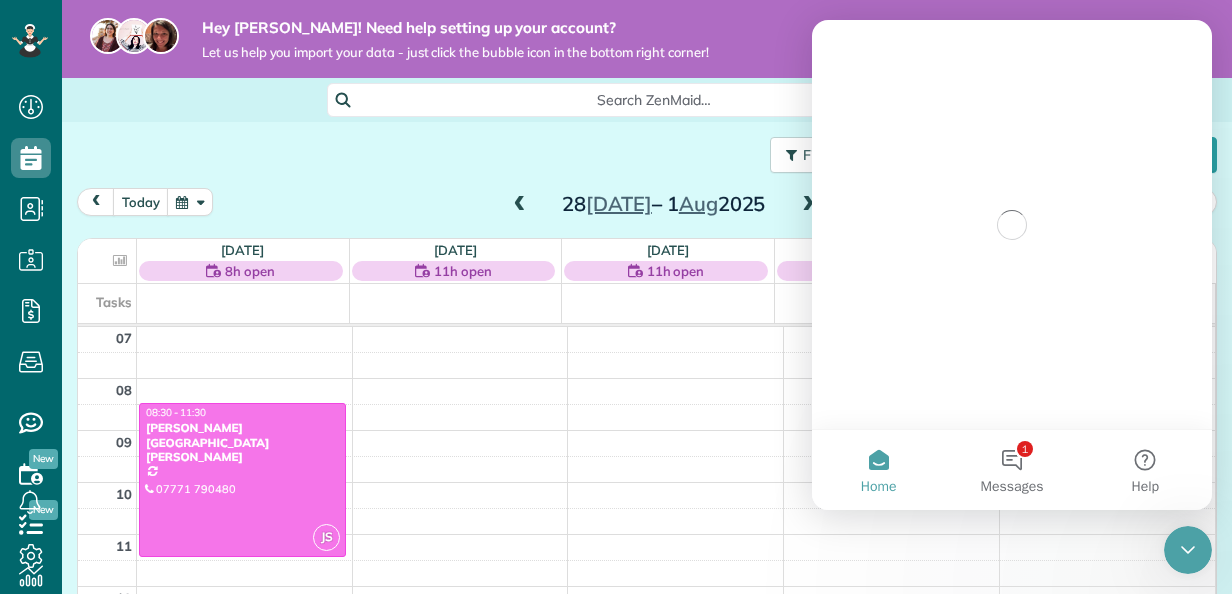 scroll, scrollTop: 0, scrollLeft: 0, axis: both 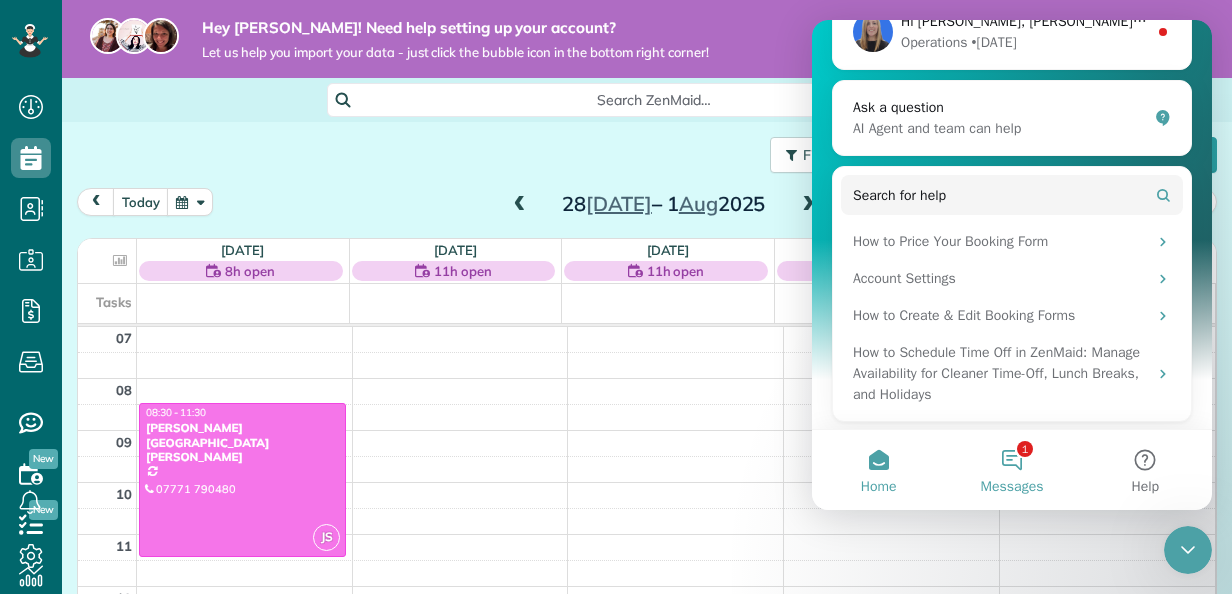 click on "1 Messages" at bounding box center (1011, 470) 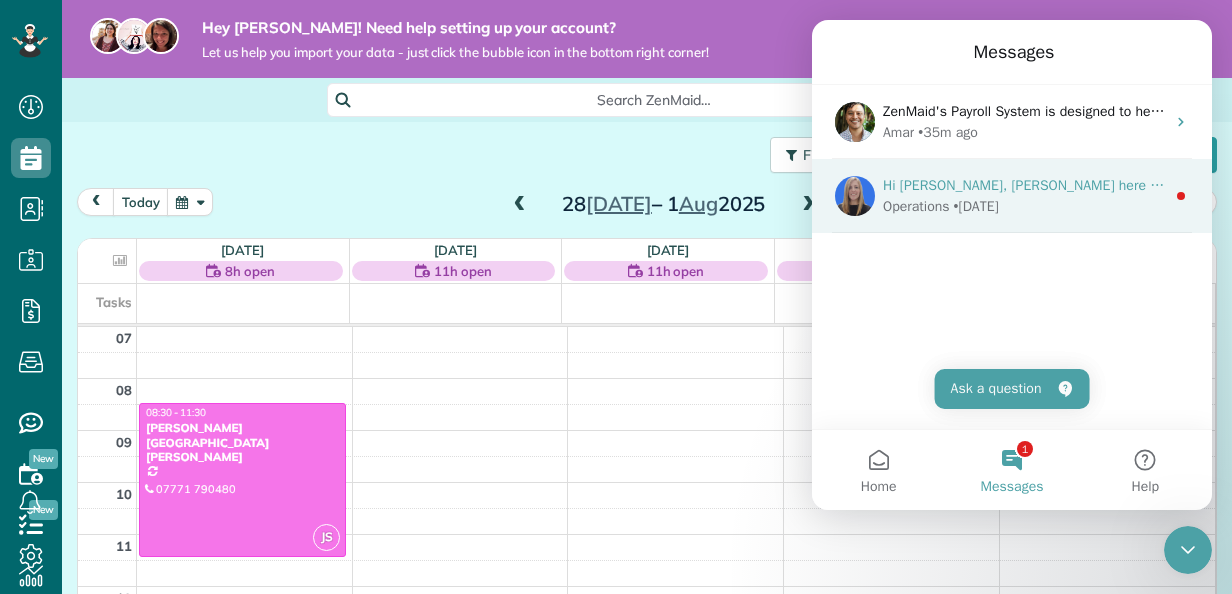 click on "Operations •  [DATE]" at bounding box center (1024, 206) 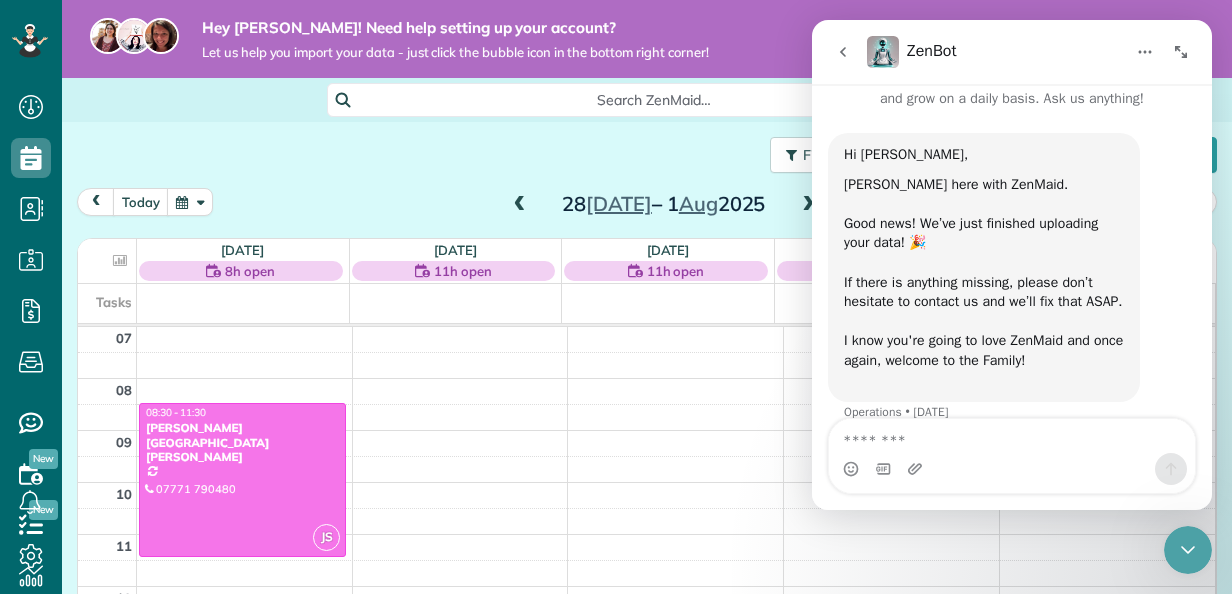 scroll, scrollTop: 58, scrollLeft: 0, axis: vertical 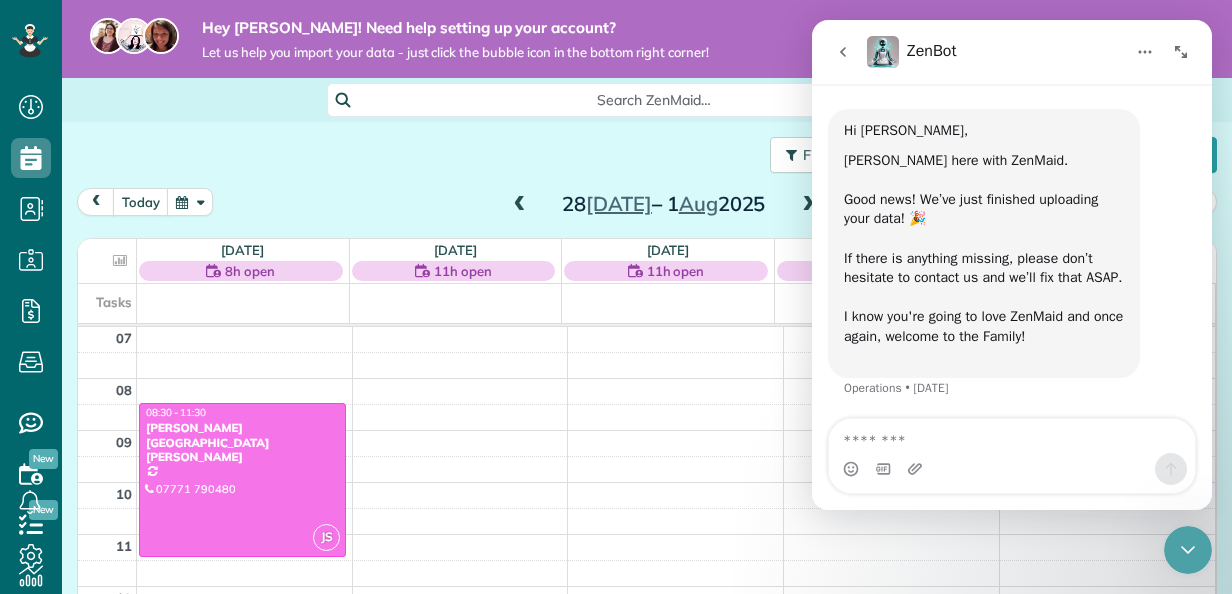 click 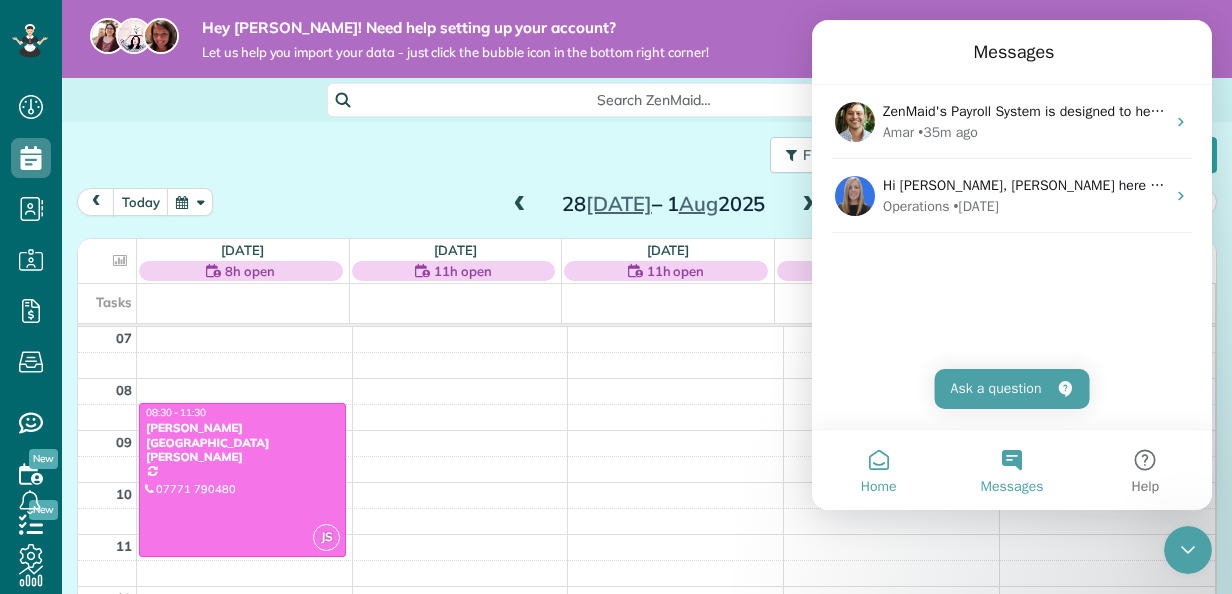 click on "Home" at bounding box center [878, 470] 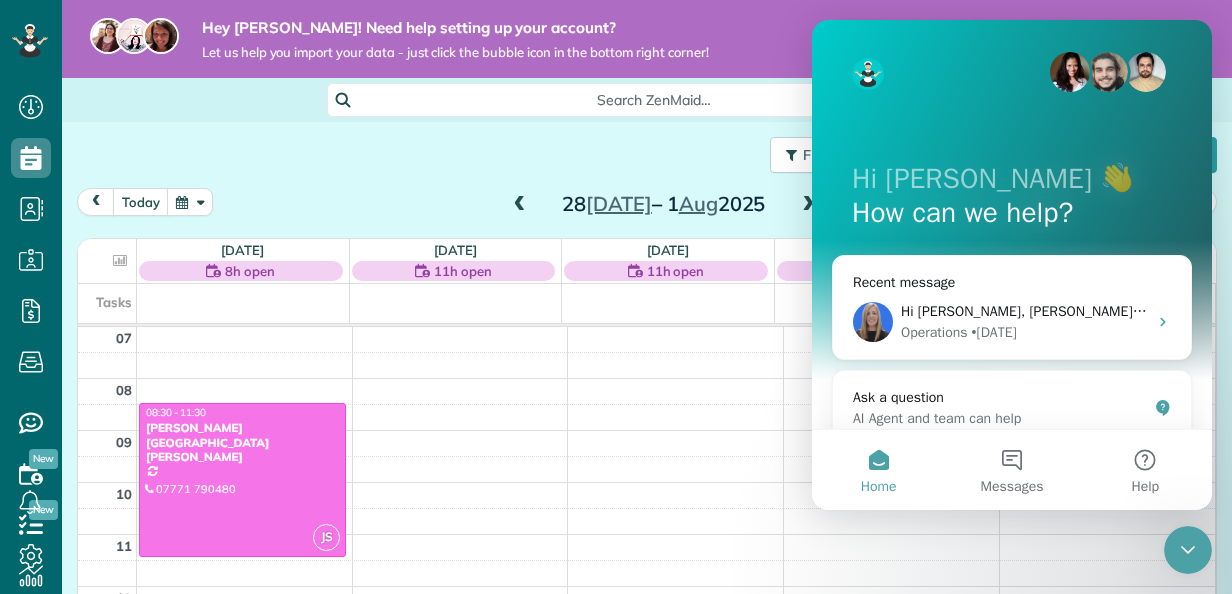 click on "Filters:   Default
Colored by  Team
Color by Cleaner
Color by Team
Color by Status
Color by Recurrence
Color by Paid/Unpaid
Filters  Default
Schedule Changes
Actions
Create Appointment
Create Task
Clock In/Out
Send Work Orders
Print Route Sheets
[DATE] Emails/Texts
View Metrics" at bounding box center (647, 155) 